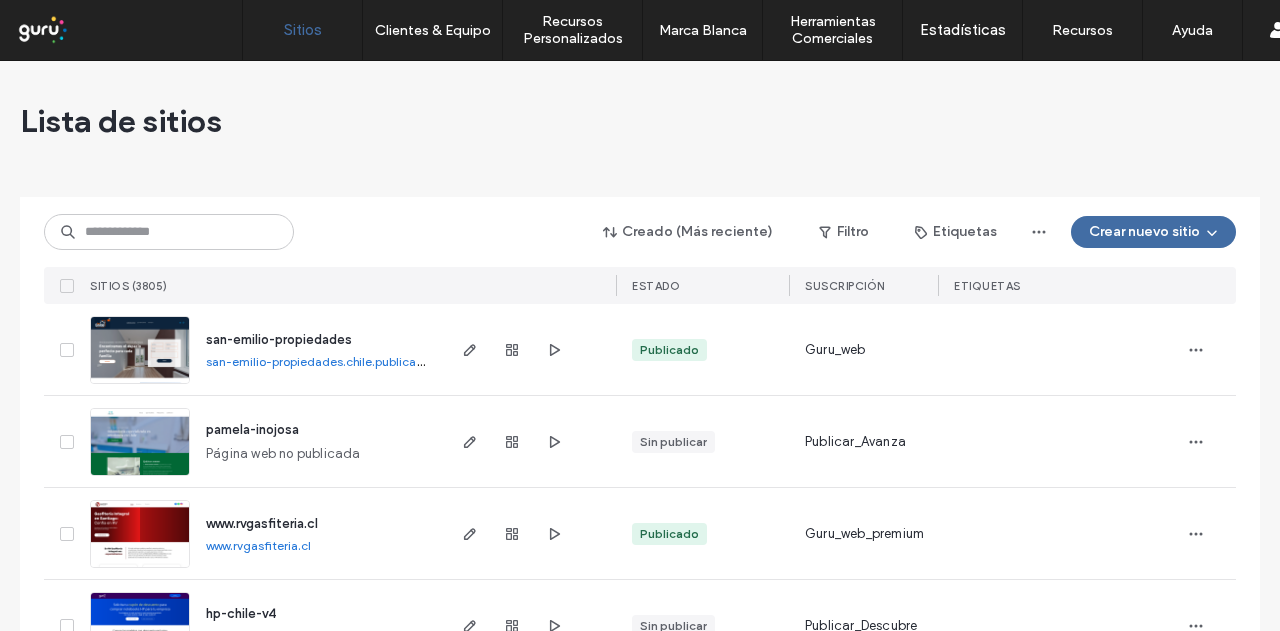scroll, scrollTop: 0, scrollLeft: 0, axis: both 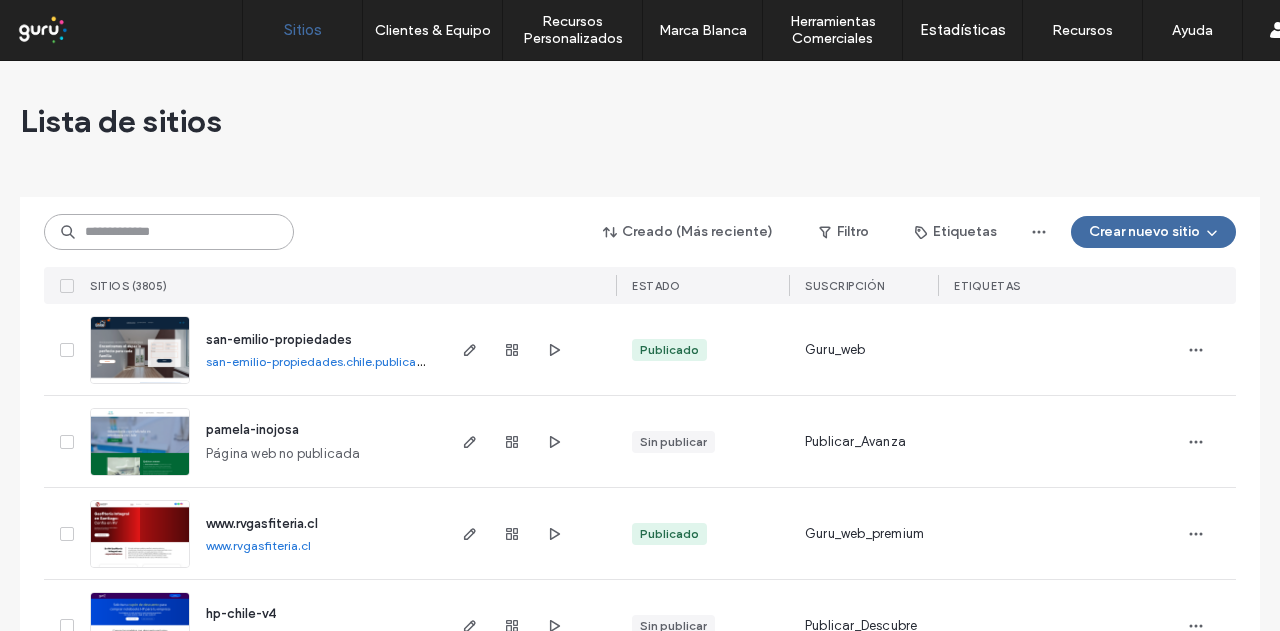 click at bounding box center [169, 232] 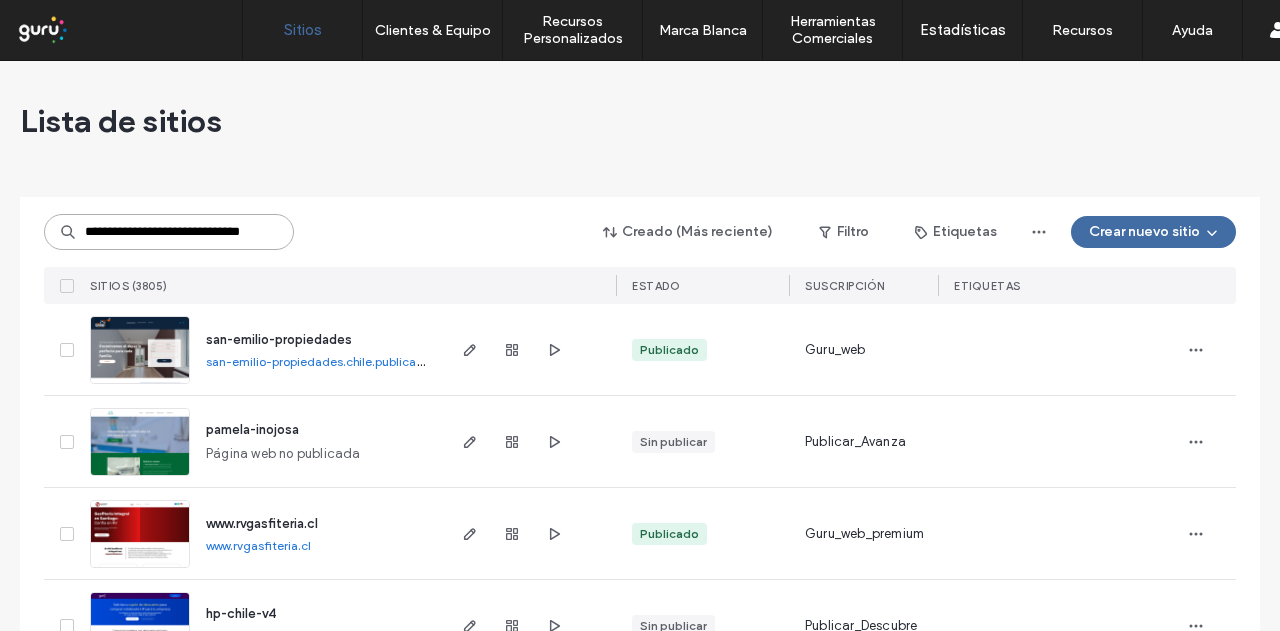 scroll, scrollTop: 0, scrollLeft: 46, axis: horizontal 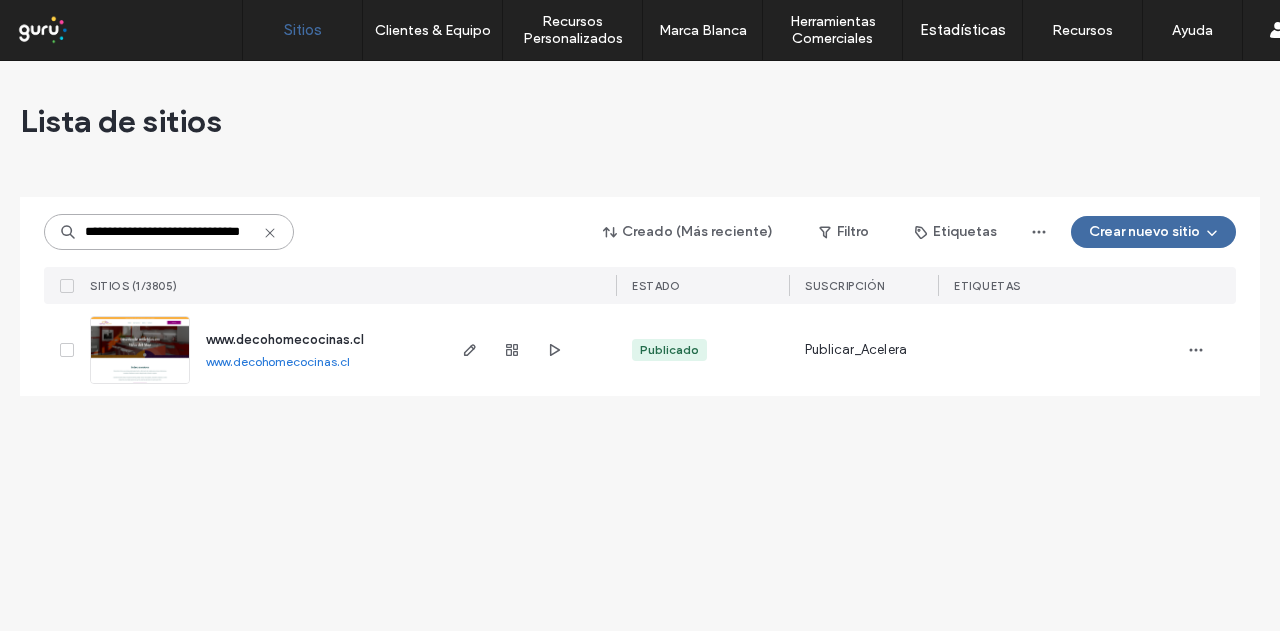 type on "**********" 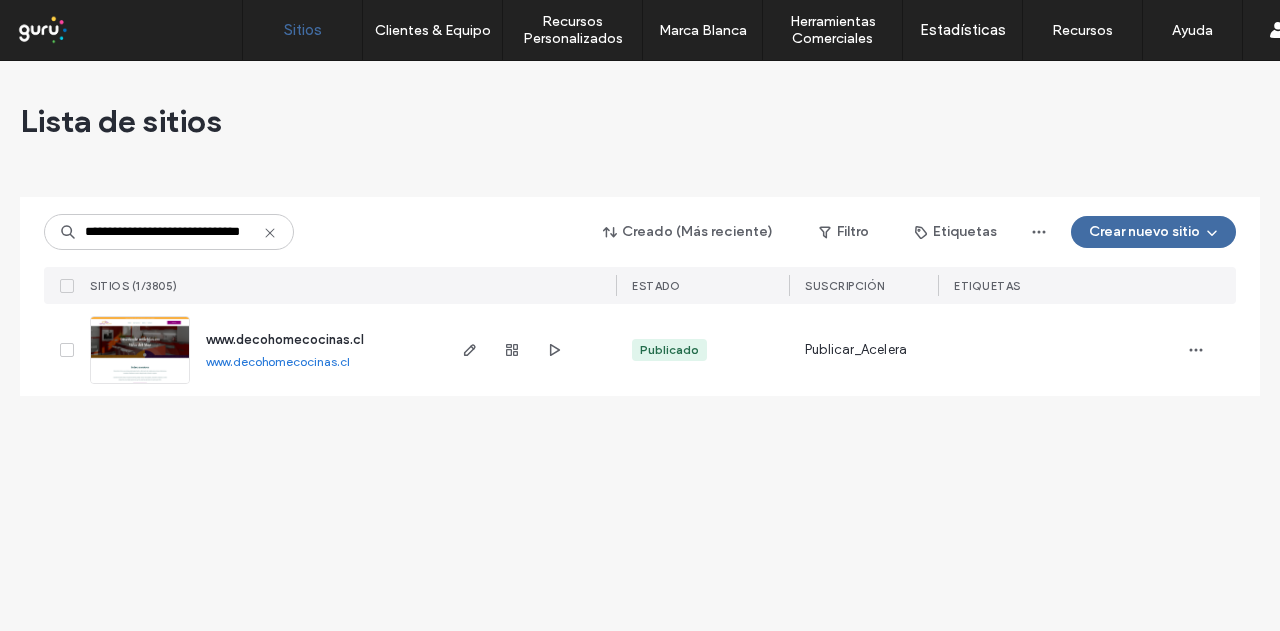 scroll, scrollTop: 0, scrollLeft: 0, axis: both 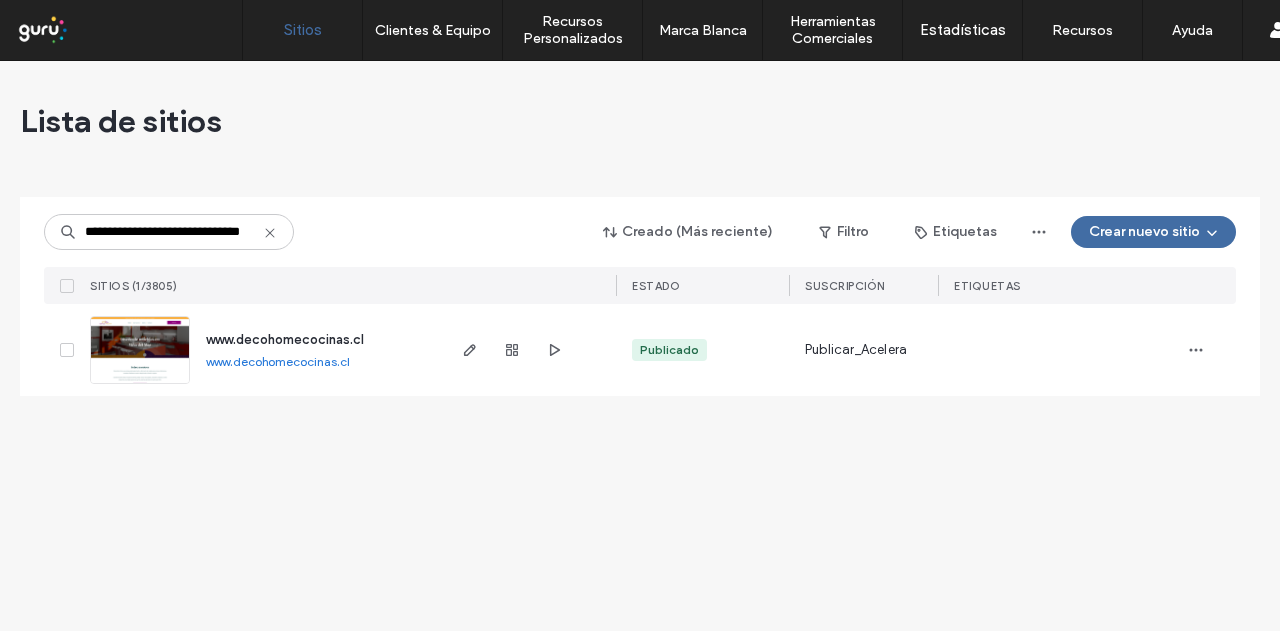 click on "www.decohomecocinas.cl" at bounding box center (285, 339) 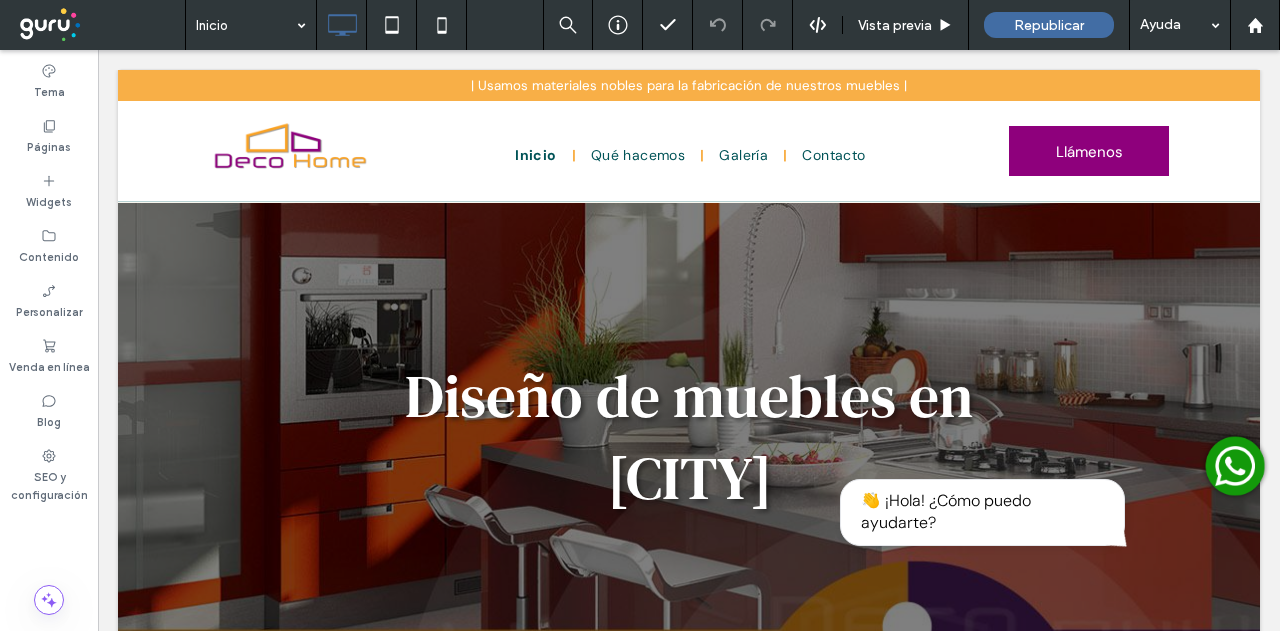 scroll, scrollTop: 0, scrollLeft: 0, axis: both 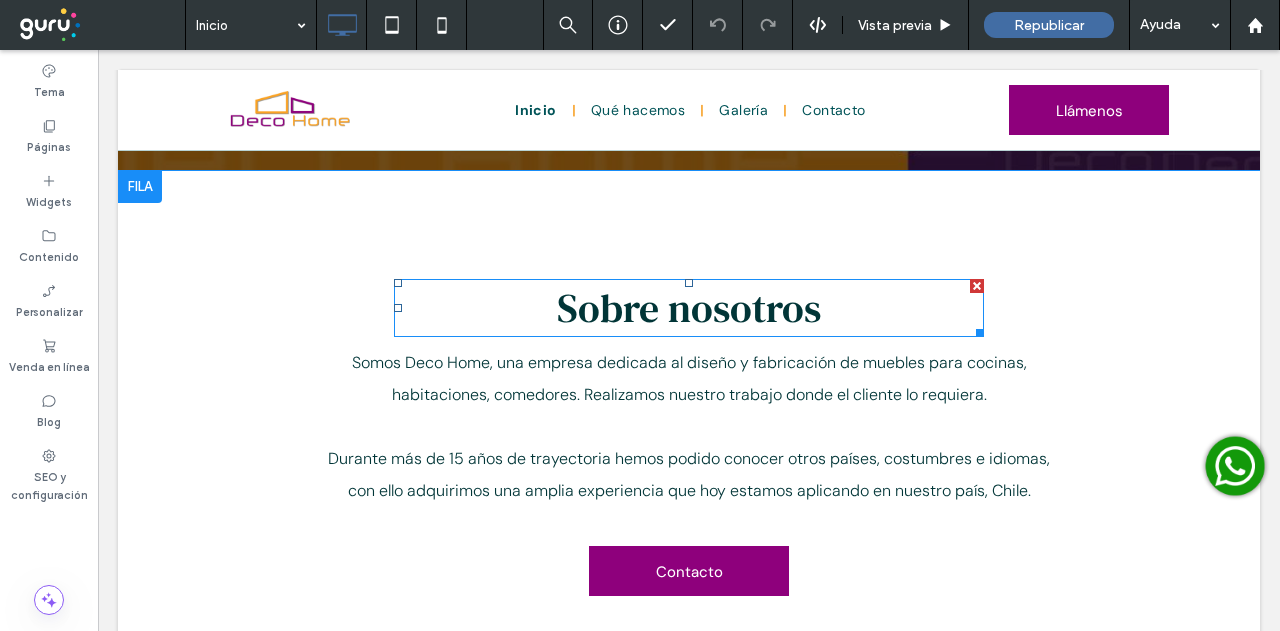 click on "Sobre nosotros" at bounding box center [689, 308] 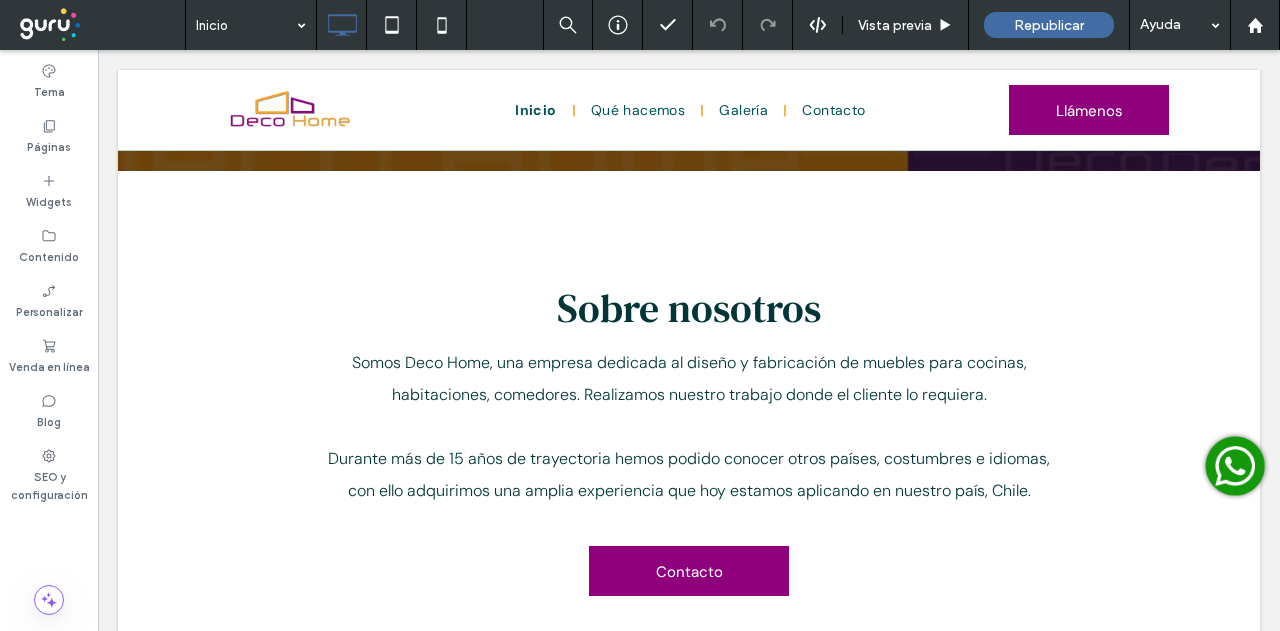 type on "**********" 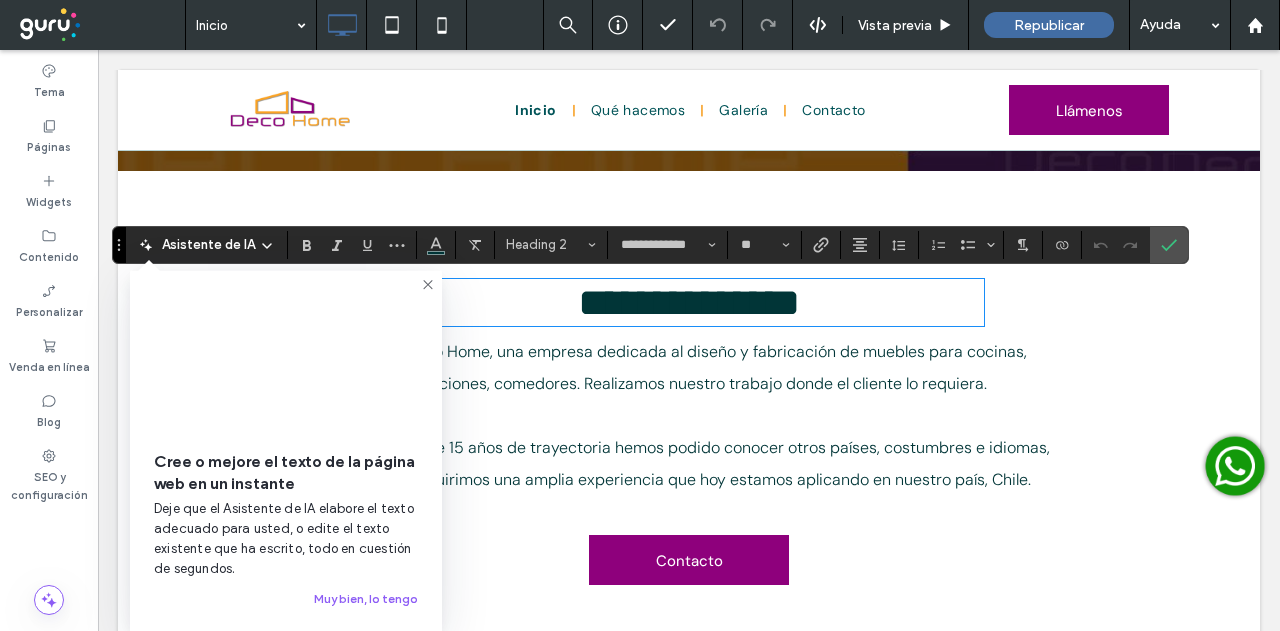 click on "**********" at bounding box center [689, 302] 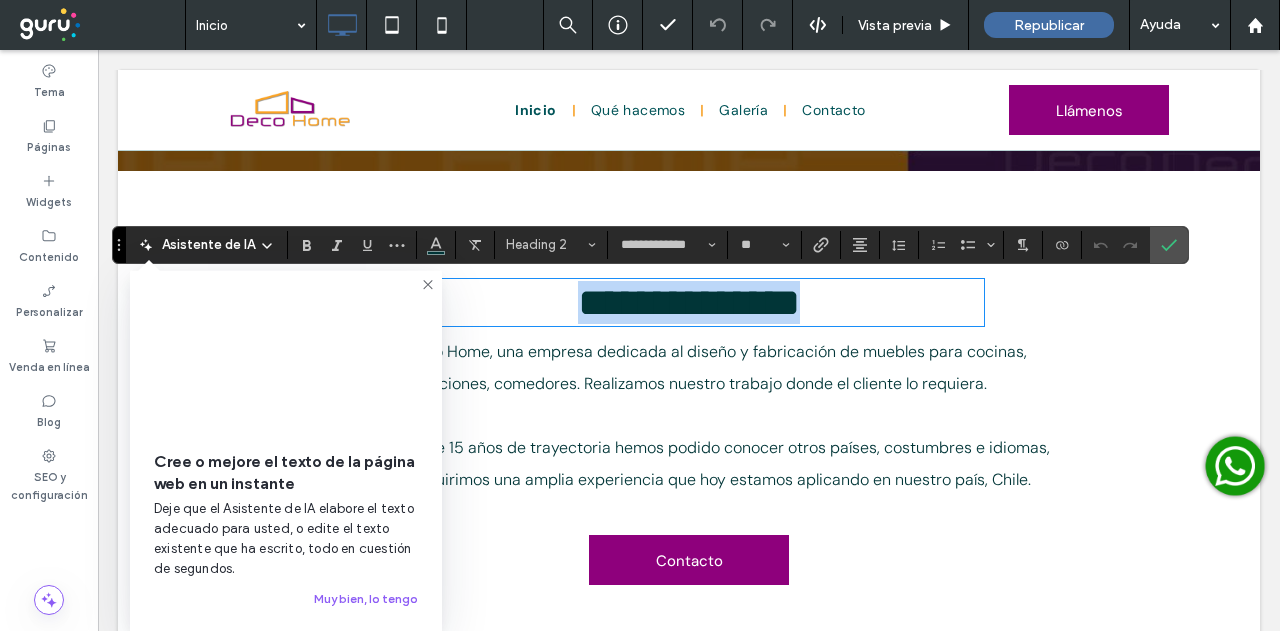 drag, startPoint x: 828, startPoint y: 312, endPoint x: 553, endPoint y: 305, distance: 275.08908 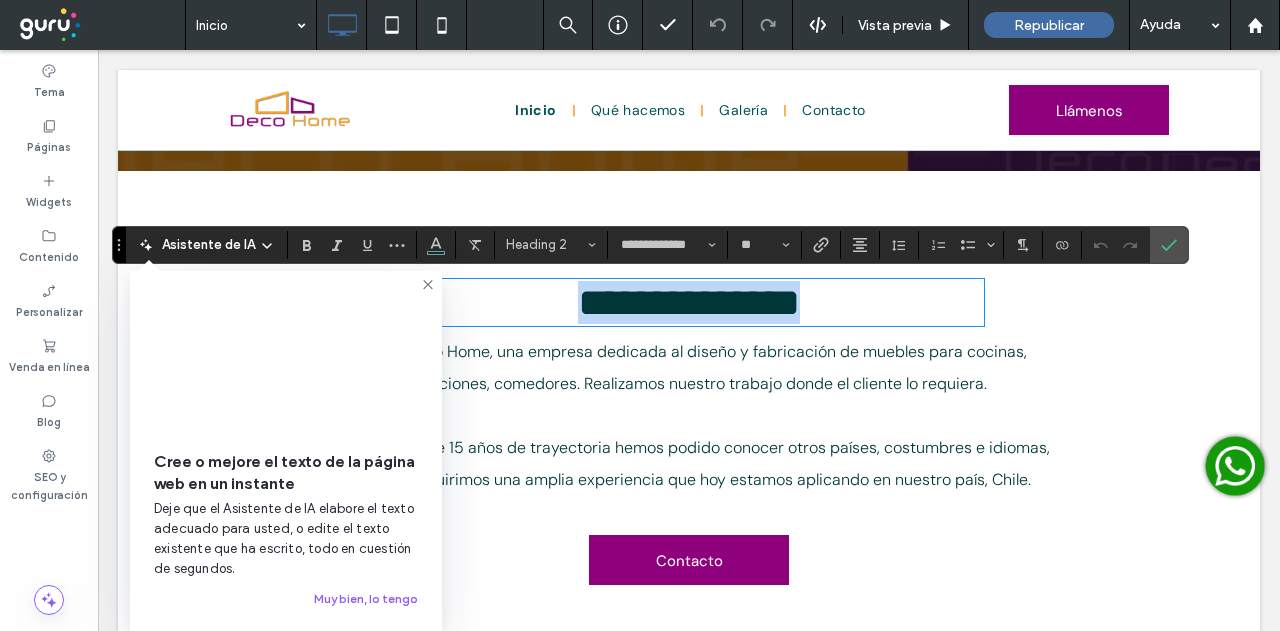 click on "**********" at bounding box center [689, 302] 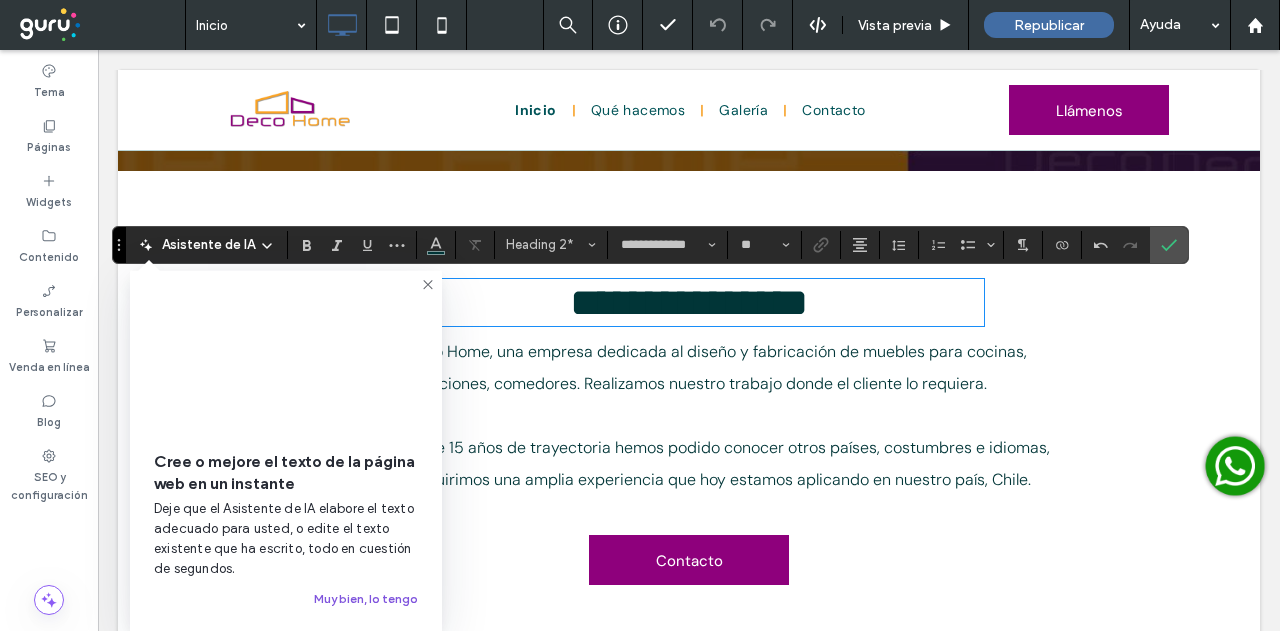 click on "Muy bien, lo tengo" at bounding box center [366, 599] 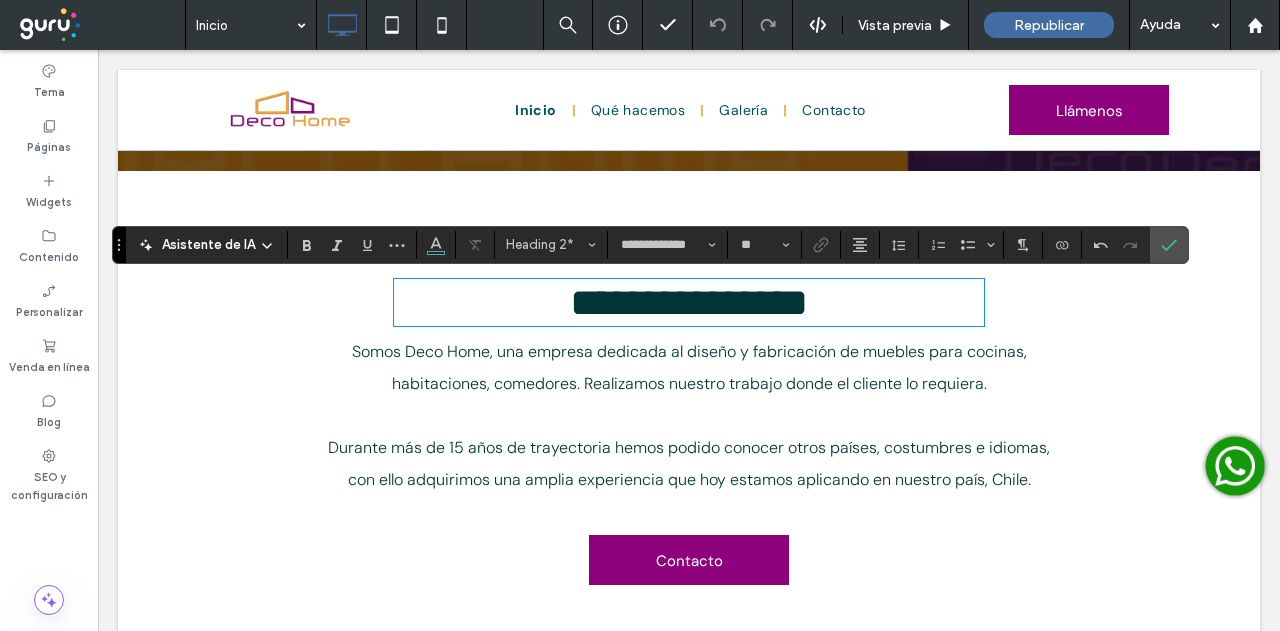 click at bounding box center [689, 416] 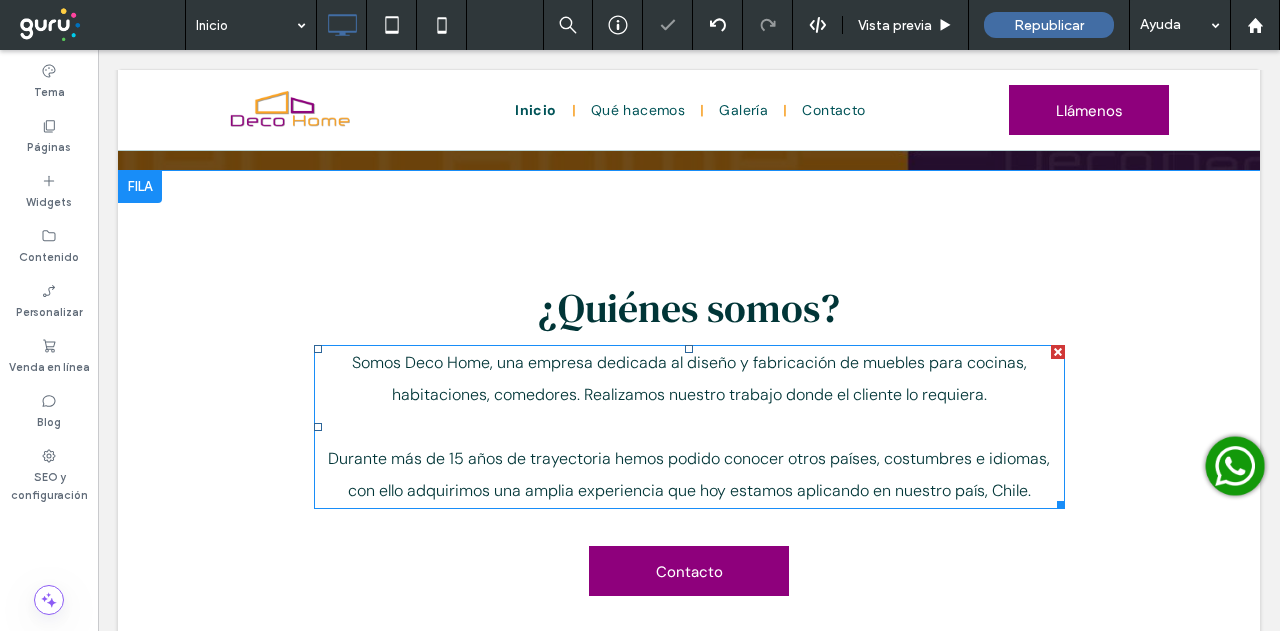 click at bounding box center [689, 427] 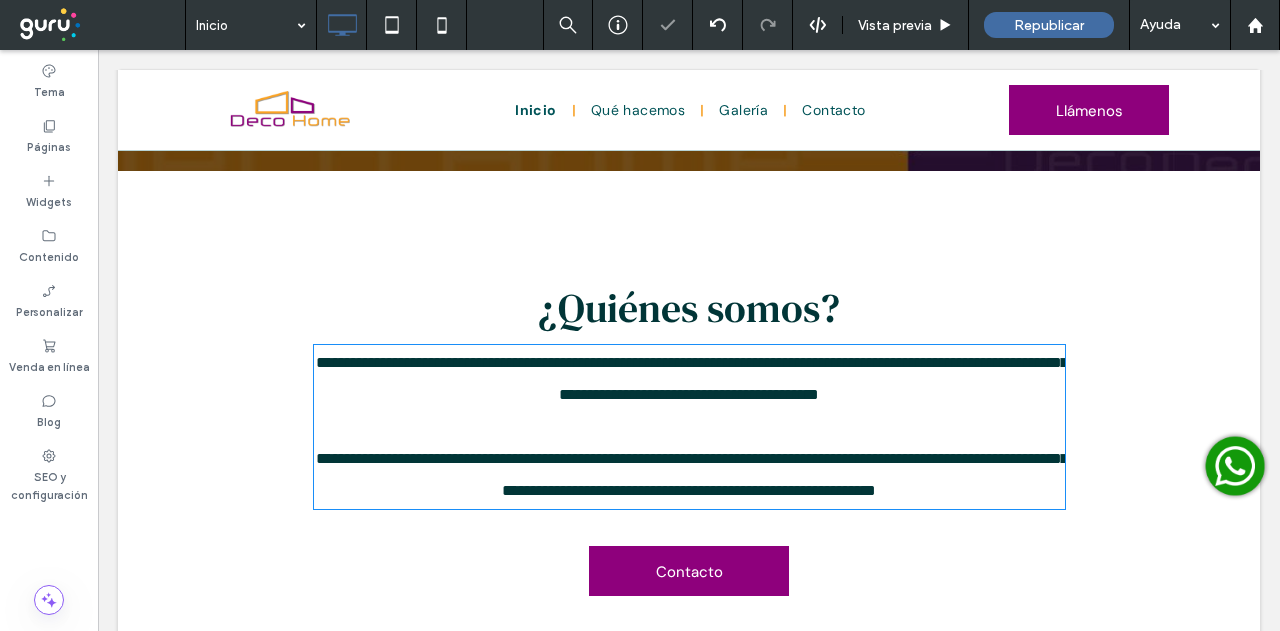 click at bounding box center (689, 427) 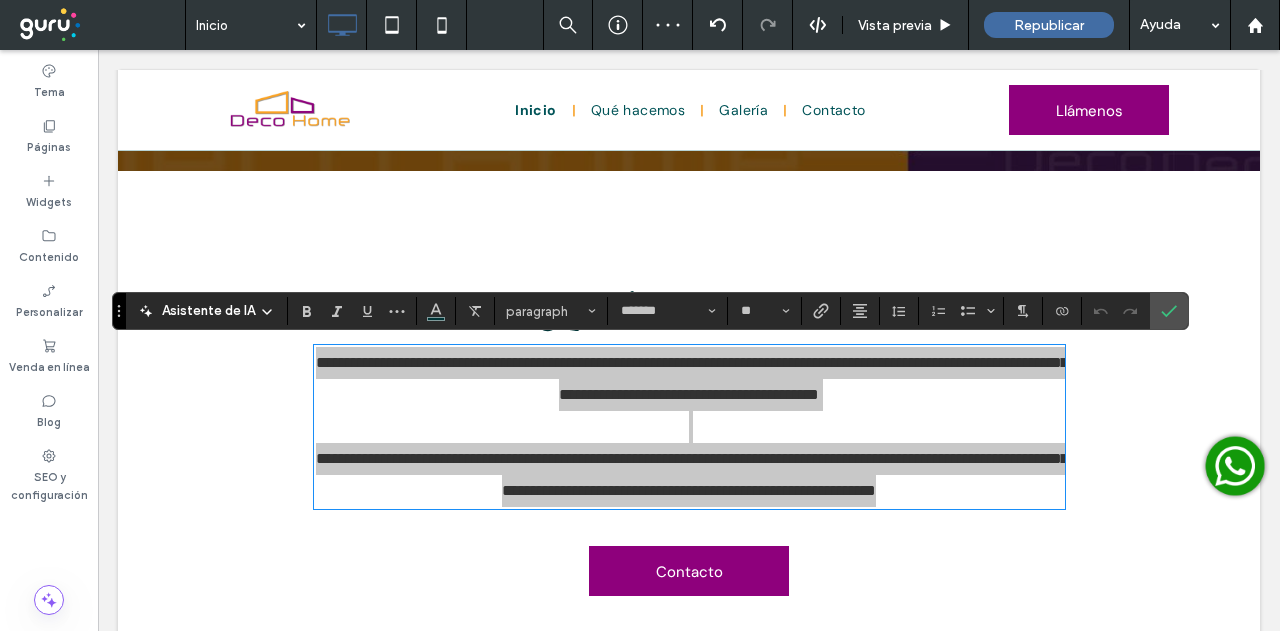 click on "Asistente de IA" at bounding box center [208, 311] 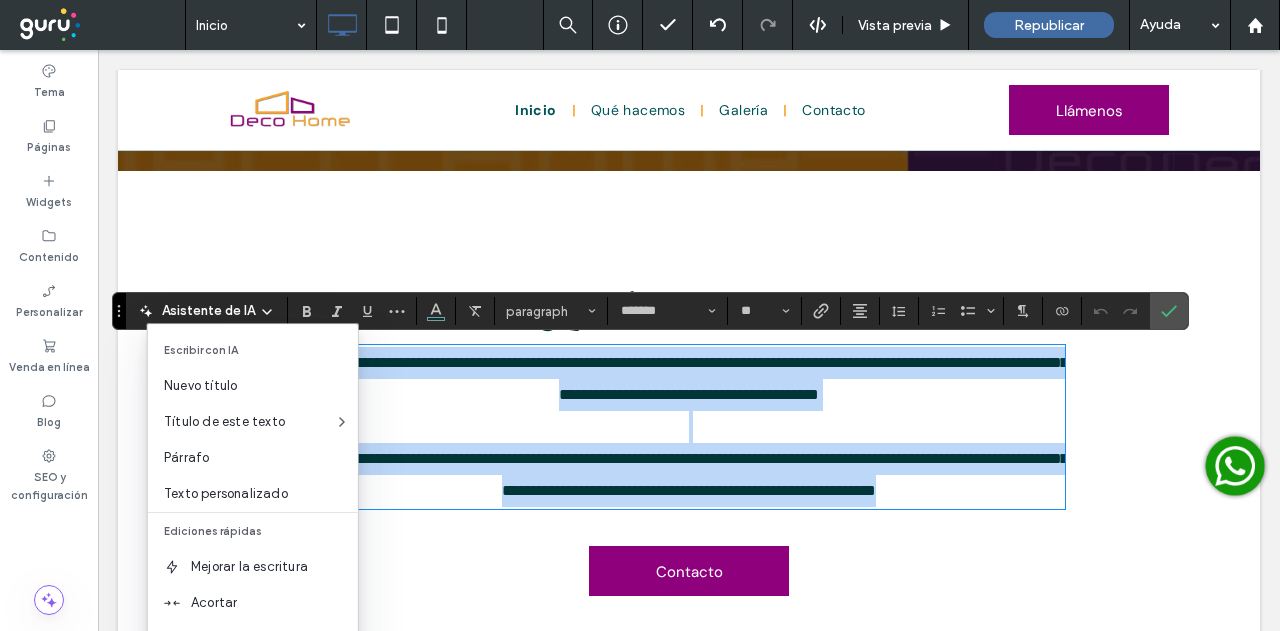click at bounding box center [689, 427] 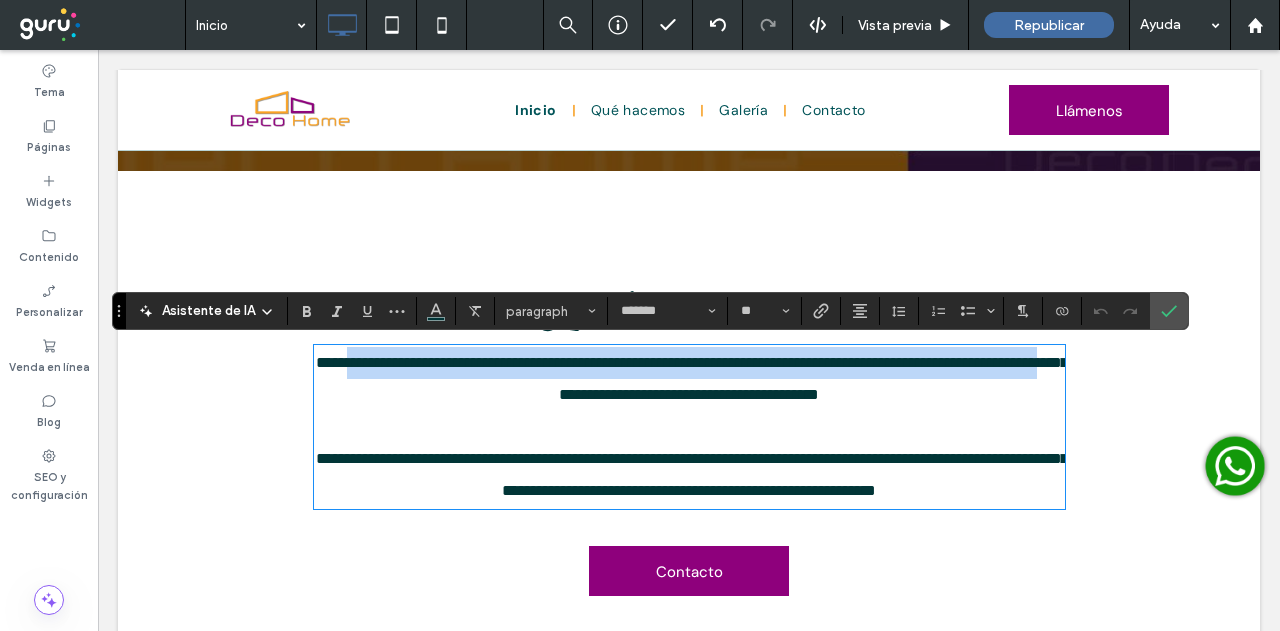 drag, startPoint x: 1044, startPoint y: 497, endPoint x: 366, endPoint y: 363, distance: 691.11505 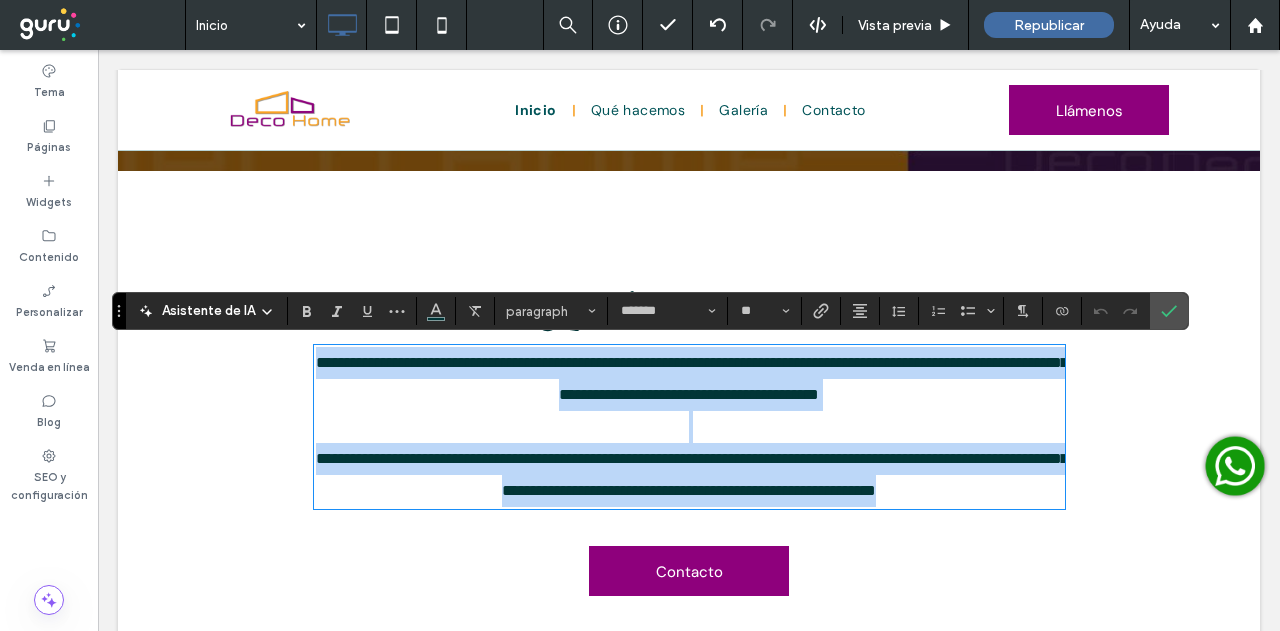 drag, startPoint x: 344, startPoint y: 362, endPoint x: 1022, endPoint y: 502, distance: 692.3034 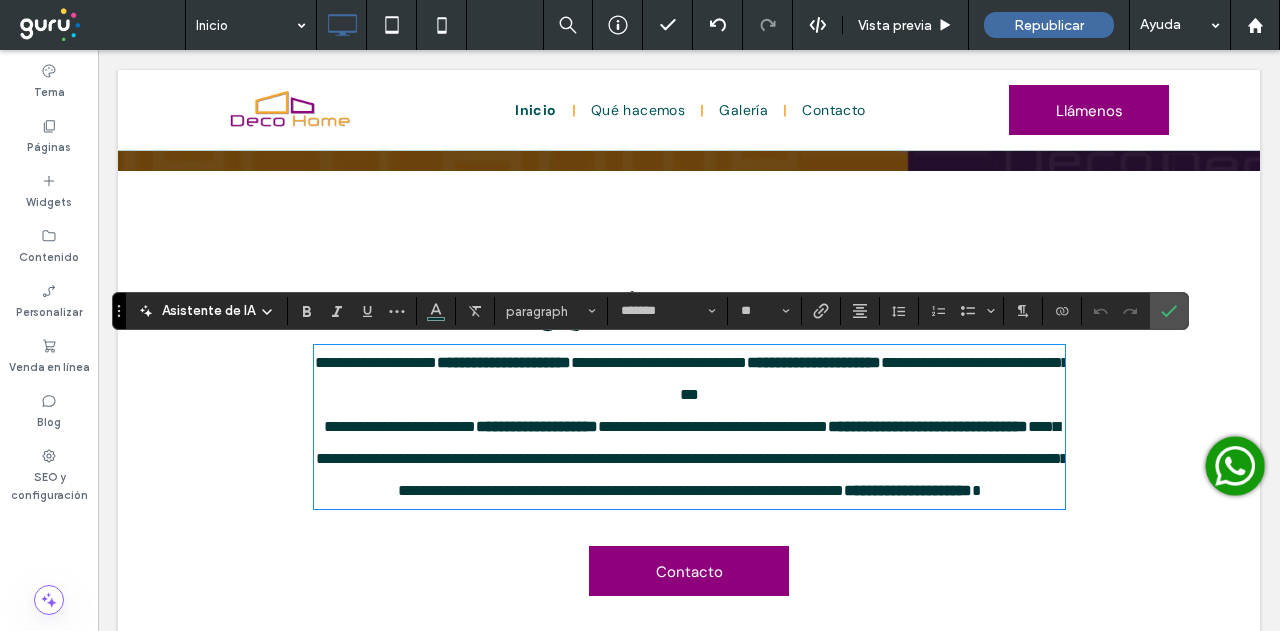 scroll, scrollTop: 0, scrollLeft: 0, axis: both 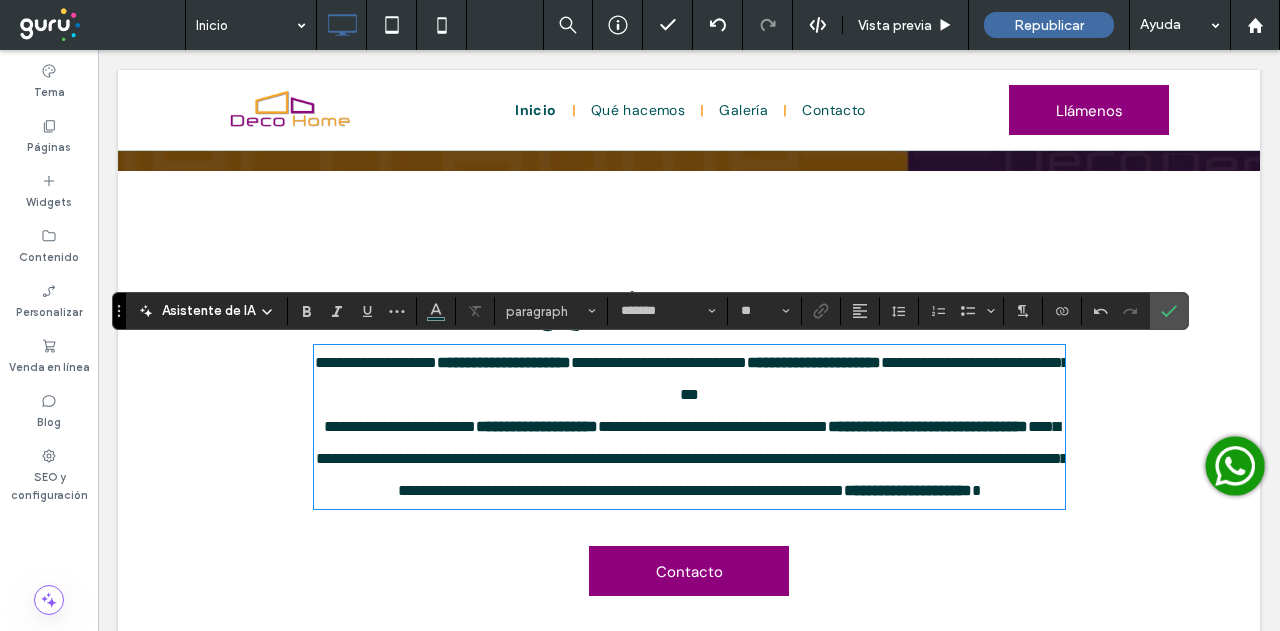 drag, startPoint x: 394, startPoint y: 461, endPoint x: 405, endPoint y: 466, distance: 12.083046 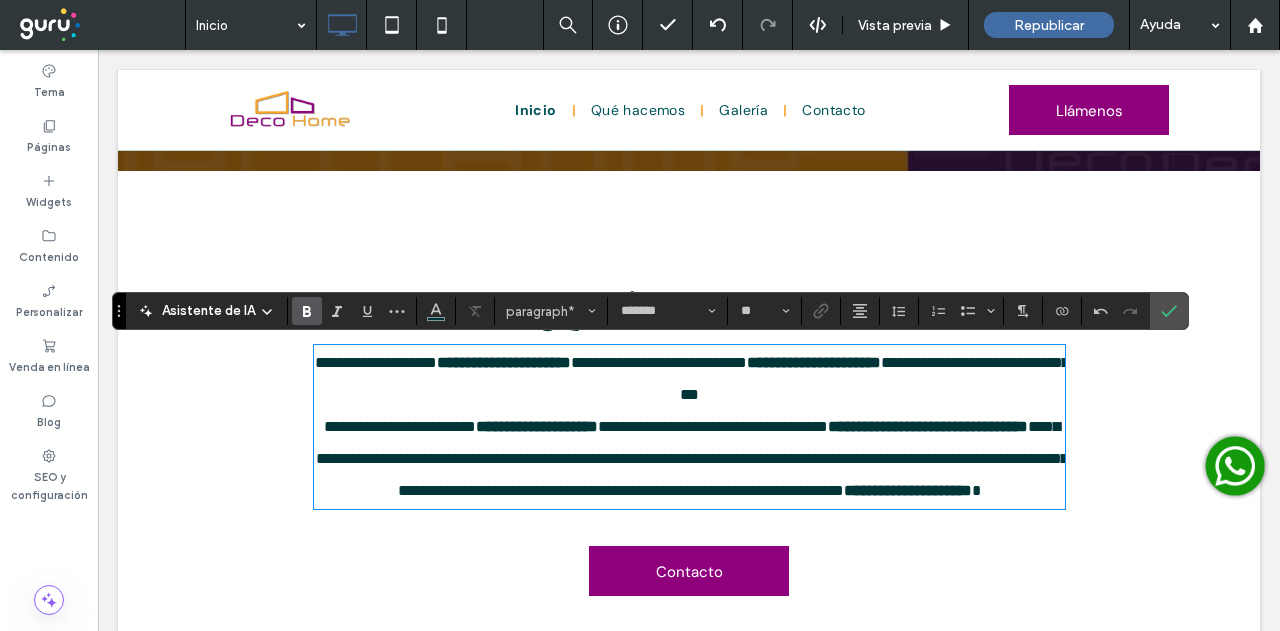 type 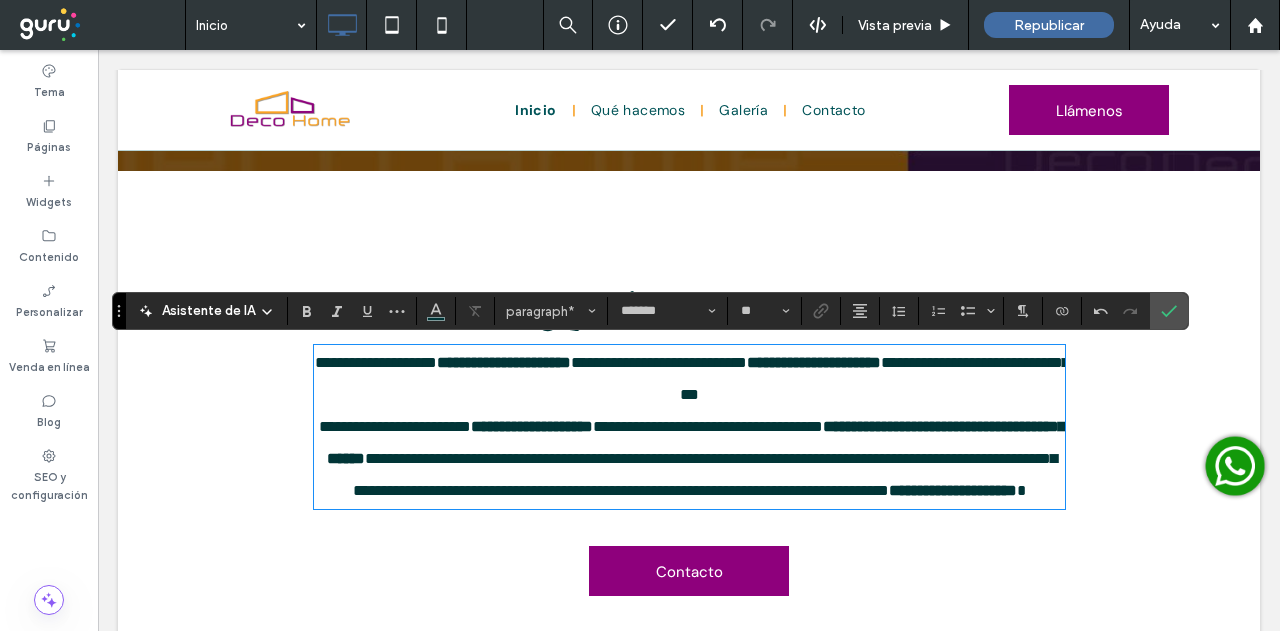 click on "**********" at bounding box center (705, 474) 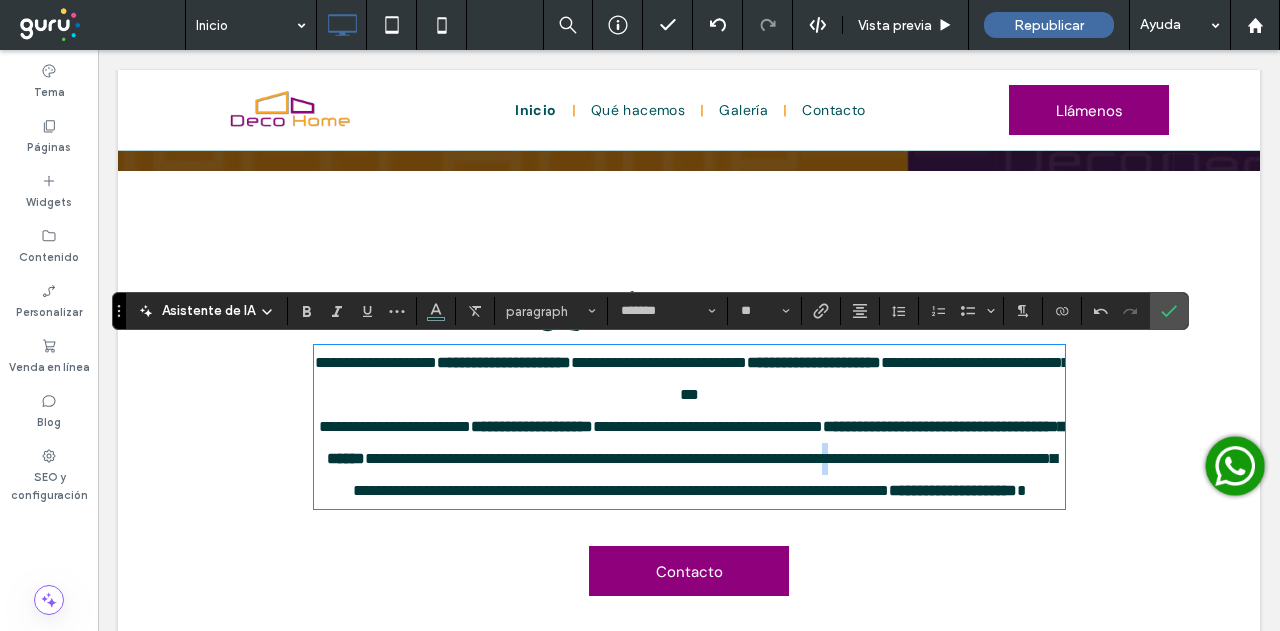 click on "**********" at bounding box center [705, 474] 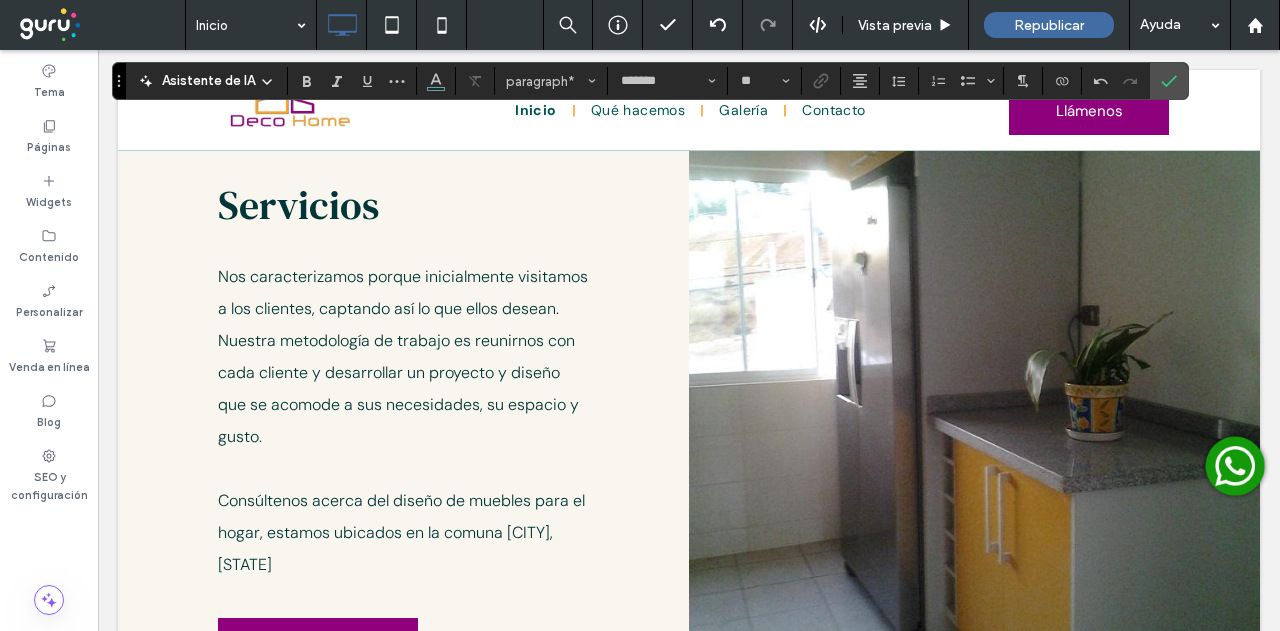 scroll, scrollTop: 1200, scrollLeft: 0, axis: vertical 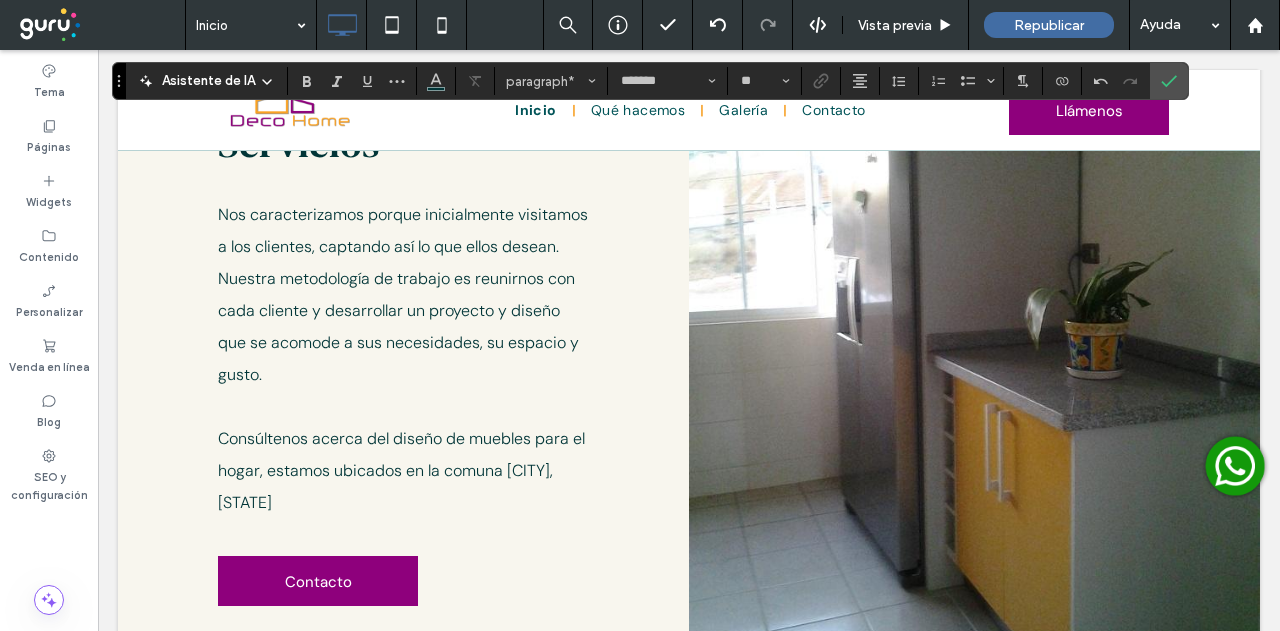 click on "Consúltenos acerca del diseño de muebles para el hogar, estamos ubicados en la comuna [CITY], [STATE]" at bounding box center (401, 470) 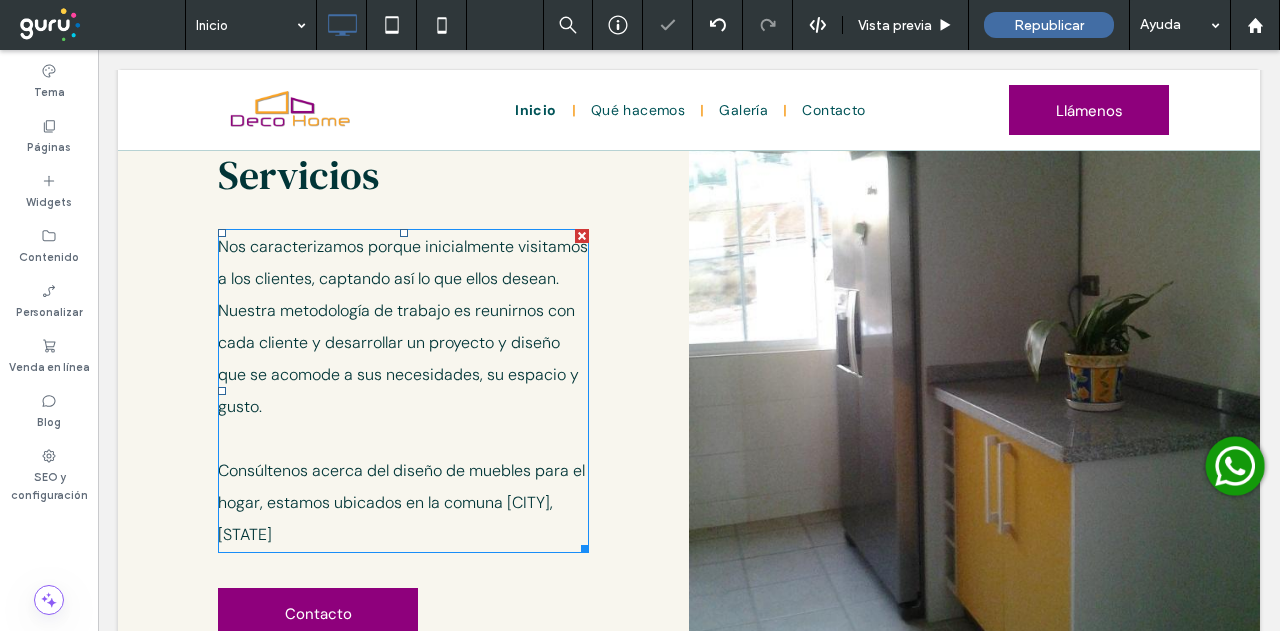 click on "Consúltenos acerca del diseño de muebles para el hogar, estamos ubicados en la comuna [CITY], [STATE]" at bounding box center (403, 503) 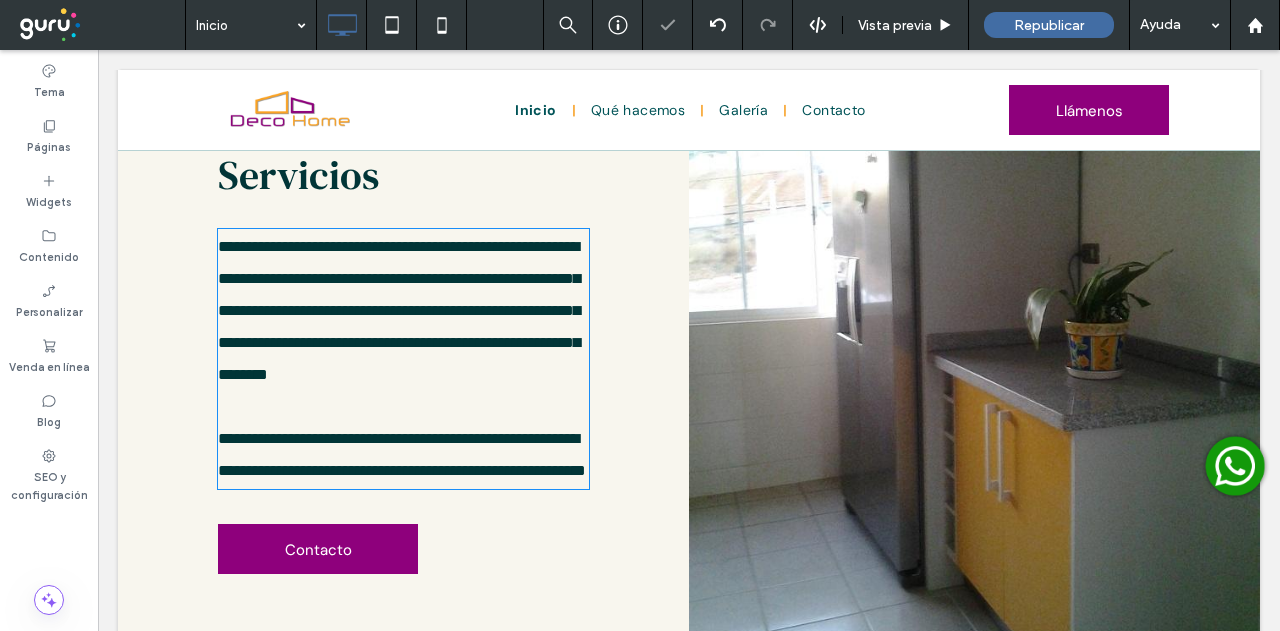 click on "**********" at bounding box center [403, 455] 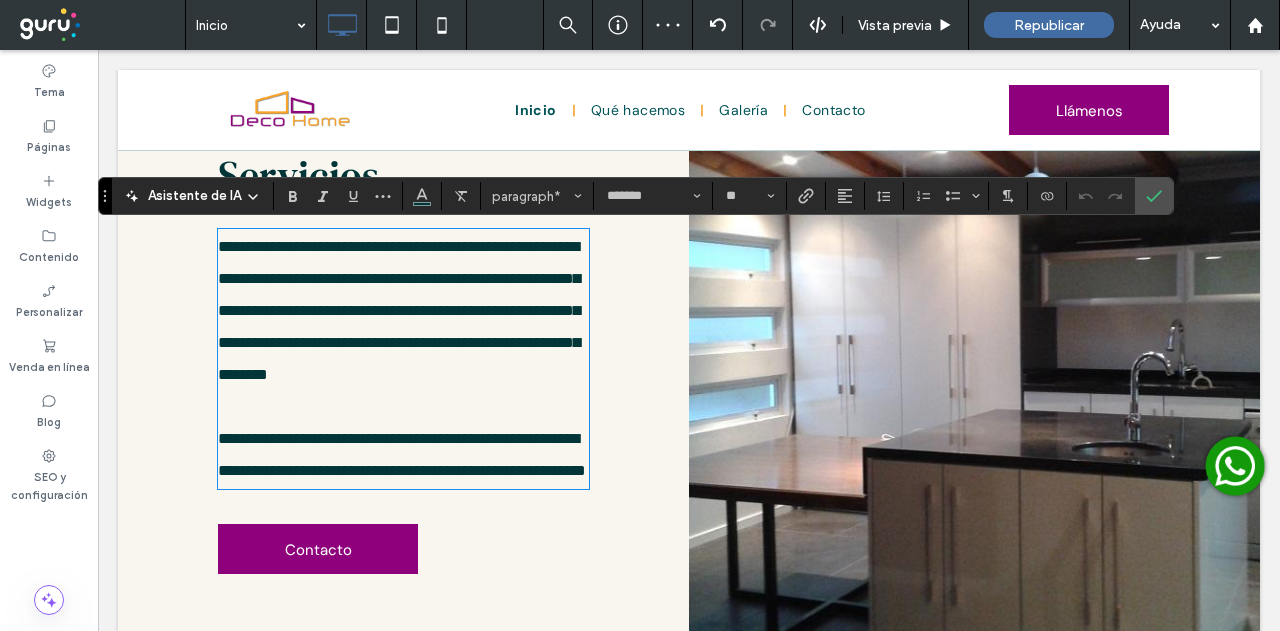 click on "**********" at bounding box center [403, 455] 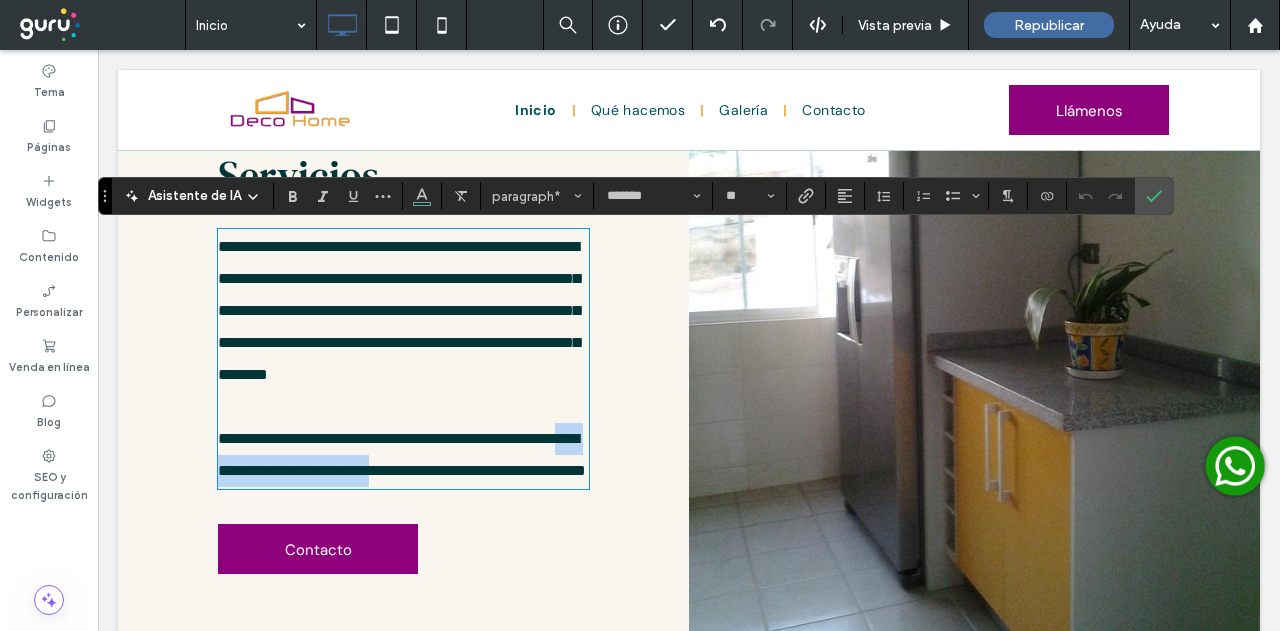 drag, startPoint x: 516, startPoint y: 506, endPoint x: 430, endPoint y: 474, distance: 91.76056 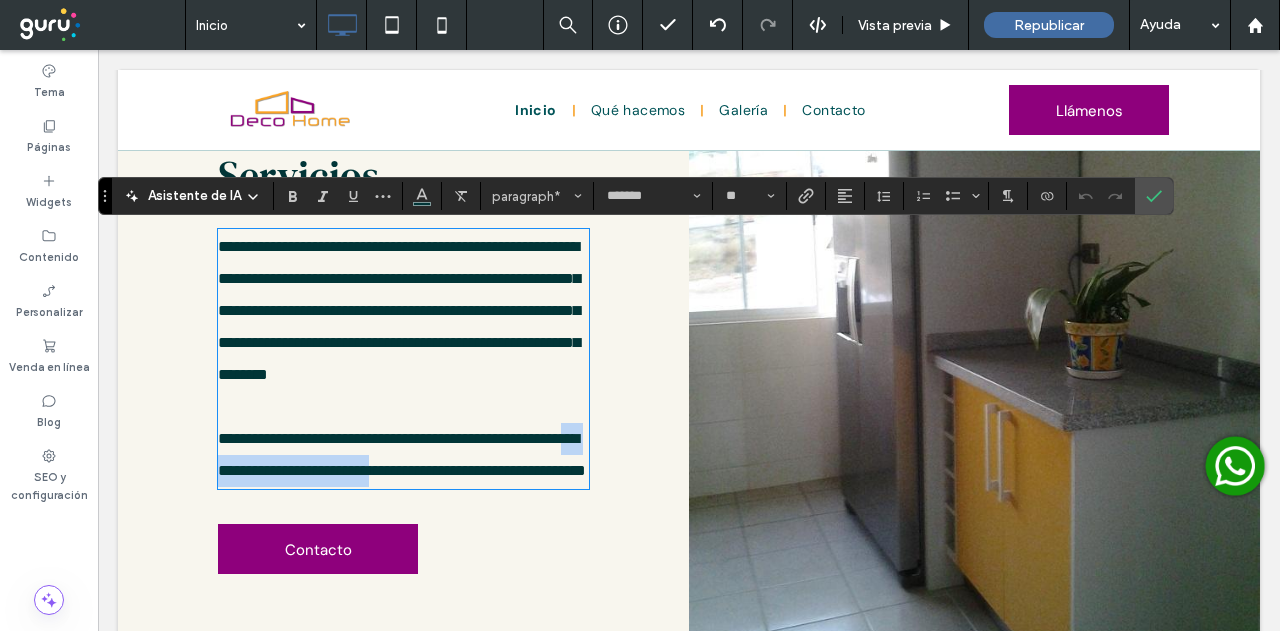 type 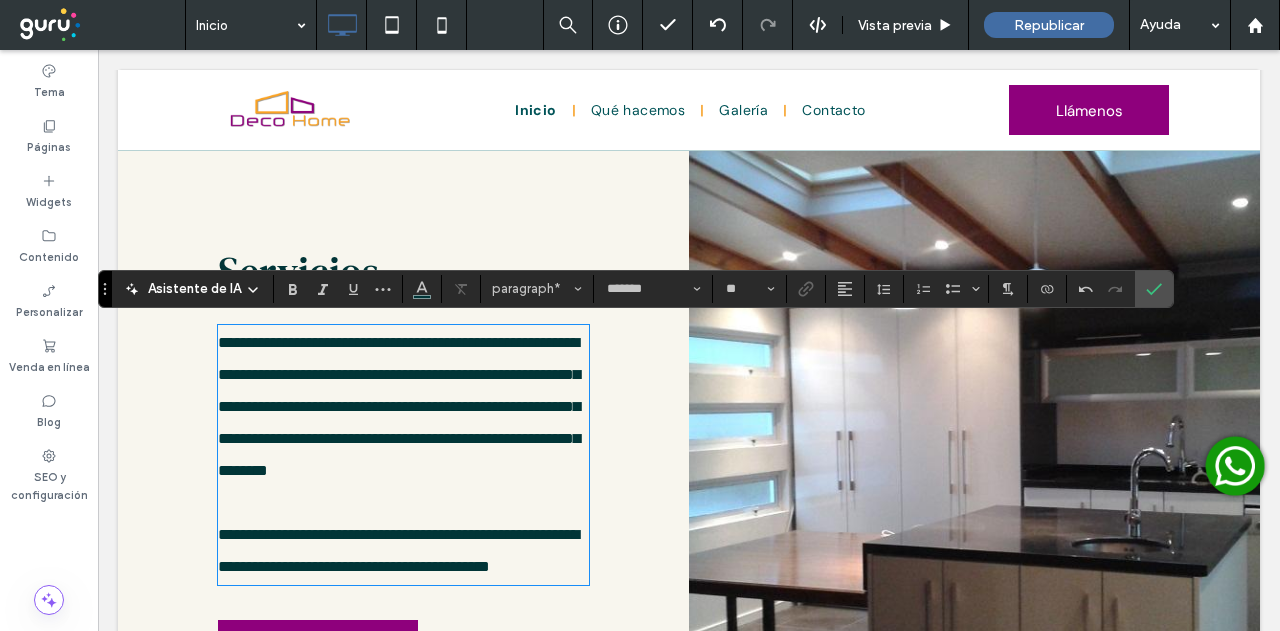 scroll, scrollTop: 1108, scrollLeft: 0, axis: vertical 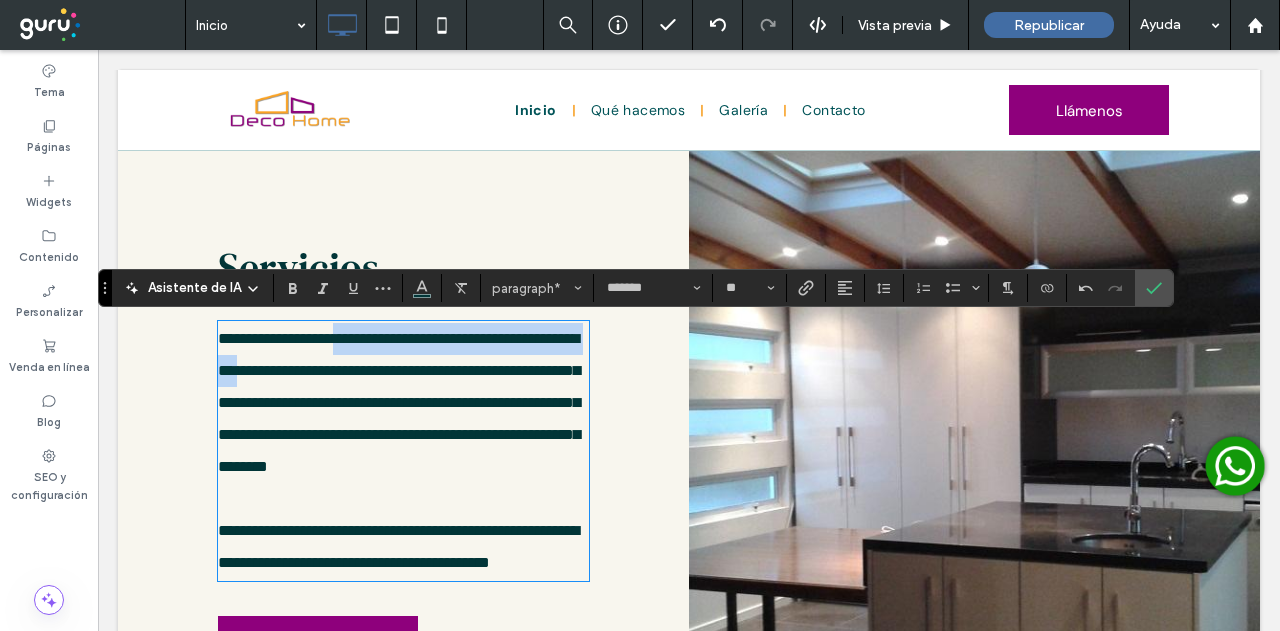 drag, startPoint x: 386, startPoint y: 375, endPoint x: 371, endPoint y: 354, distance: 25.806976 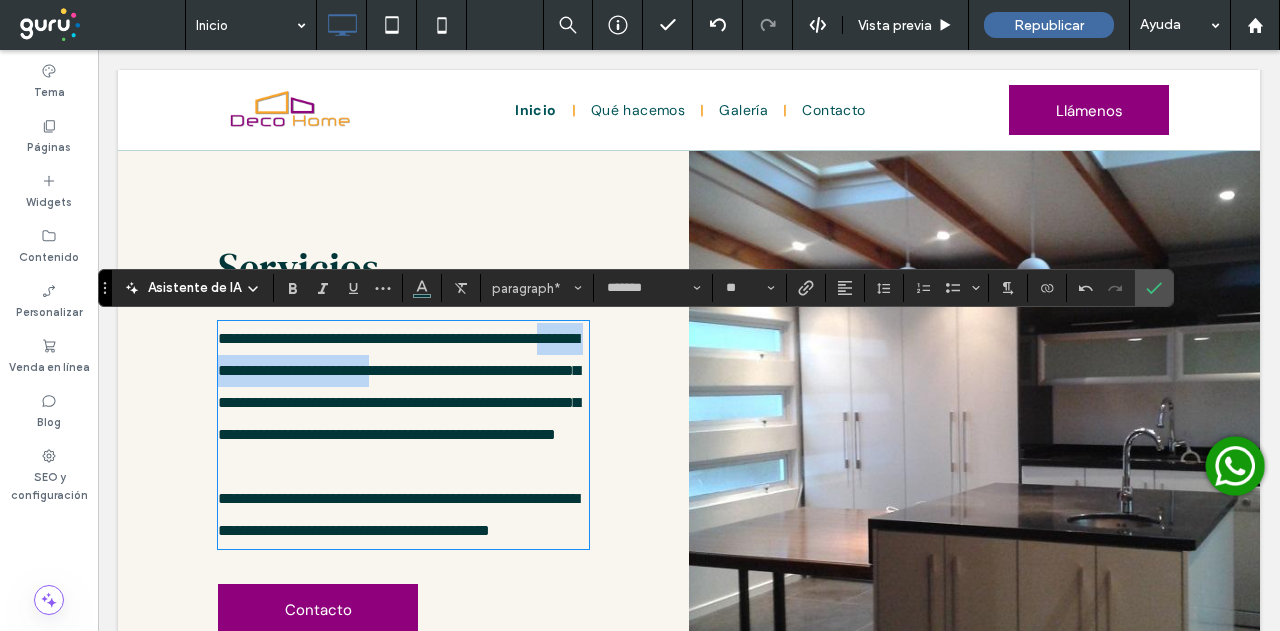 drag, startPoint x: 566, startPoint y: 374, endPoint x: 328, endPoint y: 371, distance: 238.0189 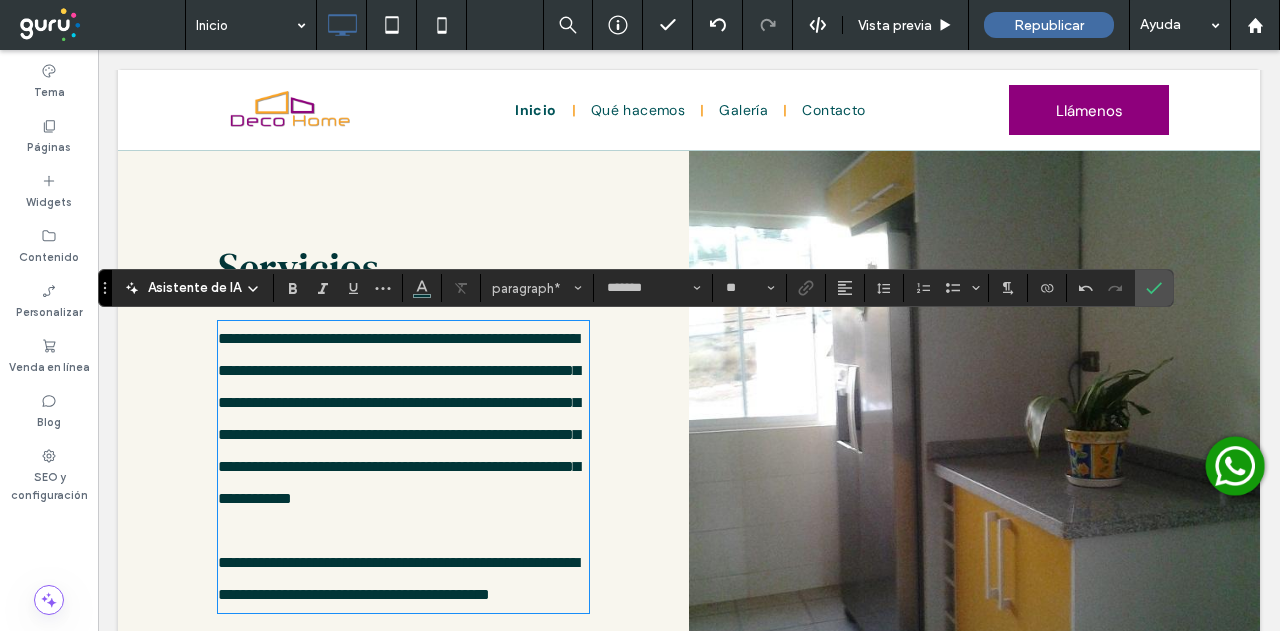 click on "**********" at bounding box center (399, 418) 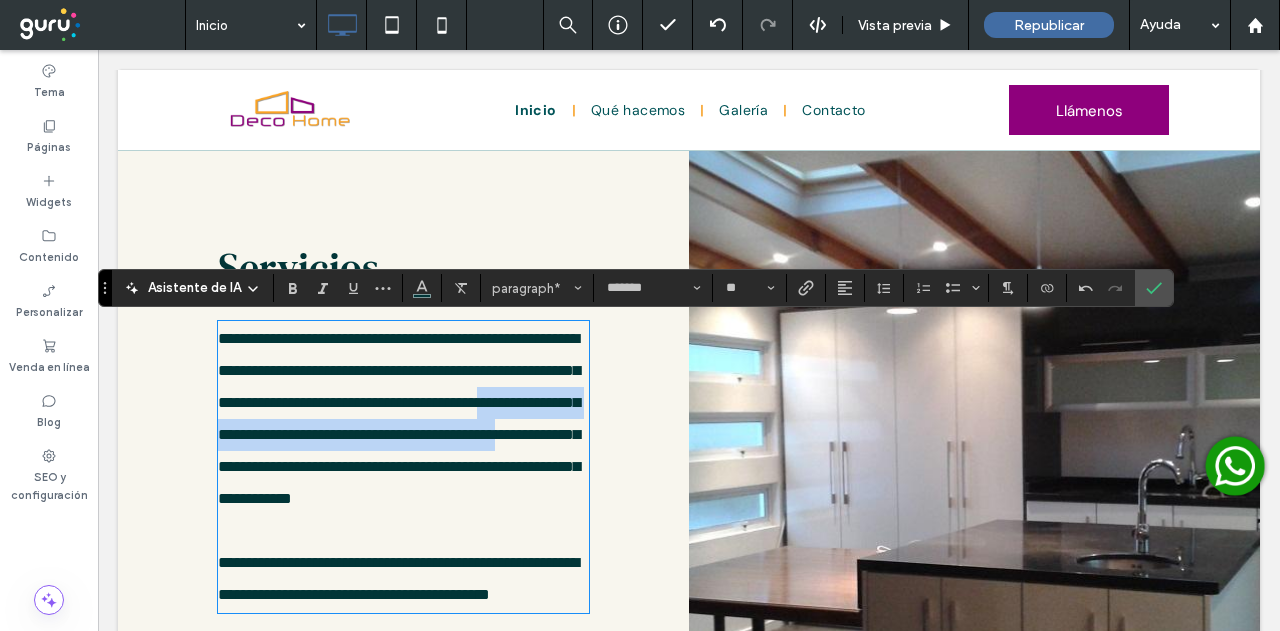 drag, startPoint x: 528, startPoint y: 472, endPoint x: 427, endPoint y: 433, distance: 108.26819 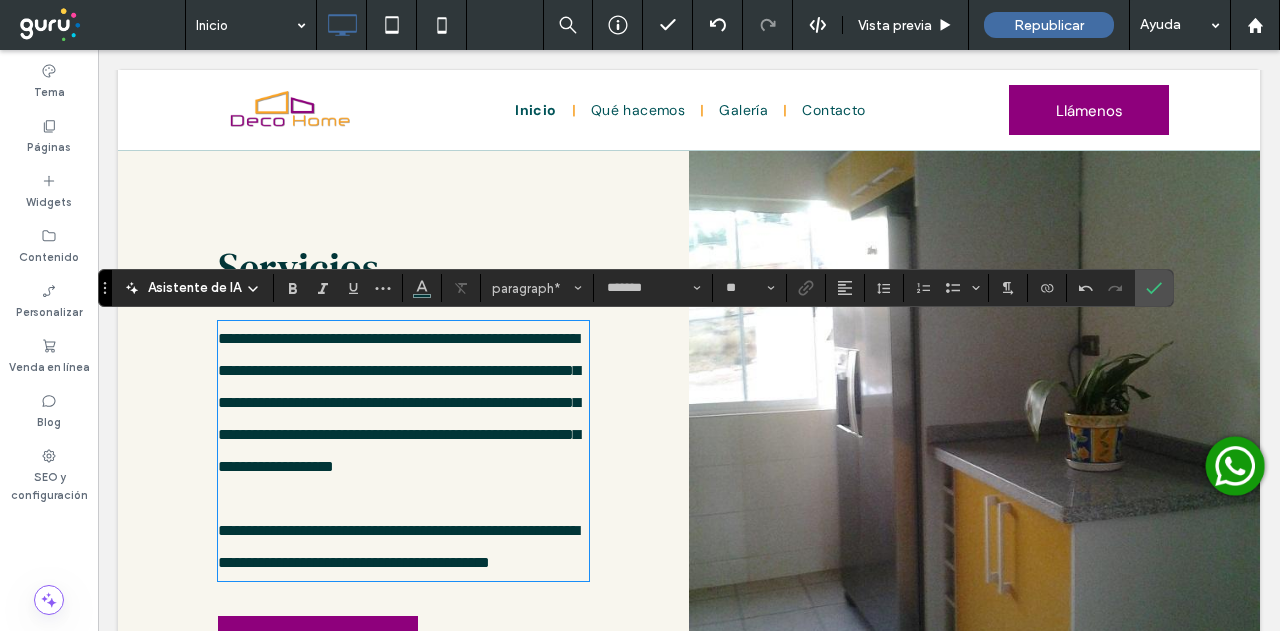 click on "**********" at bounding box center [399, 402] 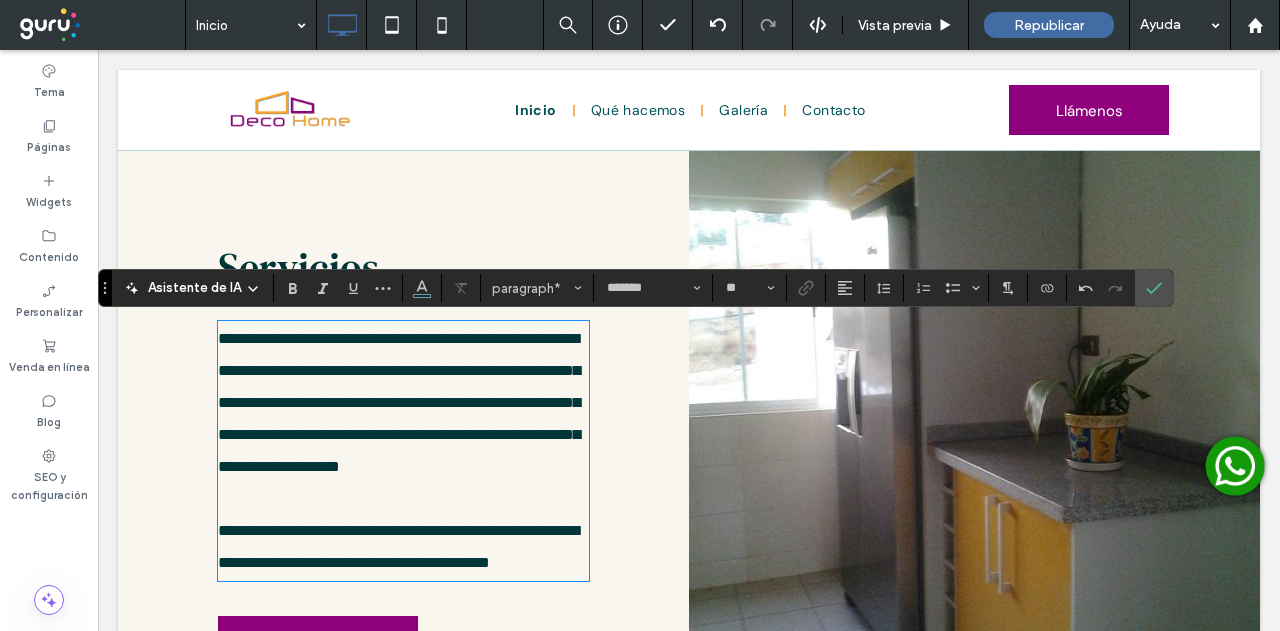 click on "**********" at bounding box center (399, 402) 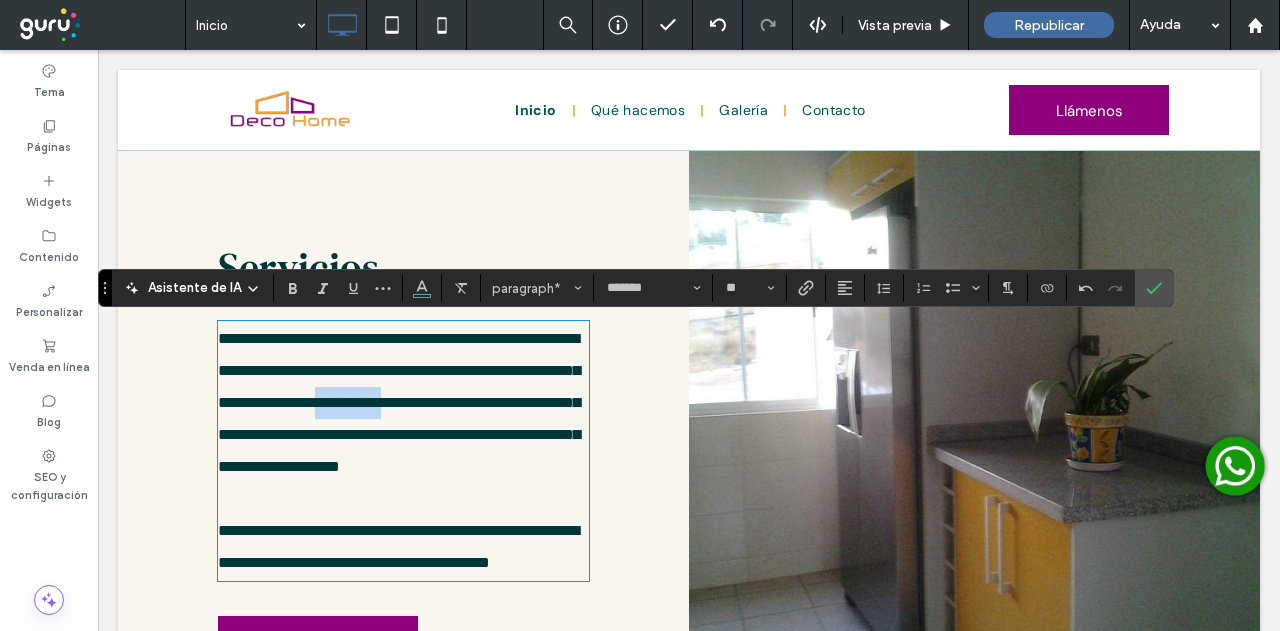 drag, startPoint x: 310, startPoint y: 436, endPoint x: 218, endPoint y: 432, distance: 92.086914 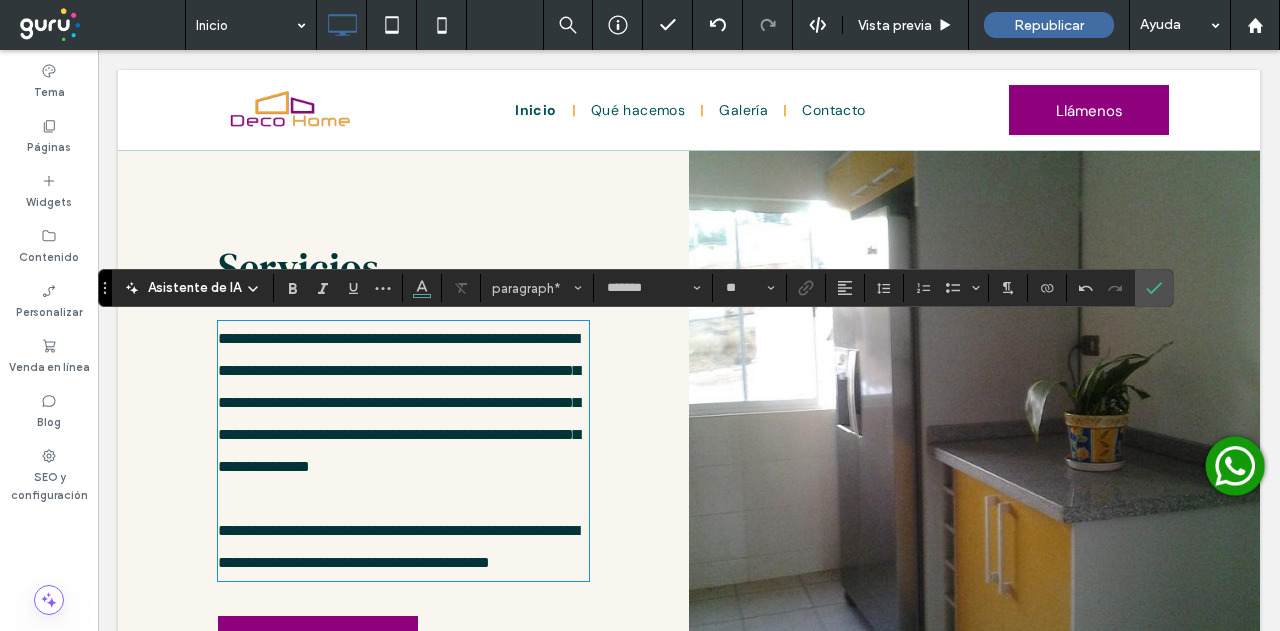 click on "**********" at bounding box center (399, 402) 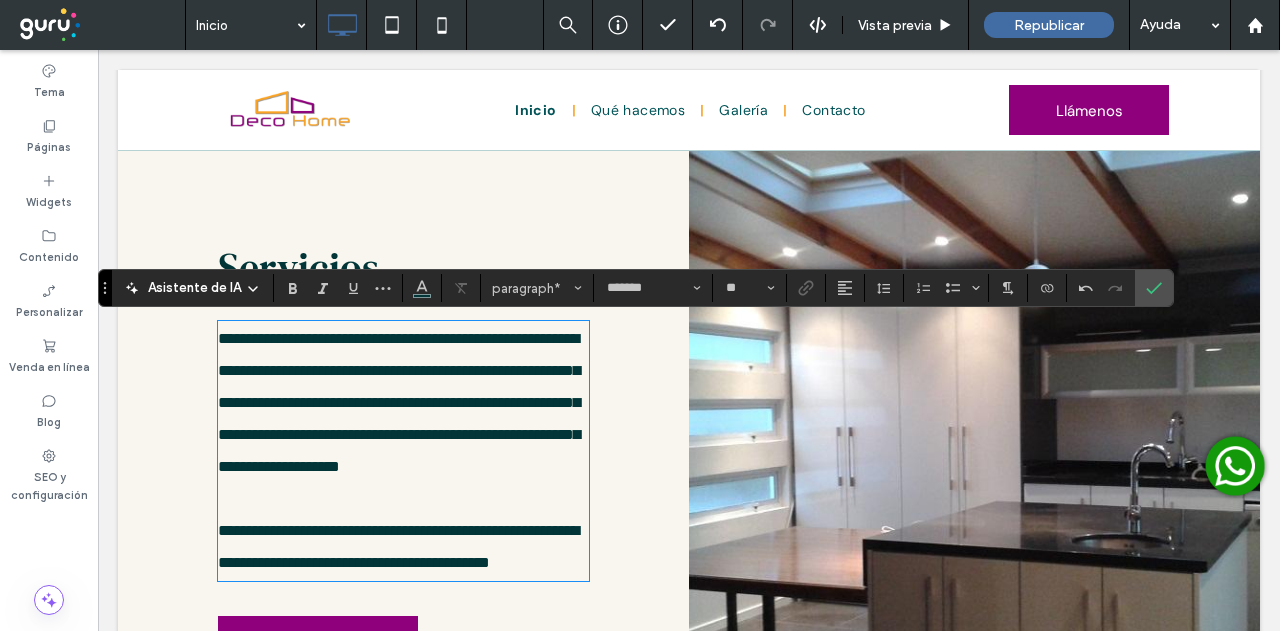 click on "**********" at bounding box center (399, 402) 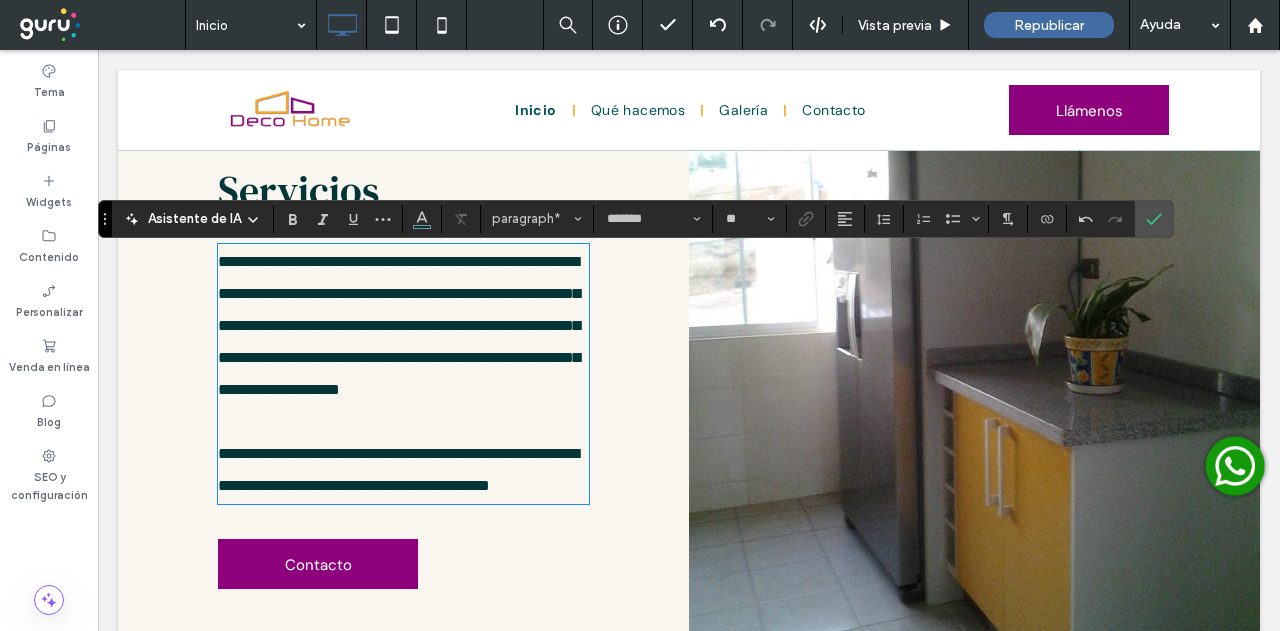 scroll, scrollTop: 1188, scrollLeft: 0, axis: vertical 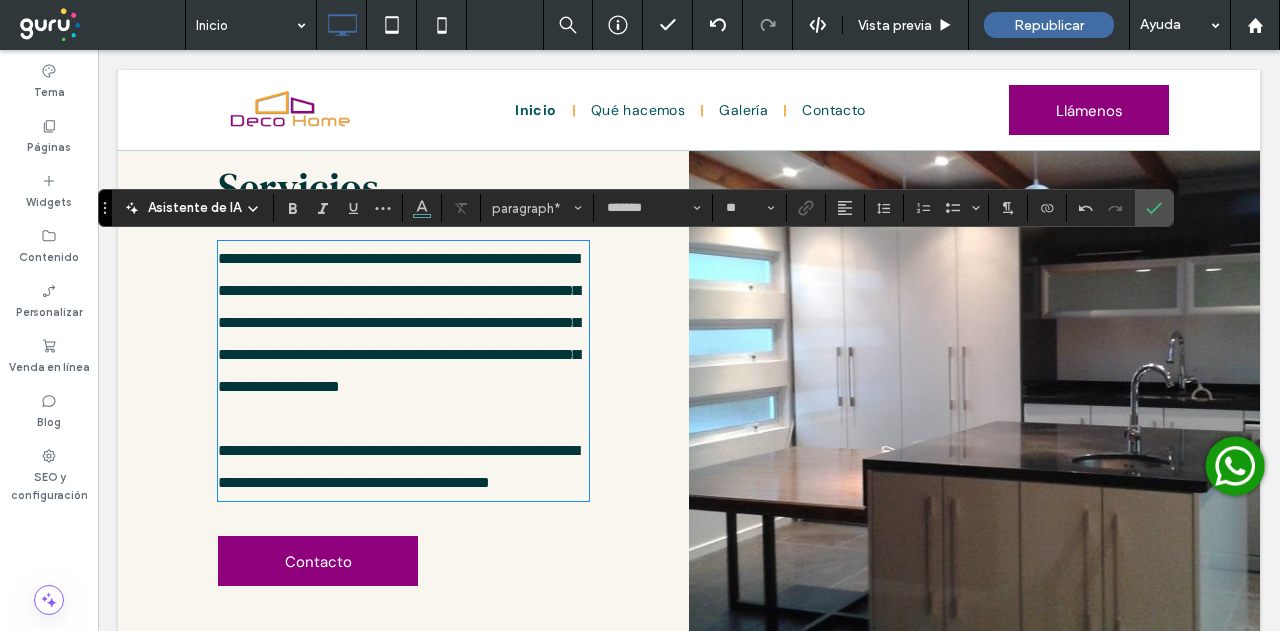 click on "**********" at bounding box center (403, 323) 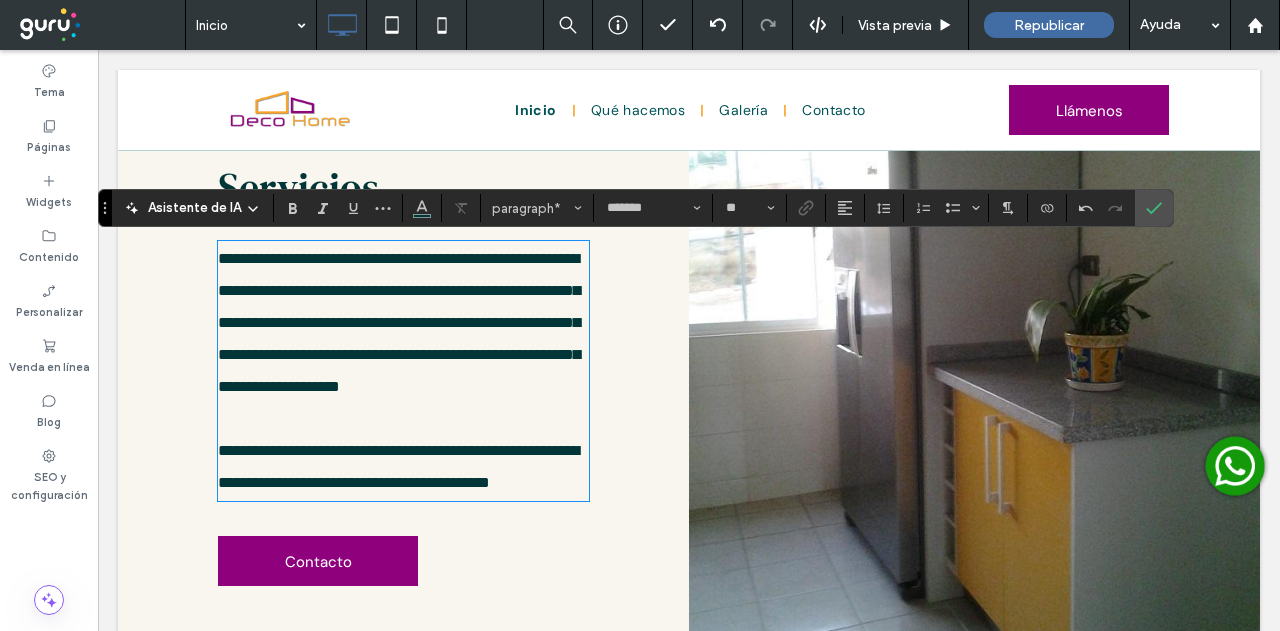 click on "**********" at bounding box center (399, 322) 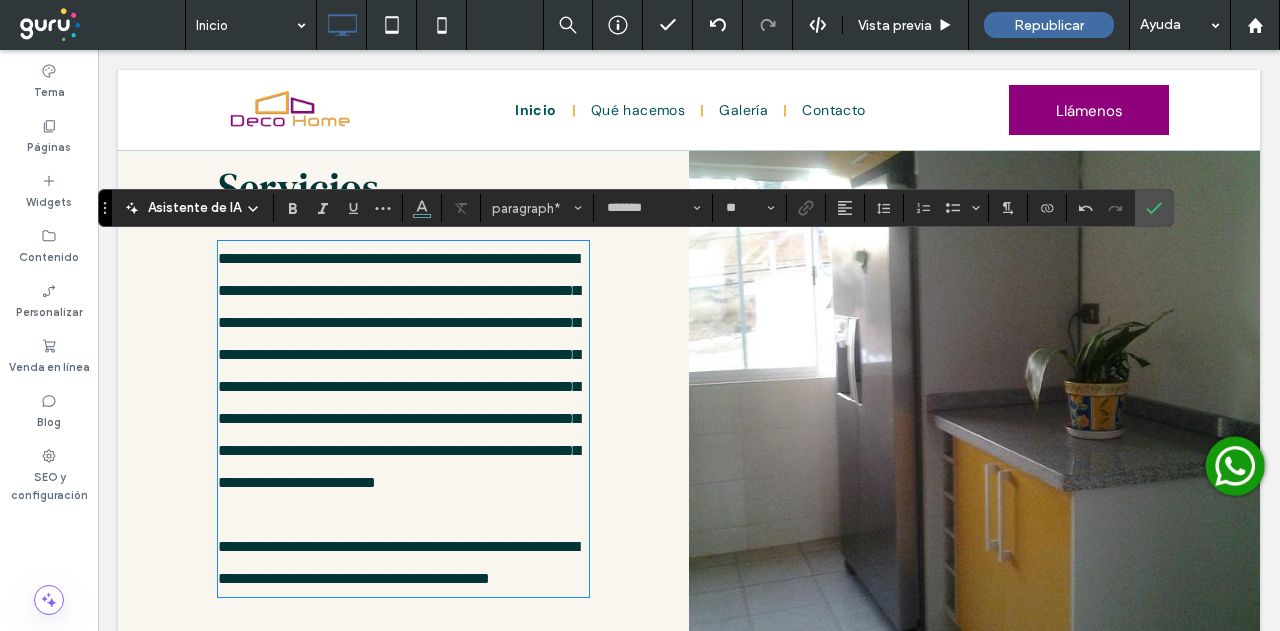 scroll, scrollTop: 1259, scrollLeft: 0, axis: vertical 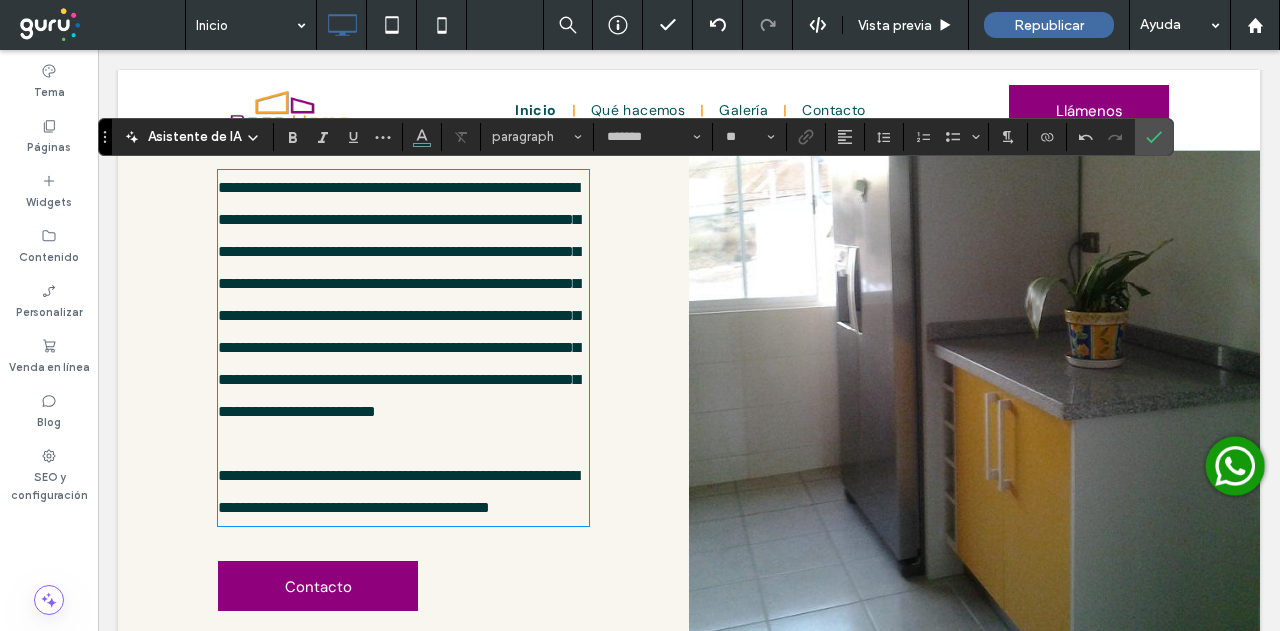 click on "**********" at bounding box center [399, 299] 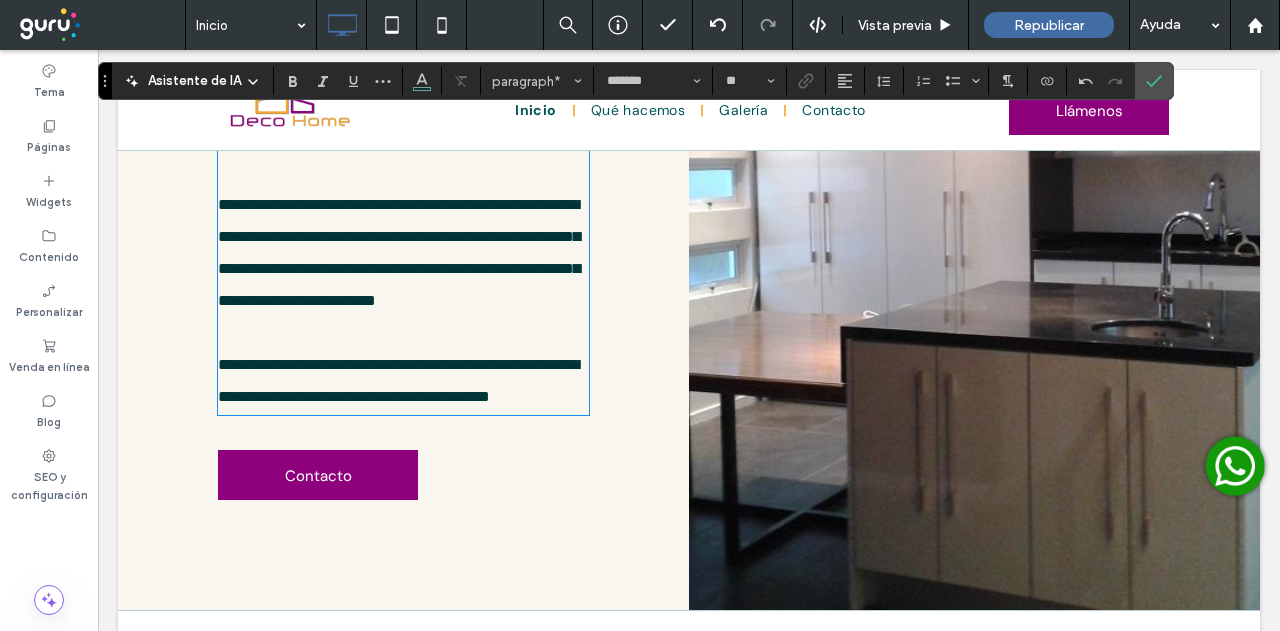scroll, scrollTop: 1402, scrollLeft: 0, axis: vertical 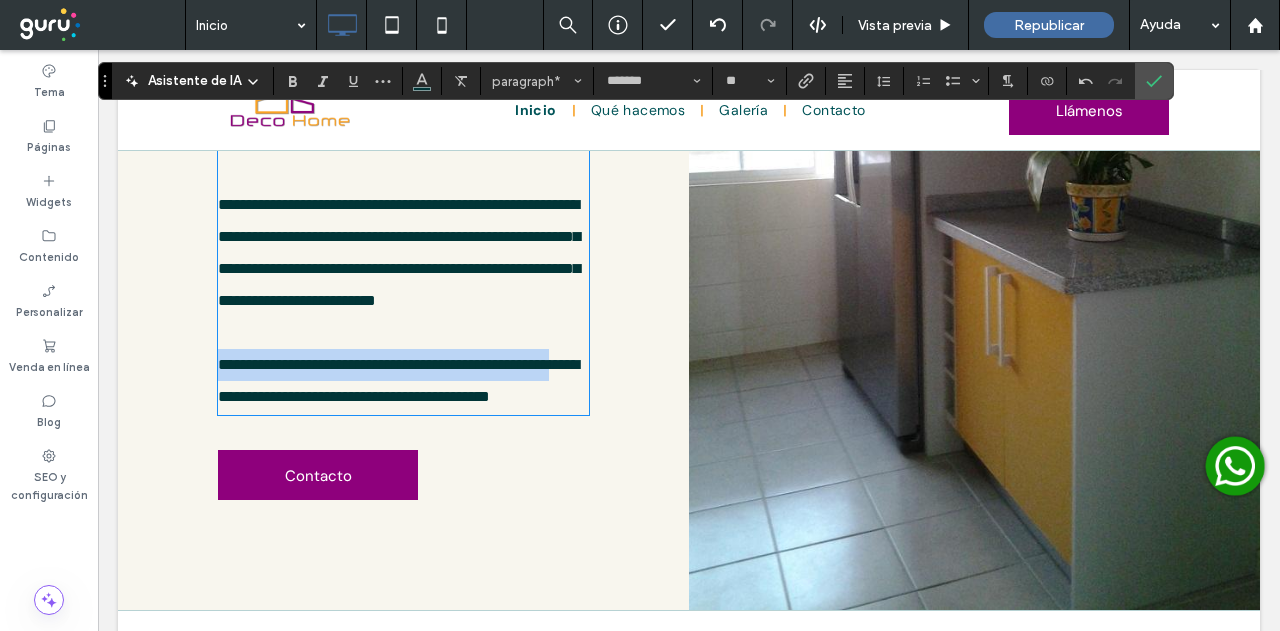 drag, startPoint x: 278, startPoint y: 494, endPoint x: 224, endPoint y: 462, distance: 62.76942 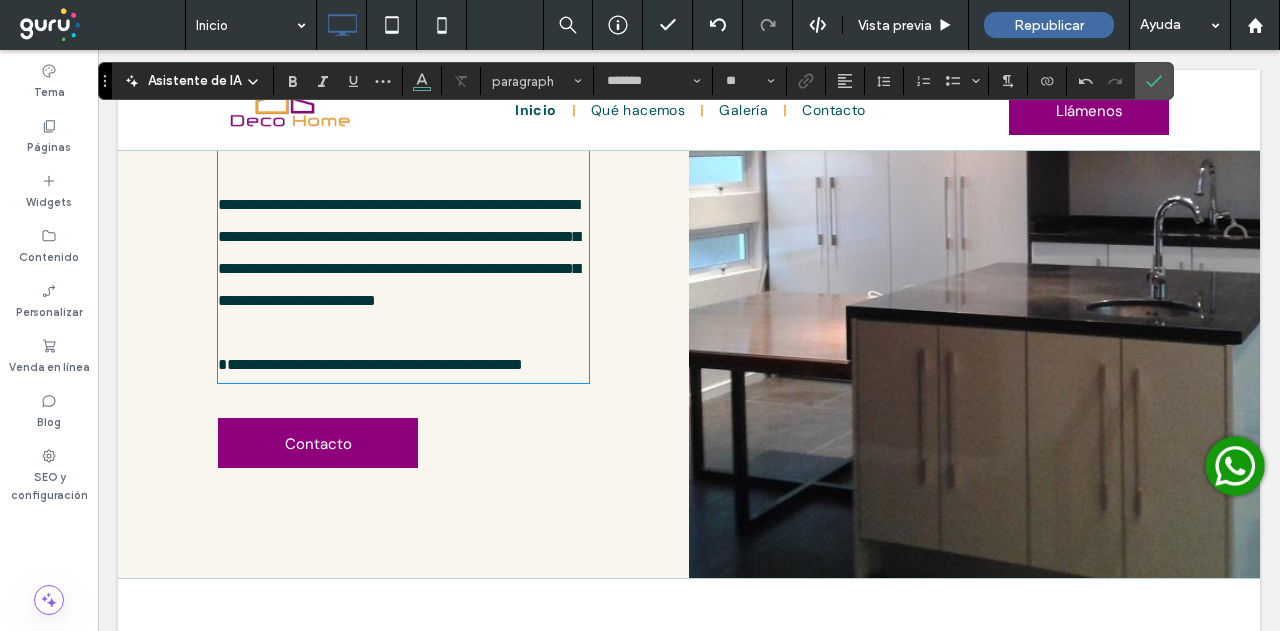 scroll, scrollTop: 0, scrollLeft: 0, axis: both 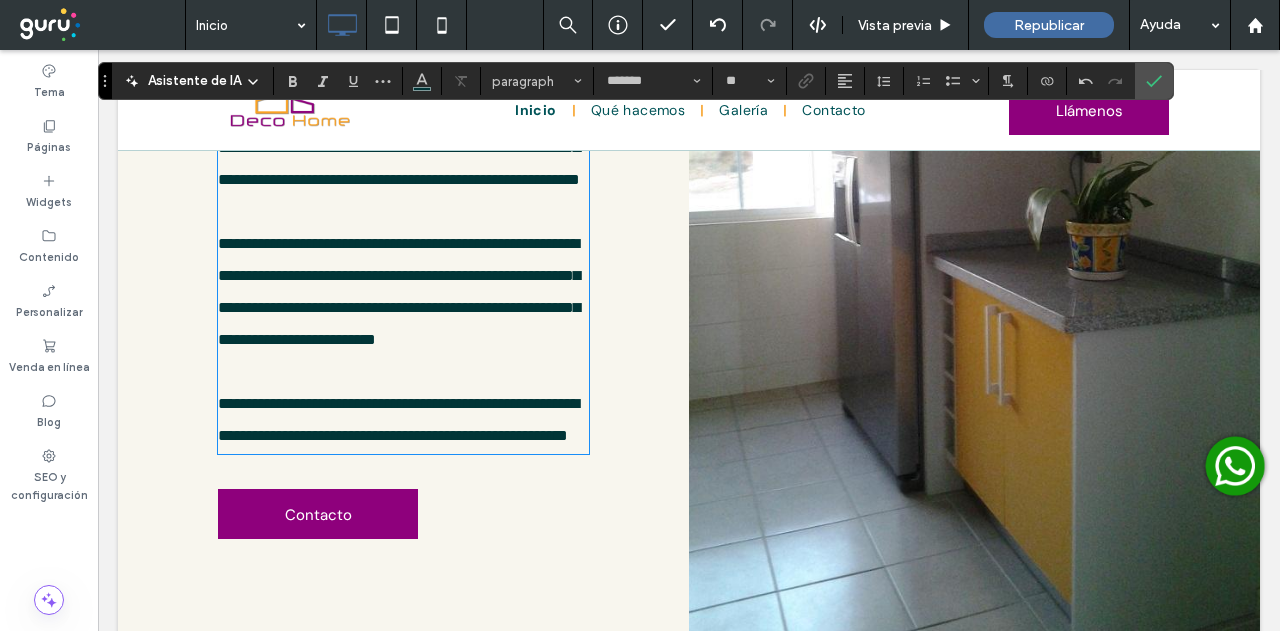 click on "**********" at bounding box center [398, 419] 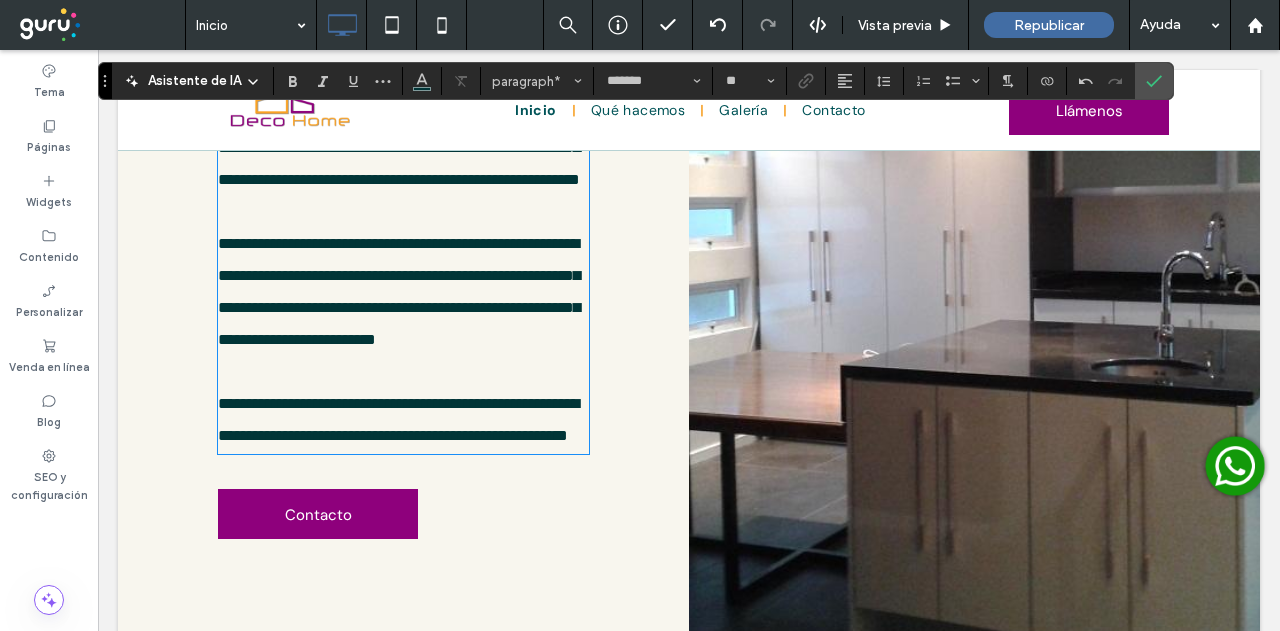 click on "**********" at bounding box center (398, 419) 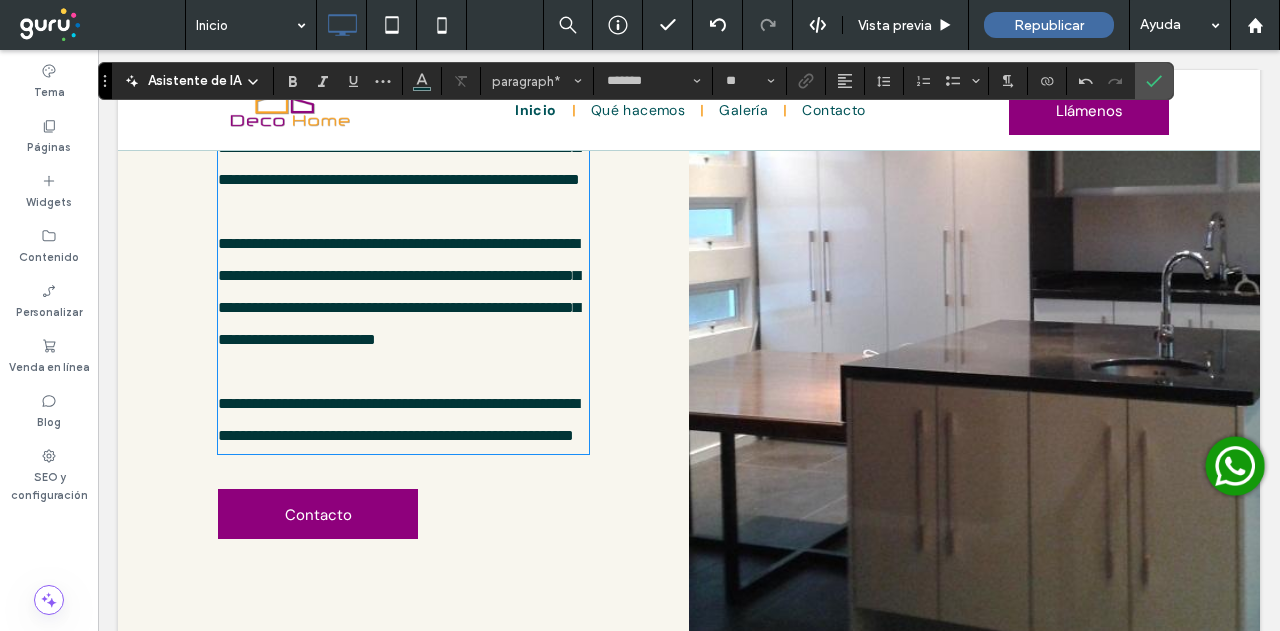 click on "**********" at bounding box center (398, 419) 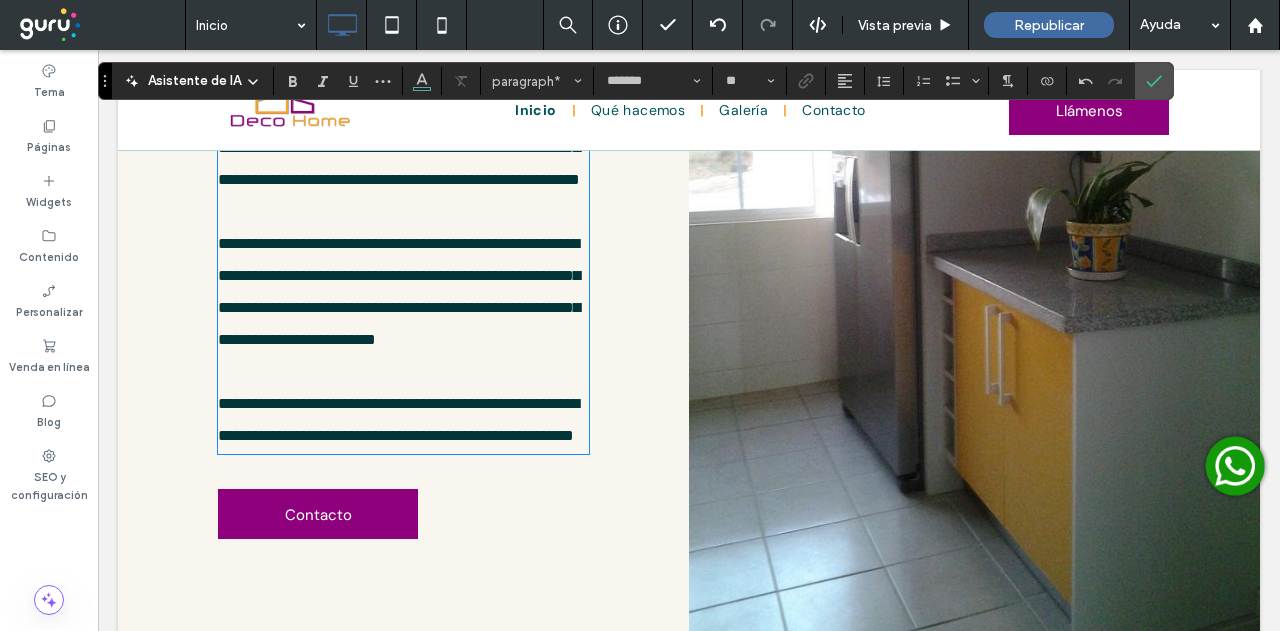 click on "**********" at bounding box center (398, 419) 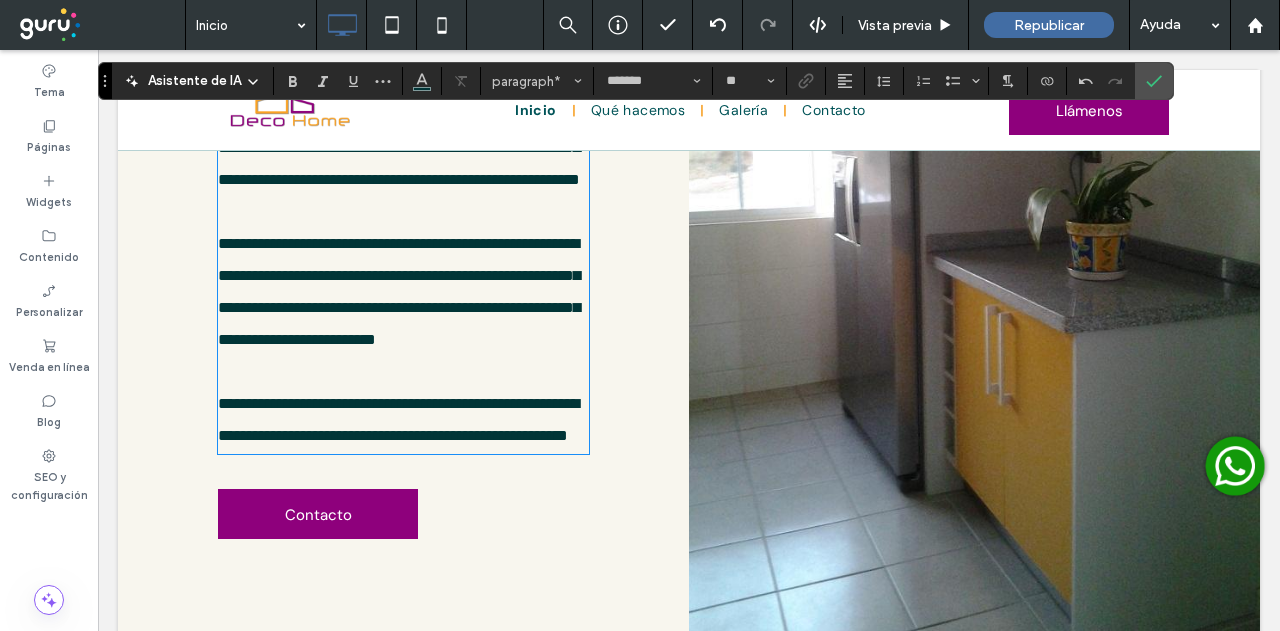 click on "**********" at bounding box center (398, 419) 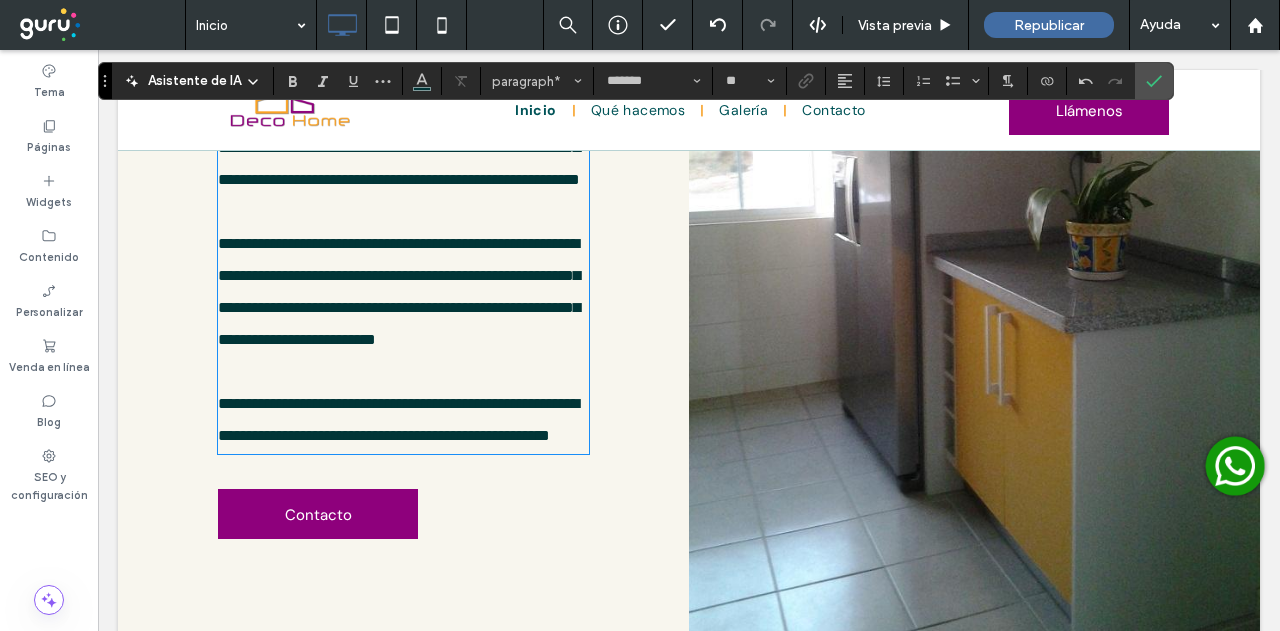 click on "**********" at bounding box center (398, 419) 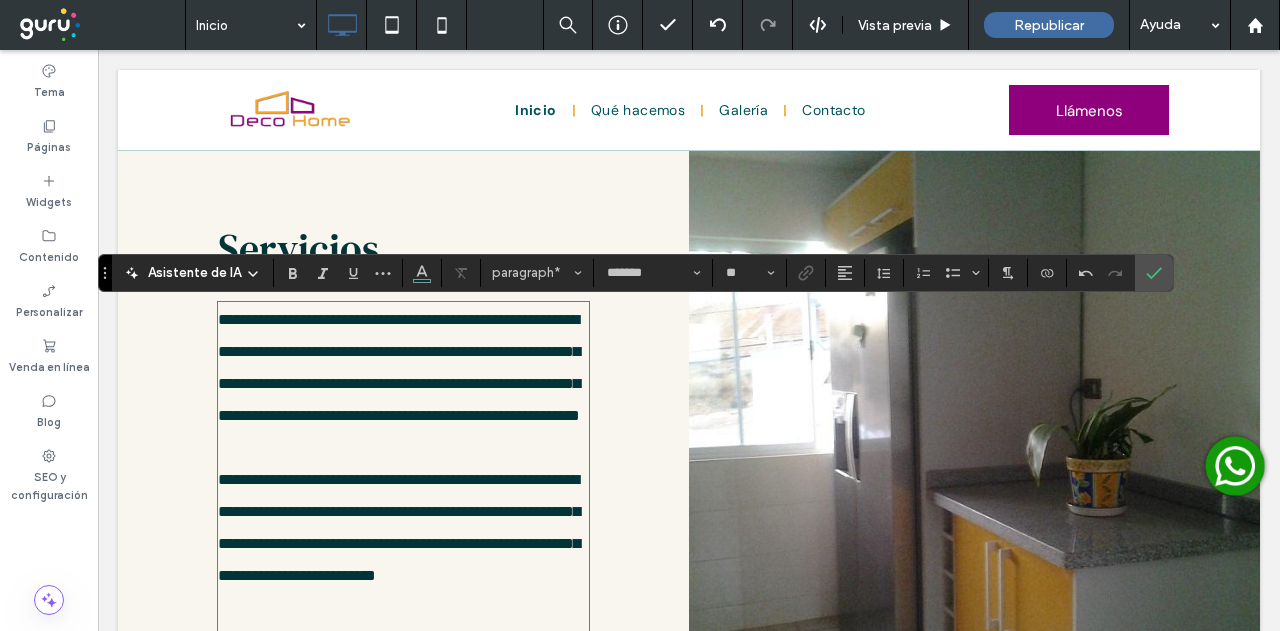 scroll, scrollTop: 1126, scrollLeft: 0, axis: vertical 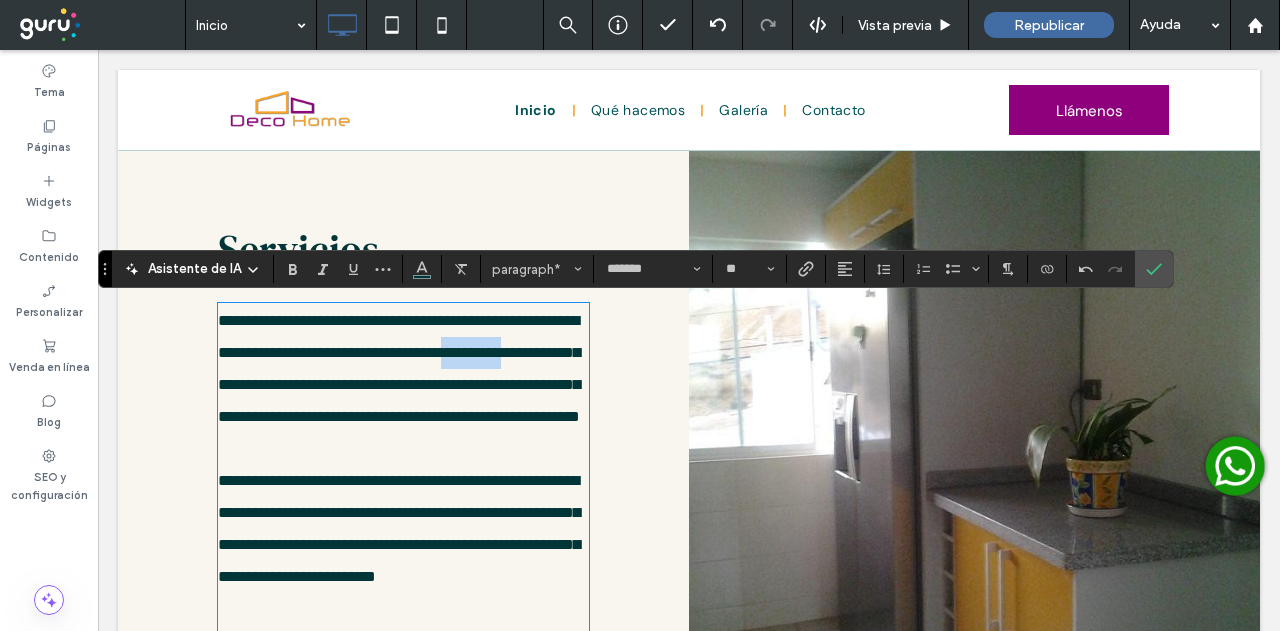 drag, startPoint x: 300, startPoint y: 385, endPoint x: 368, endPoint y: 395, distance: 68.73136 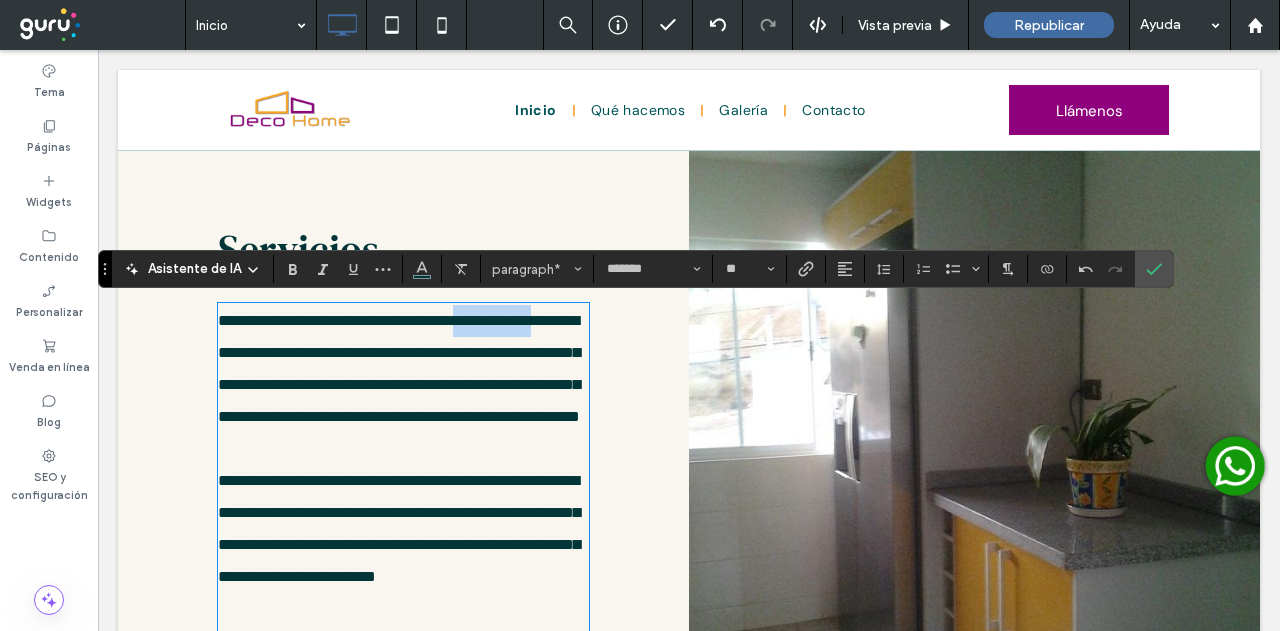 drag, startPoint x: 318, startPoint y: 354, endPoint x: 220, endPoint y: 355, distance: 98.005104 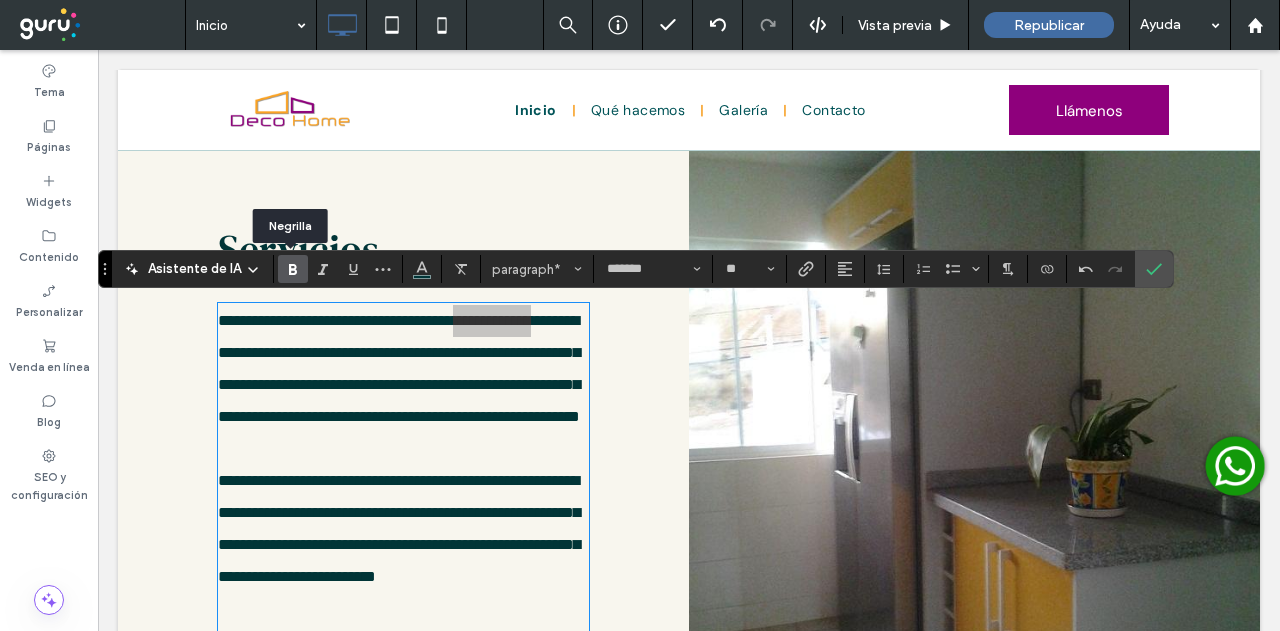 click 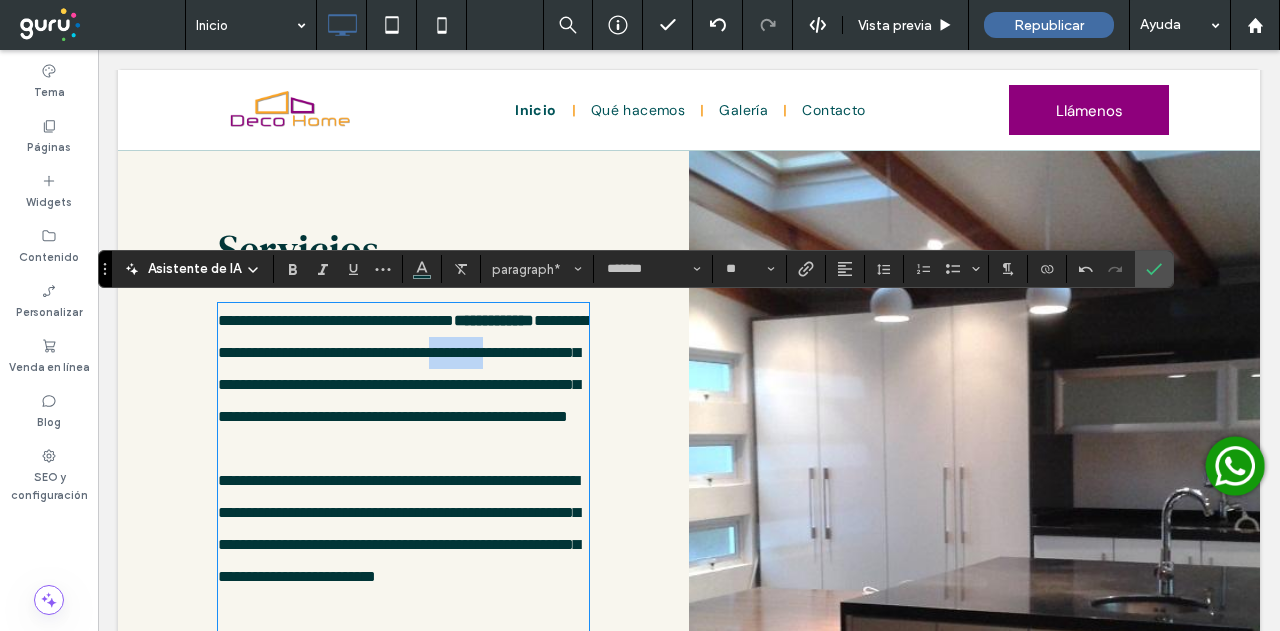 drag, startPoint x: 366, startPoint y: 385, endPoint x: 299, endPoint y: 376, distance: 67.601776 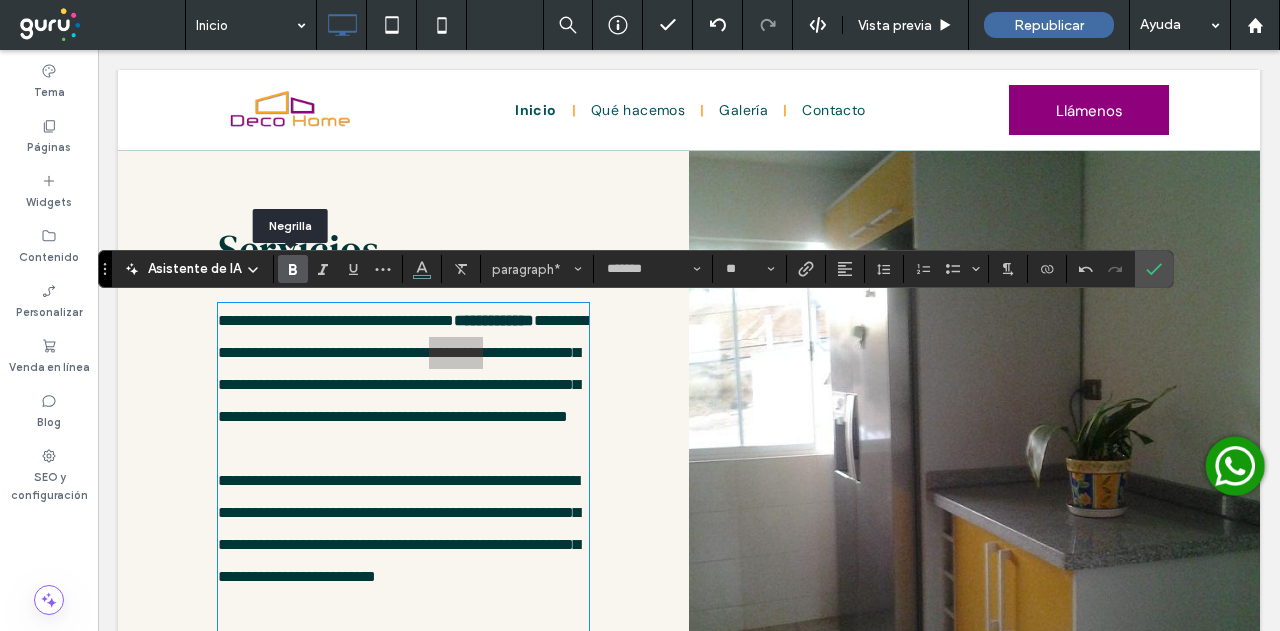 click 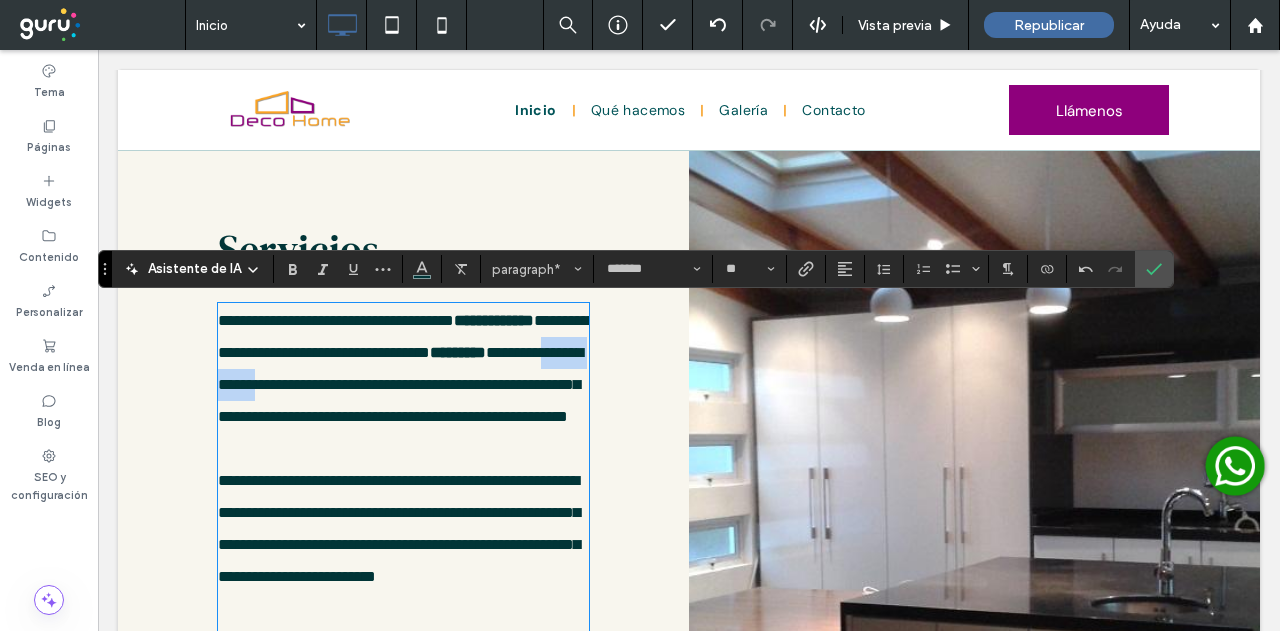drag, startPoint x: 426, startPoint y: 387, endPoint x: 525, endPoint y: 382, distance: 99.12618 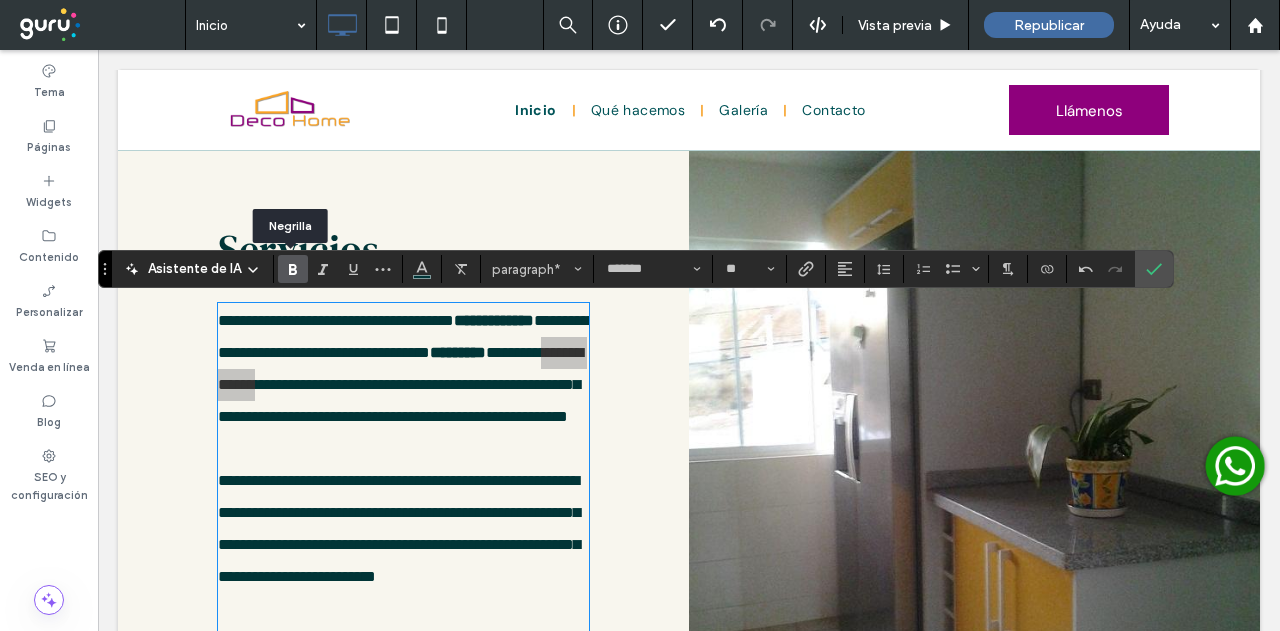click 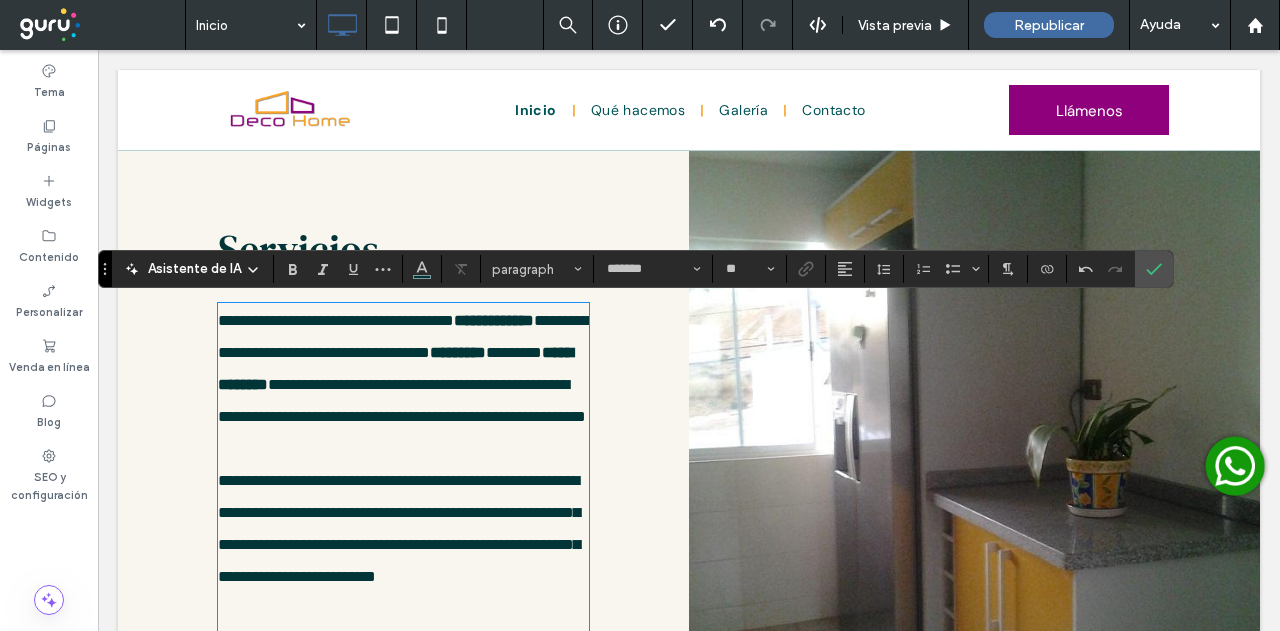 click on "**********" at bounding box center [403, 449] 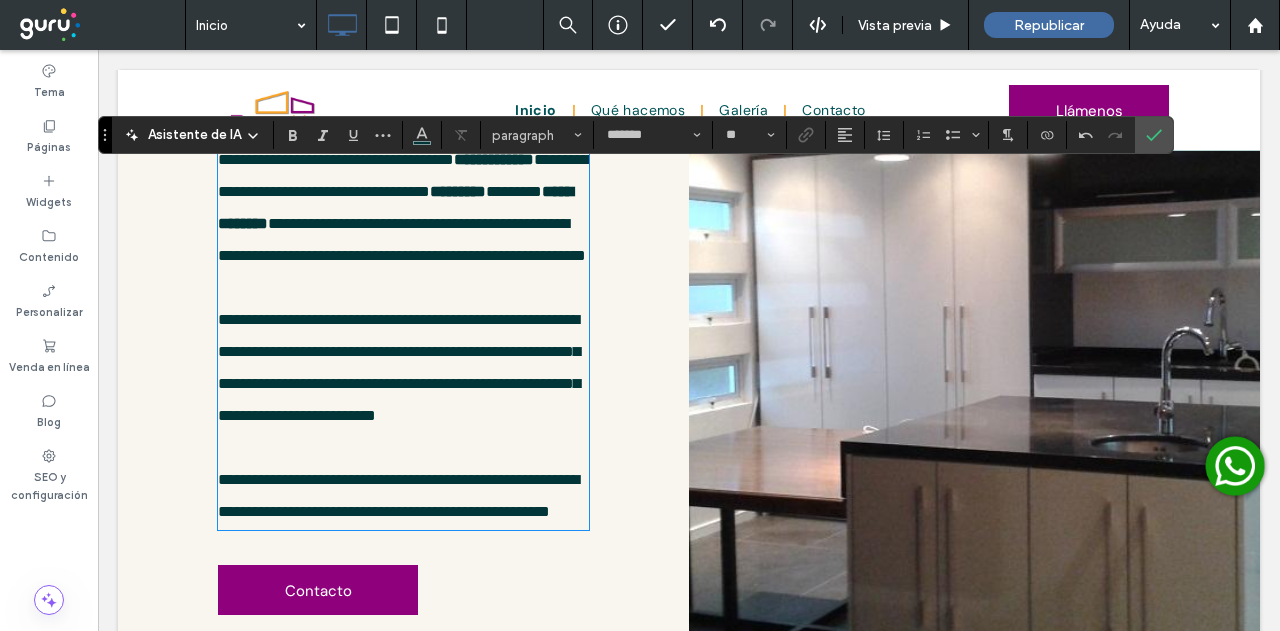scroll, scrollTop: 1308, scrollLeft: 0, axis: vertical 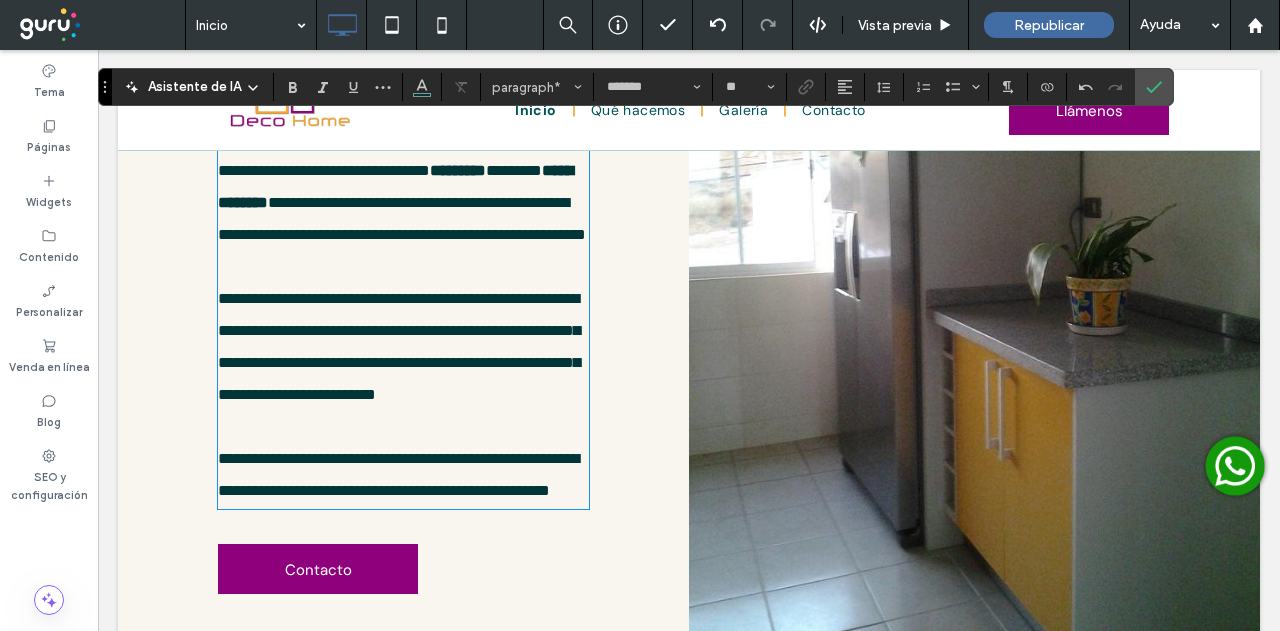 click on "**********" at bounding box center (402, 298) 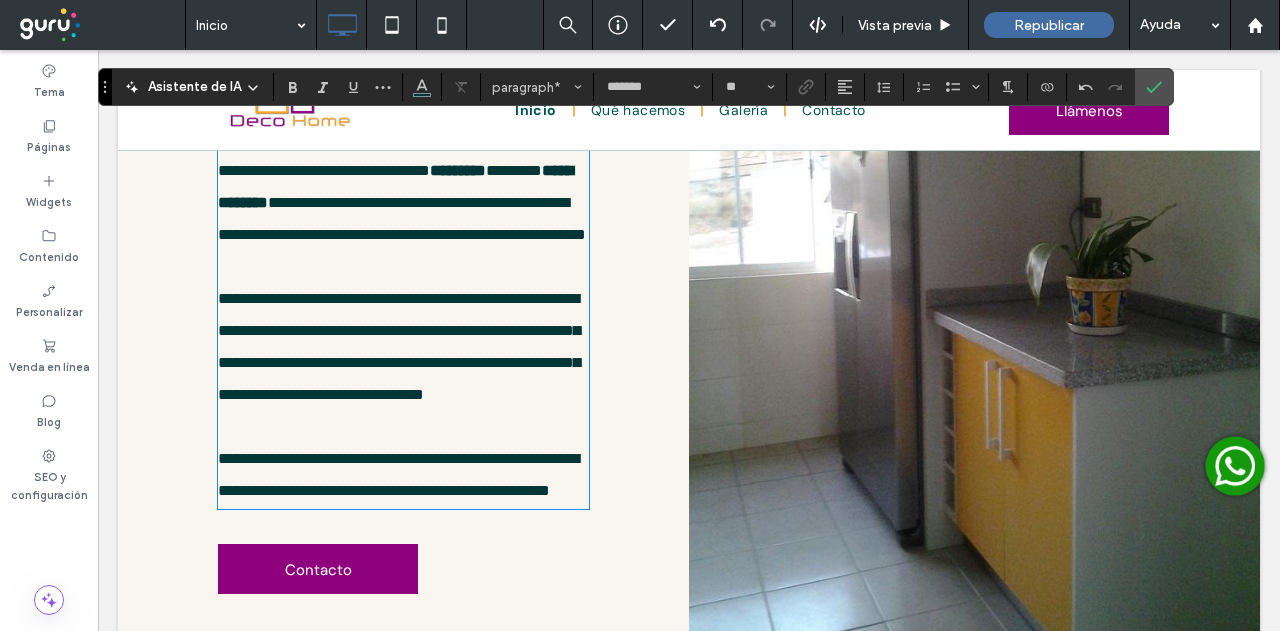 click on "**********" at bounding box center [402, 298] 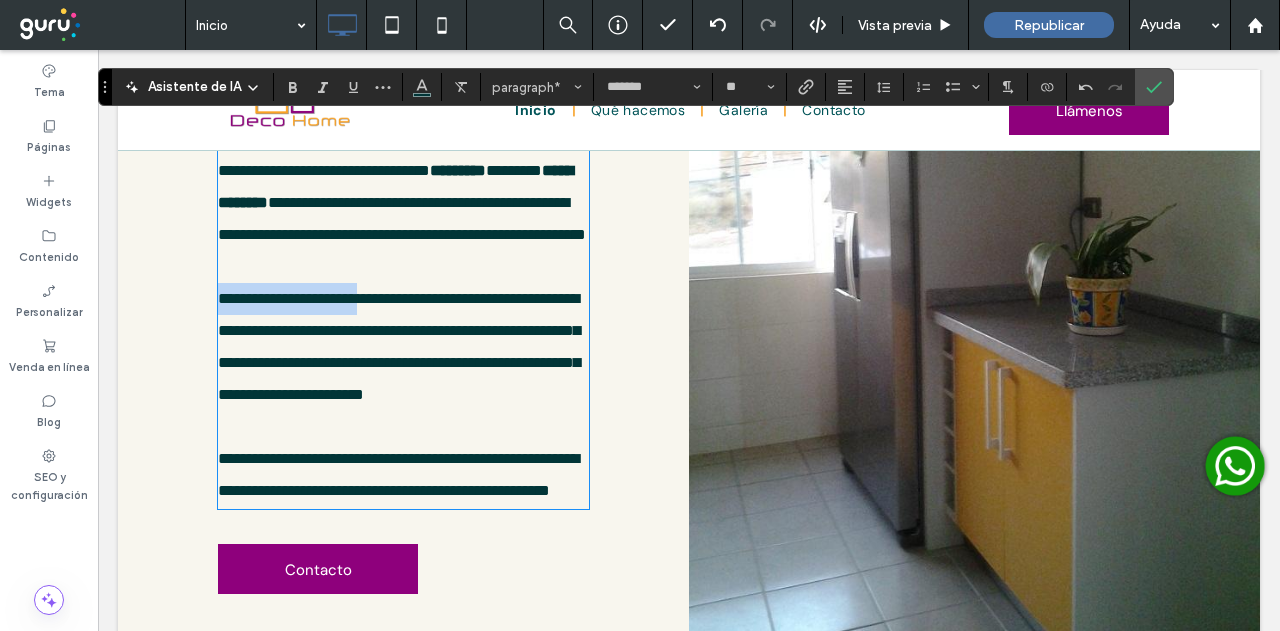drag, startPoint x: 403, startPoint y: 364, endPoint x: 222, endPoint y: 370, distance: 181.09943 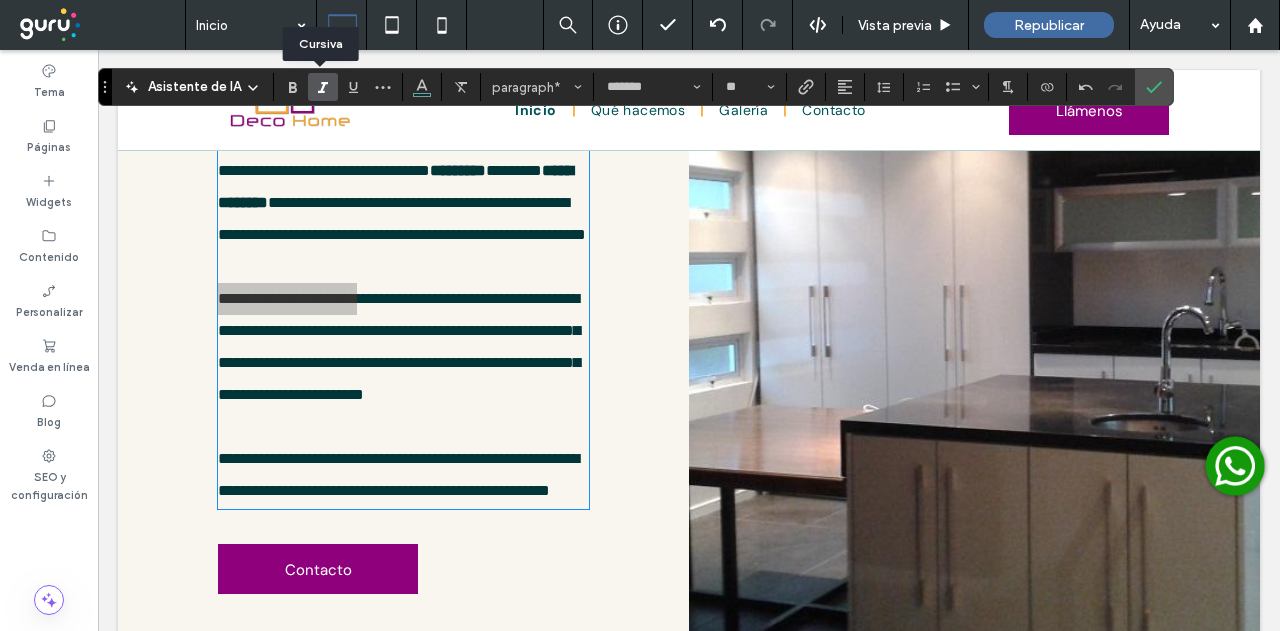 click 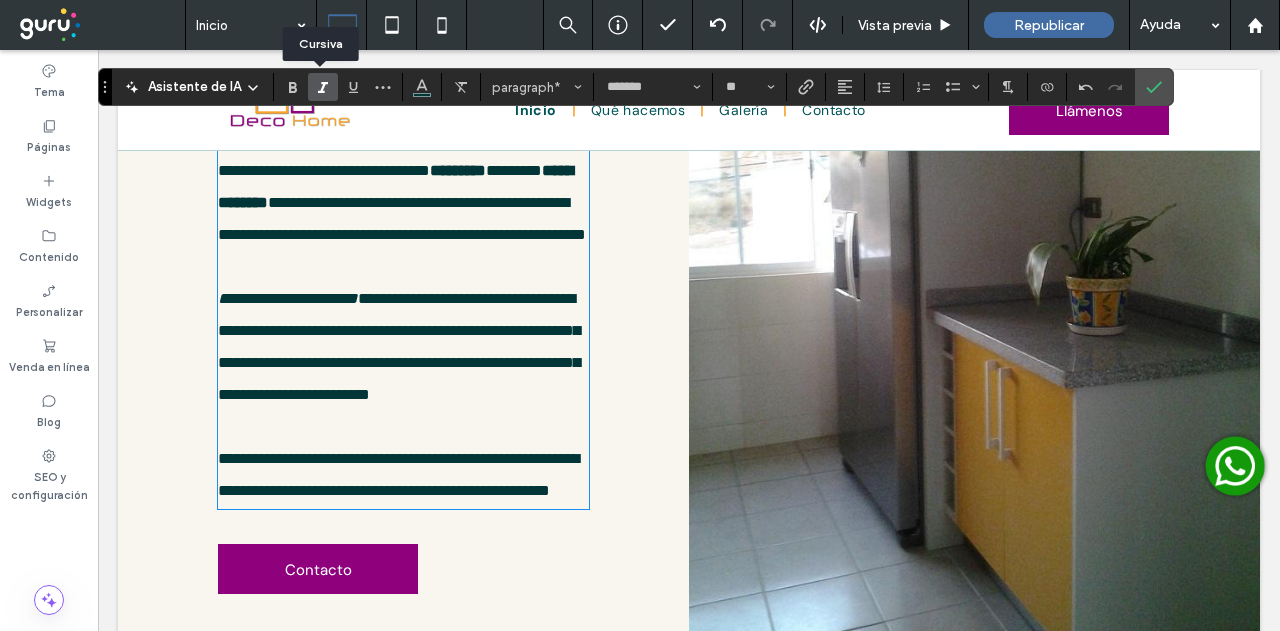 click 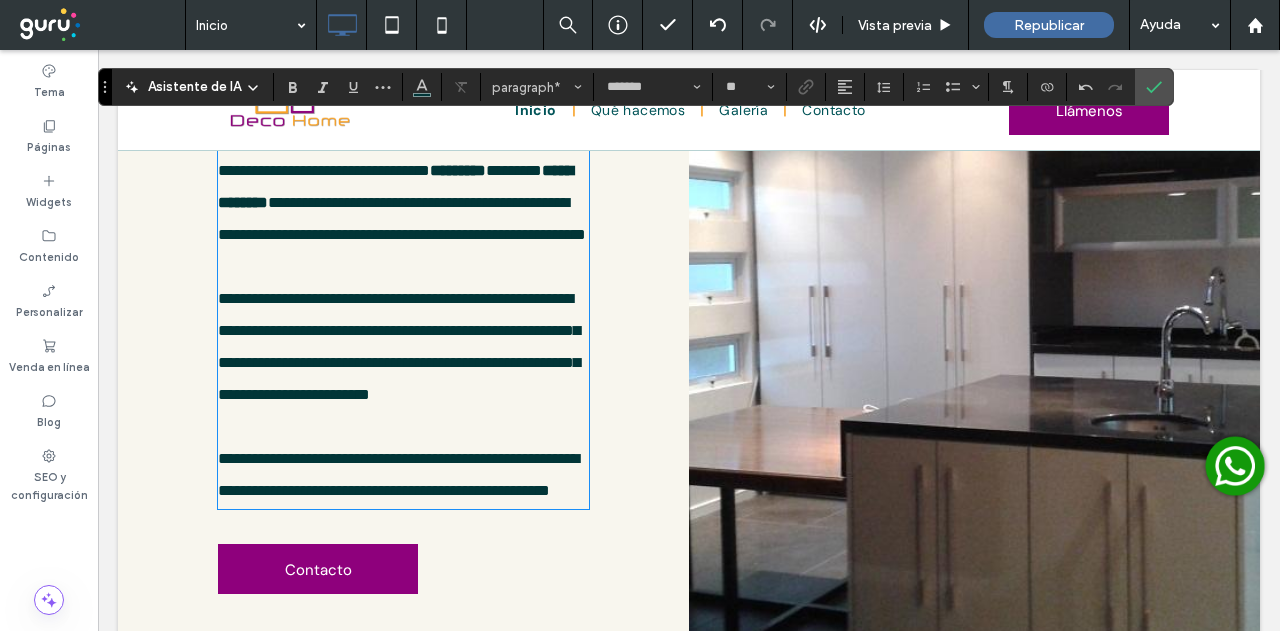 click on "**********" at bounding box center (399, 346) 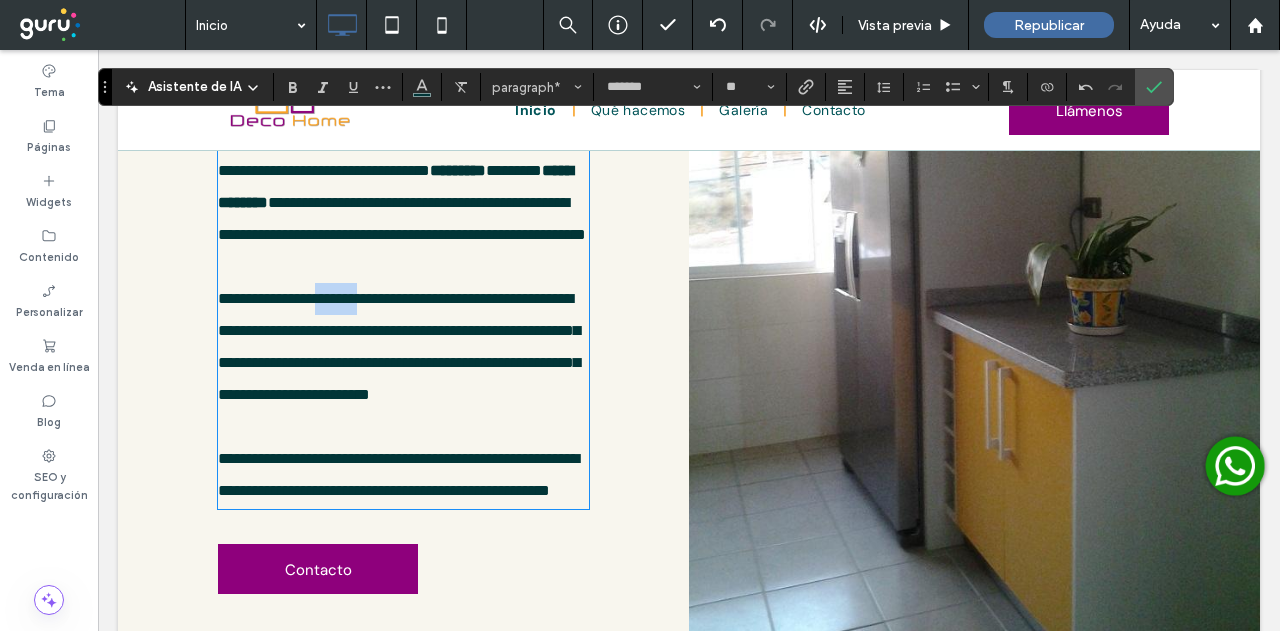 drag, startPoint x: 346, startPoint y: 360, endPoint x: 402, endPoint y: 363, distance: 56.0803 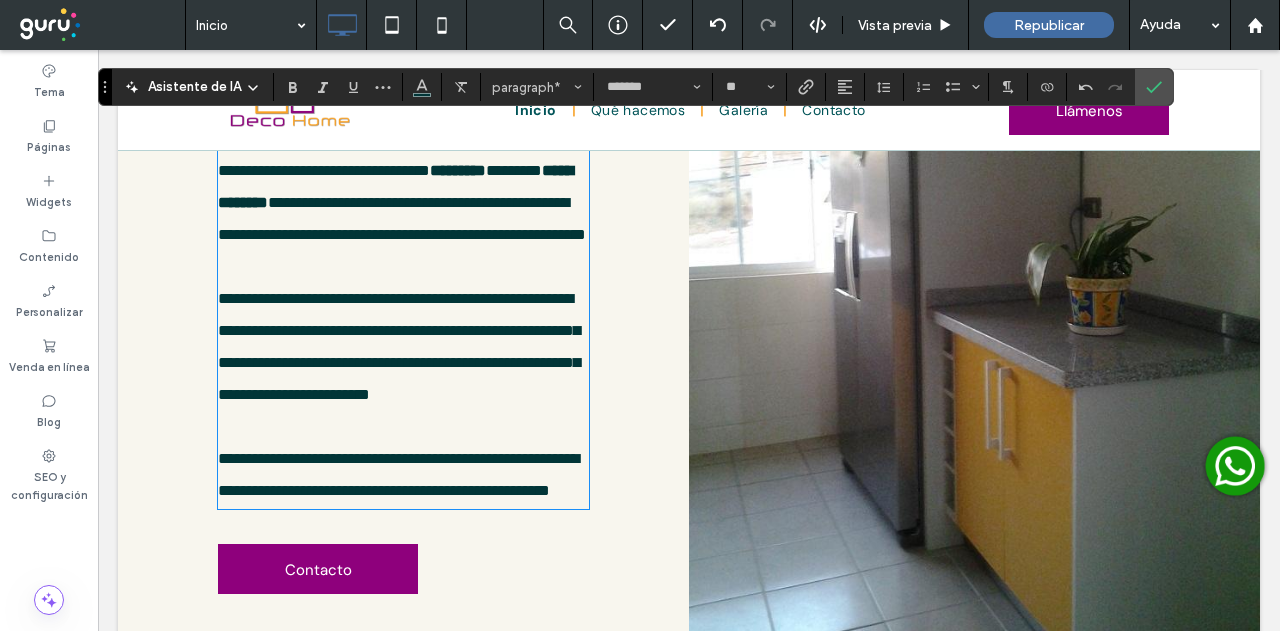click on "**********" at bounding box center [399, 346] 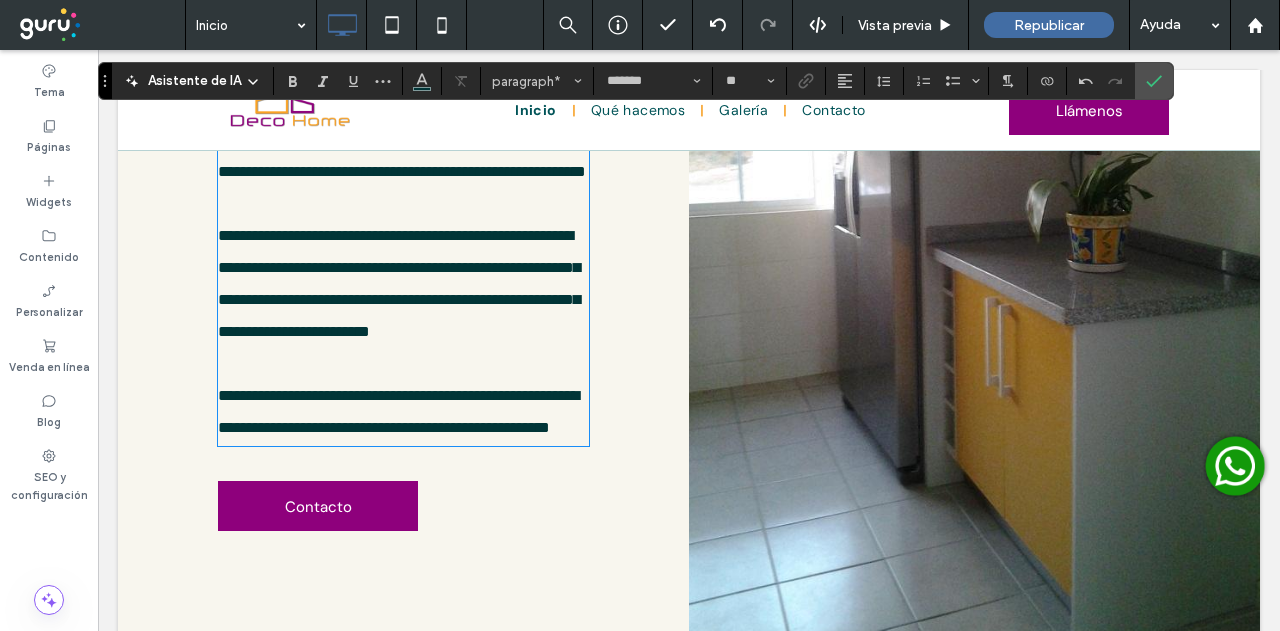 scroll, scrollTop: 1372, scrollLeft: 0, axis: vertical 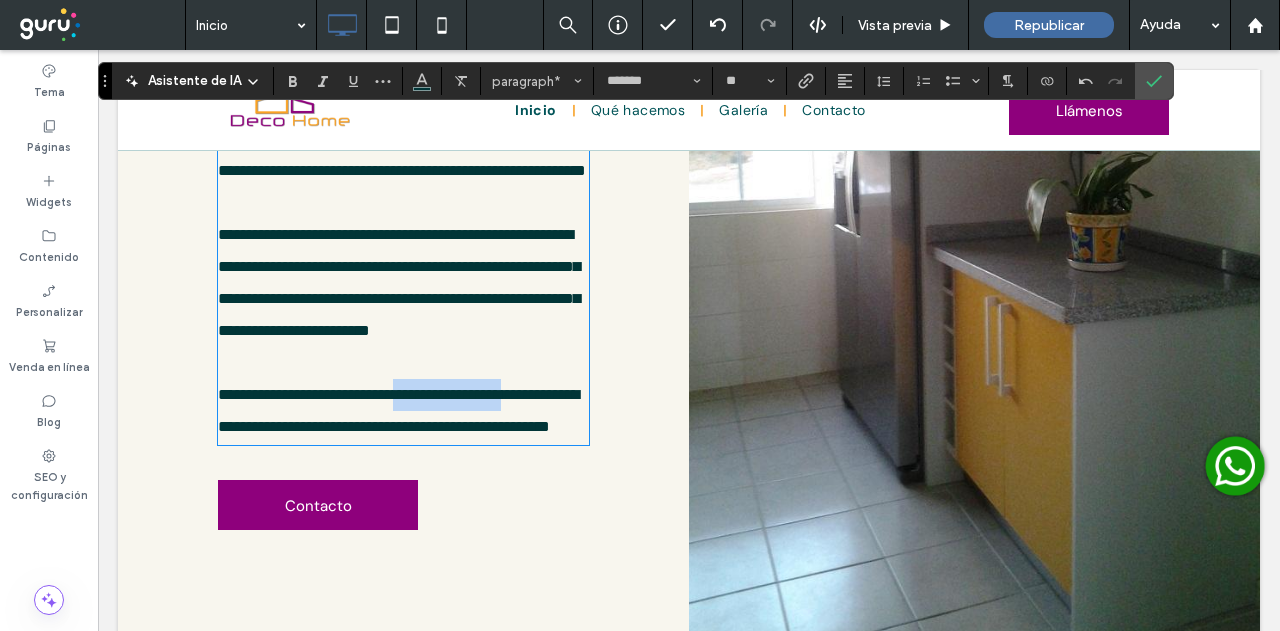 drag, startPoint x: 443, startPoint y: 492, endPoint x: 577, endPoint y: 491, distance: 134.00374 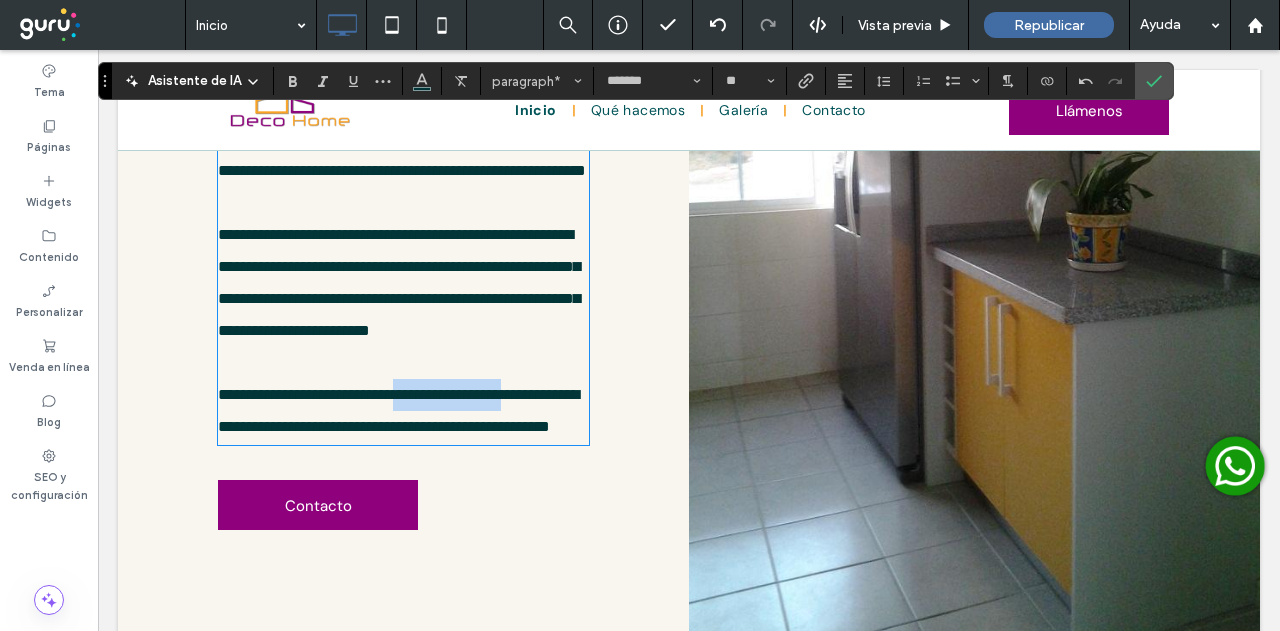 click on "**********" at bounding box center [398, 410] 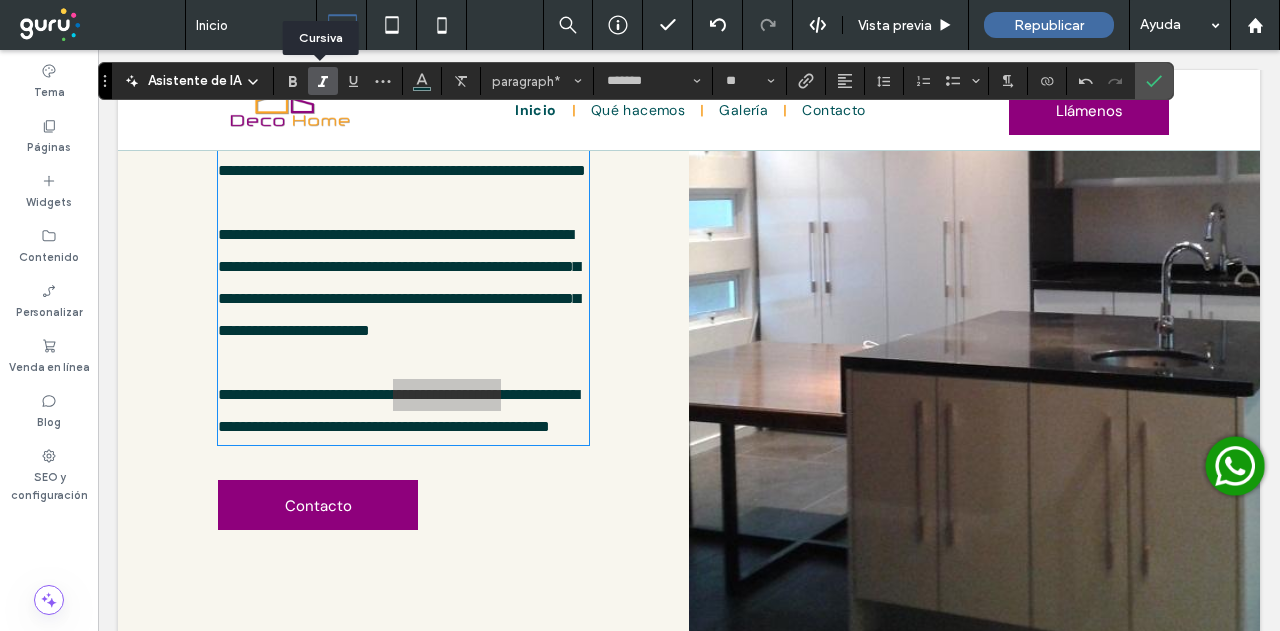 click 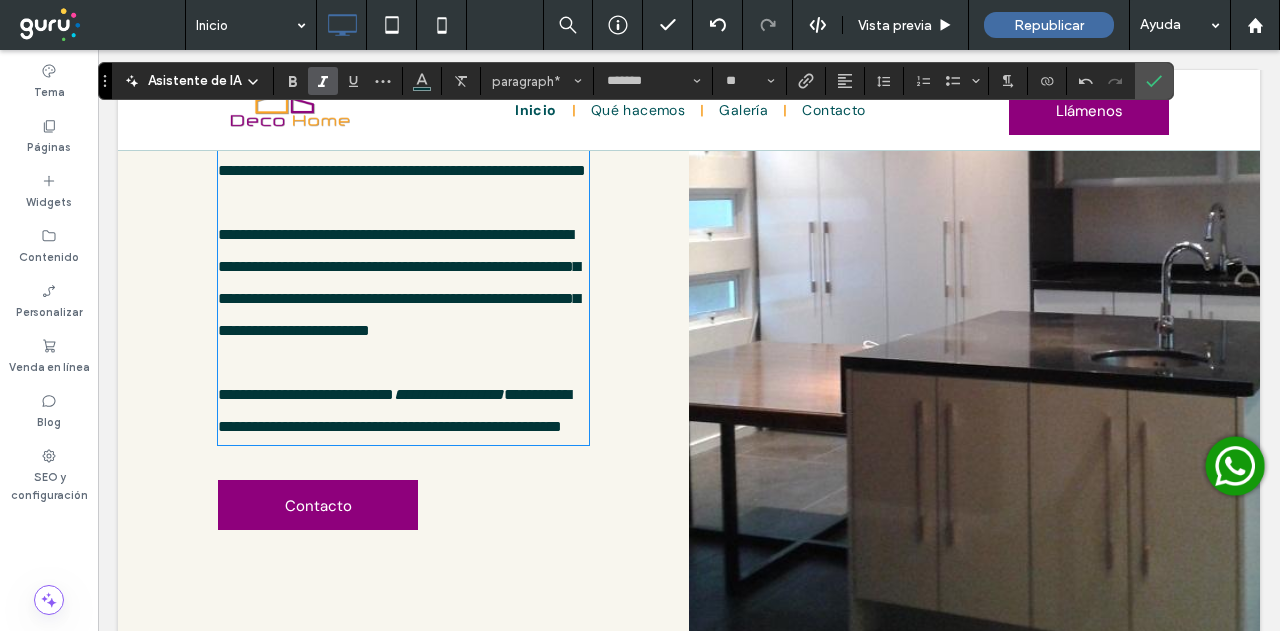 click on "**********" at bounding box center (403, 411) 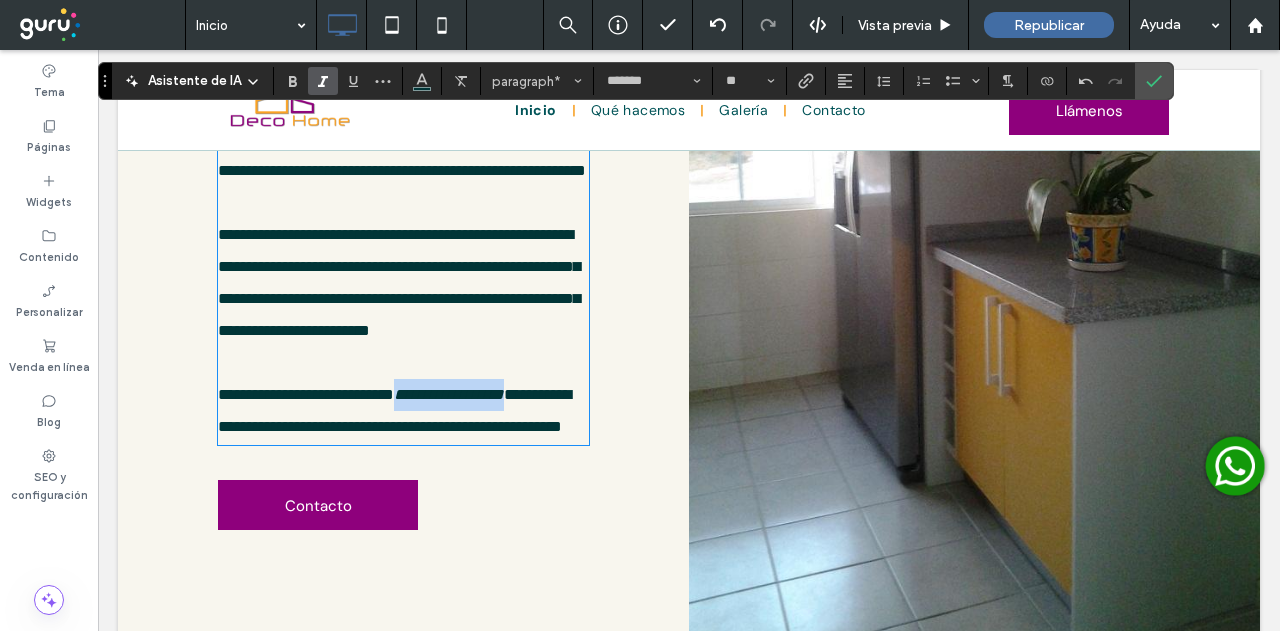 drag, startPoint x: 446, startPoint y: 490, endPoint x: 575, endPoint y: 491, distance: 129.00388 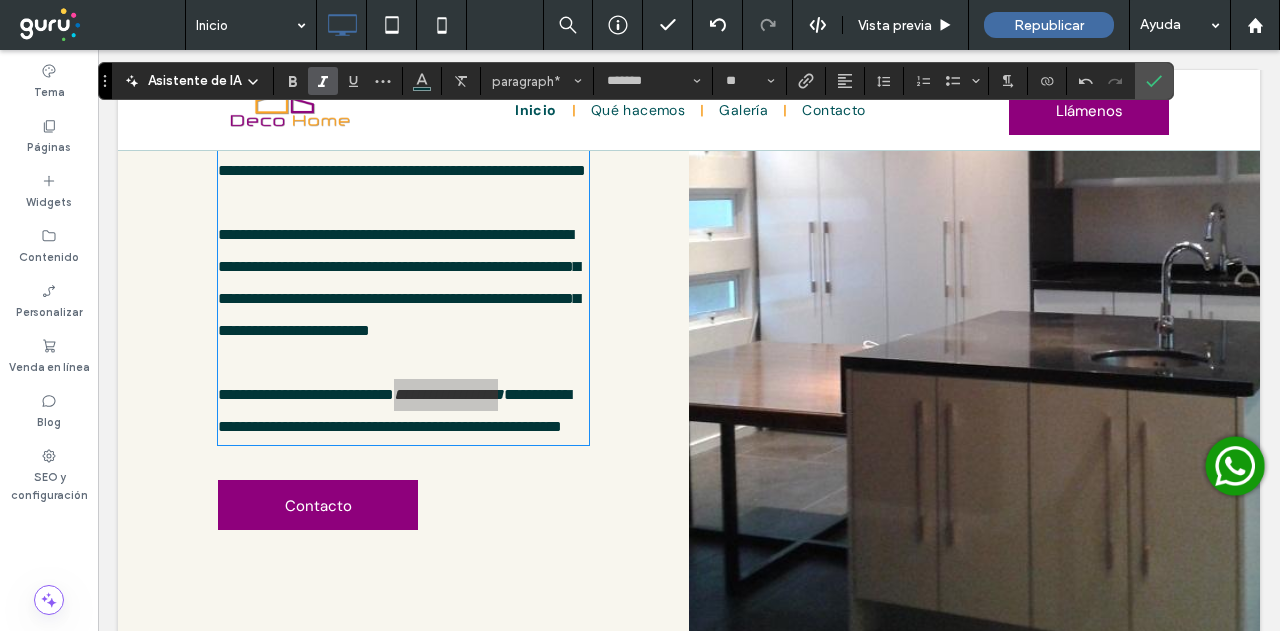 click at bounding box center (323, 81) 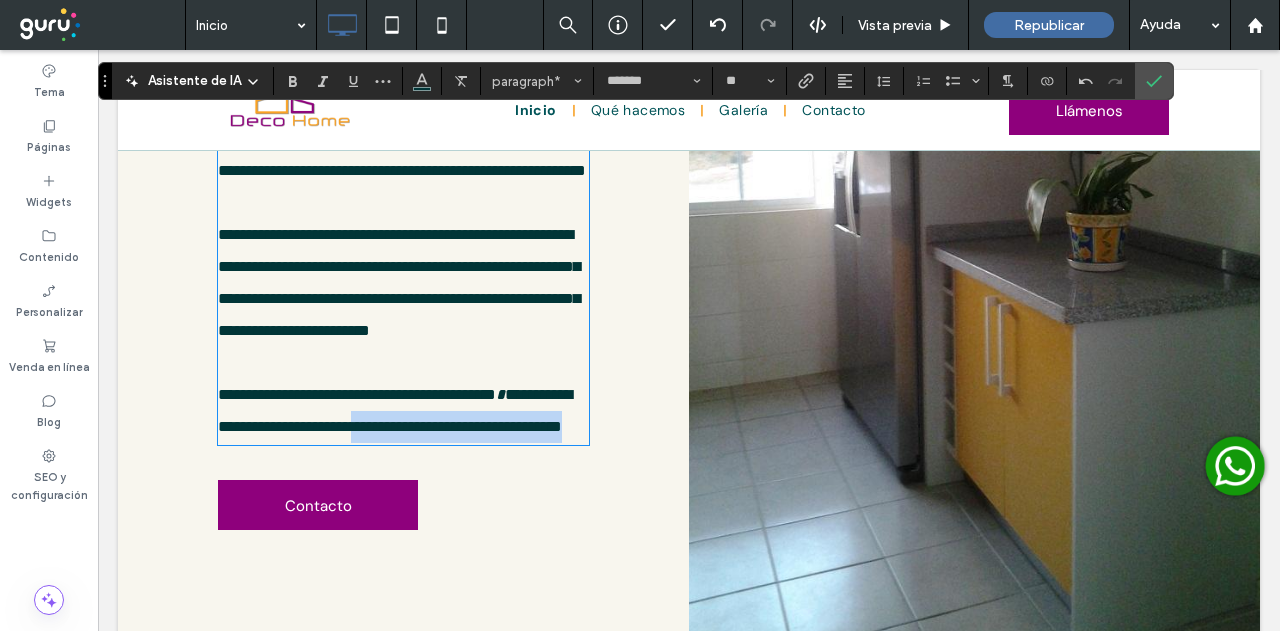 drag, startPoint x: 467, startPoint y: 523, endPoint x: 490, endPoint y: 556, distance: 40.22437 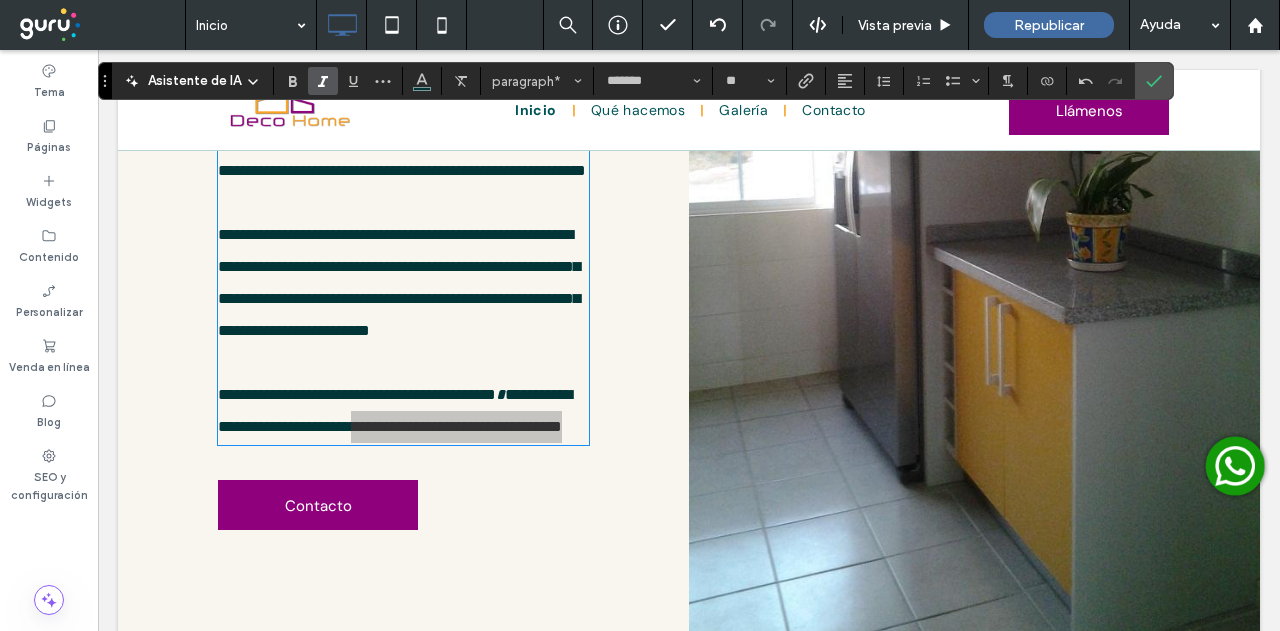 click at bounding box center (323, 81) 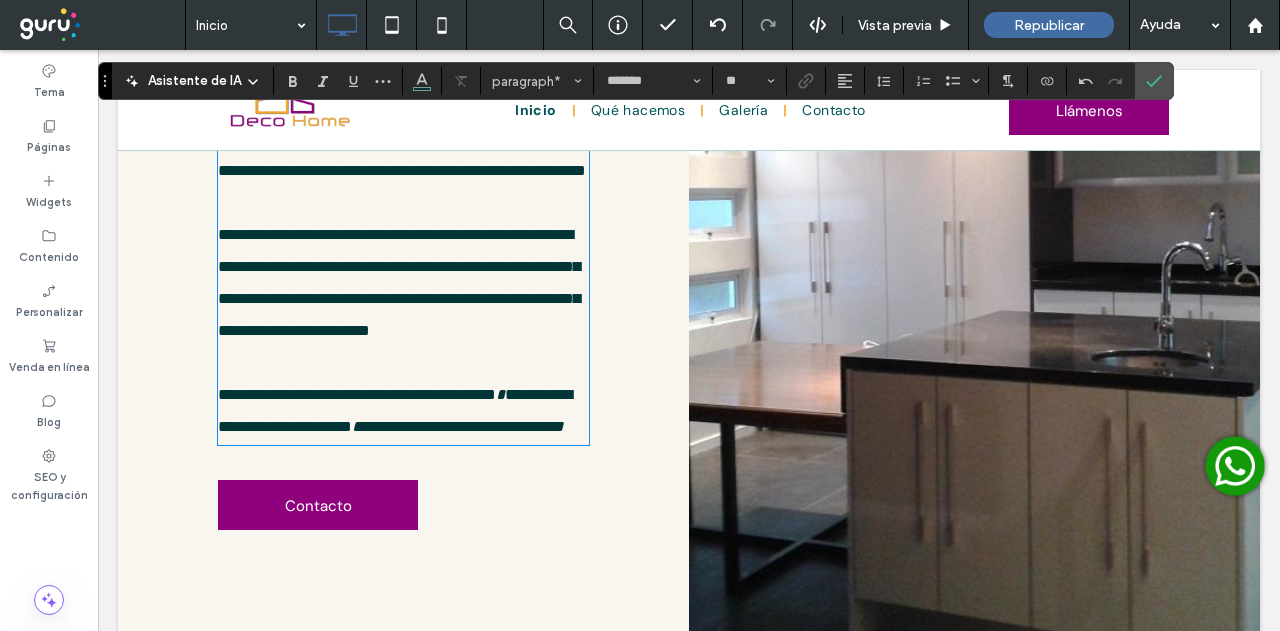 click on "**********" at bounding box center (403, 203) 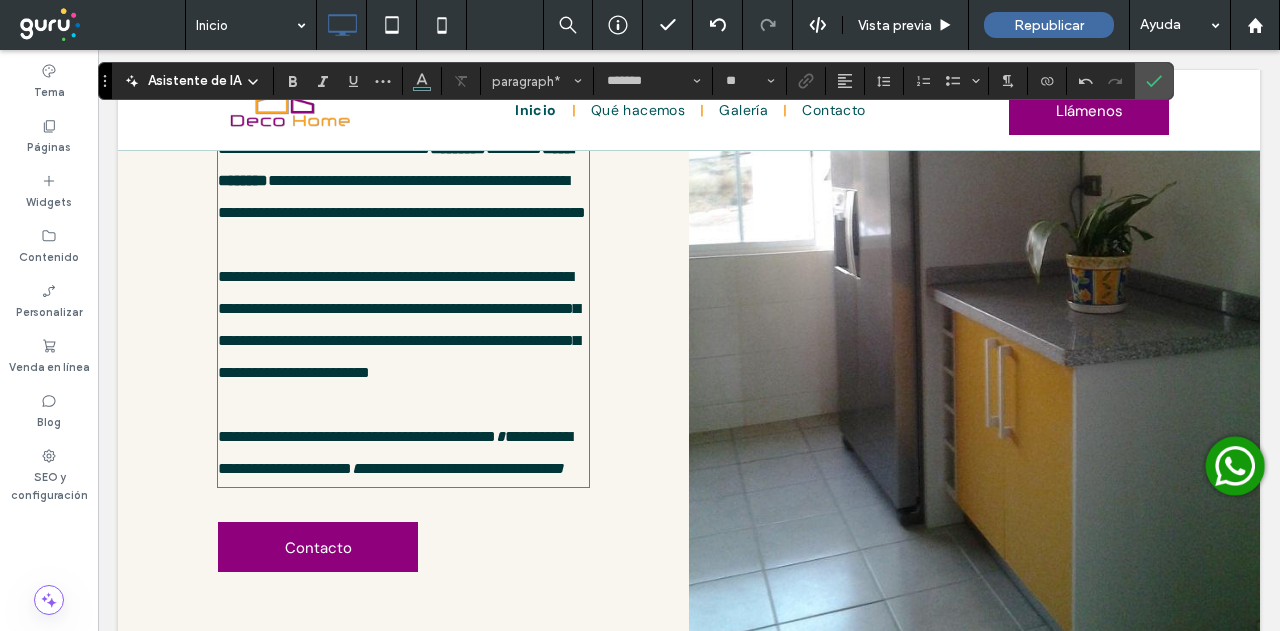 scroll, scrollTop: 1338, scrollLeft: 0, axis: vertical 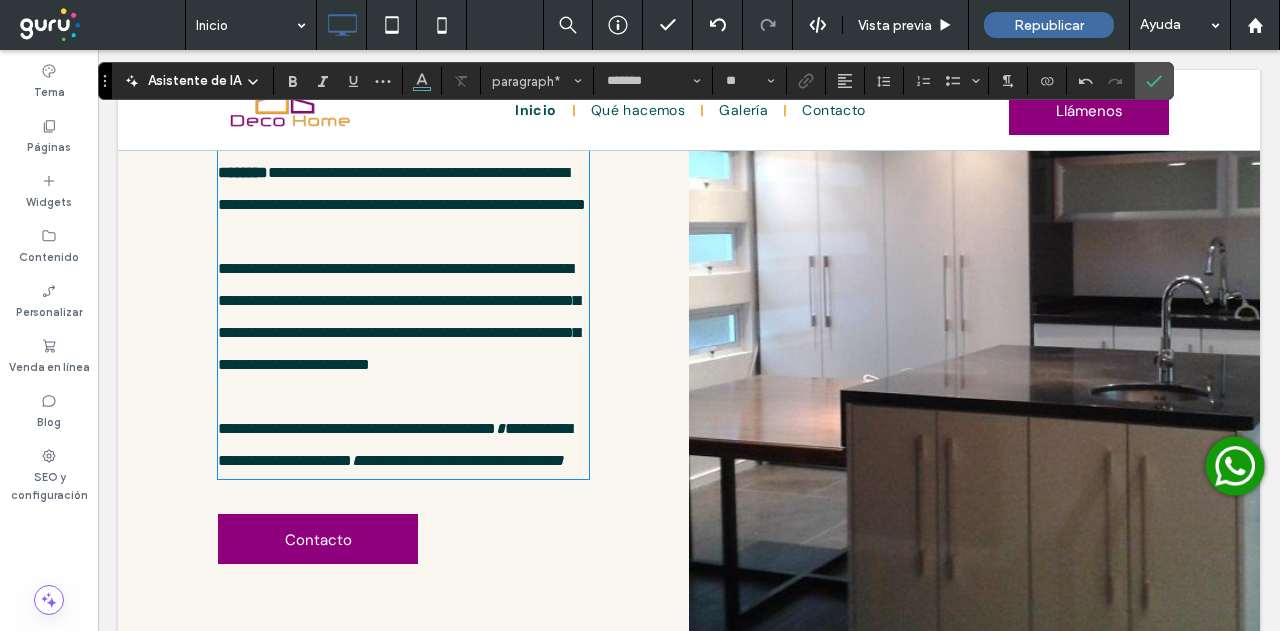 click on "**********" at bounding box center (399, 316) 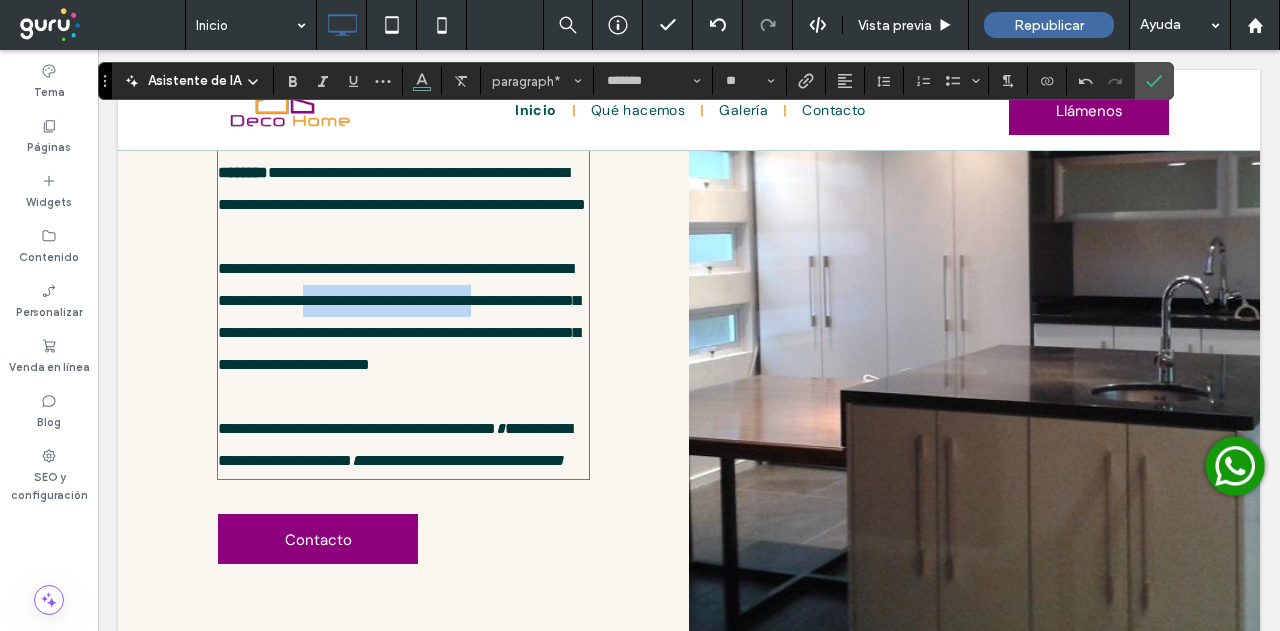 drag, startPoint x: 374, startPoint y: 394, endPoint x: 506, endPoint y: 359, distance: 136.56134 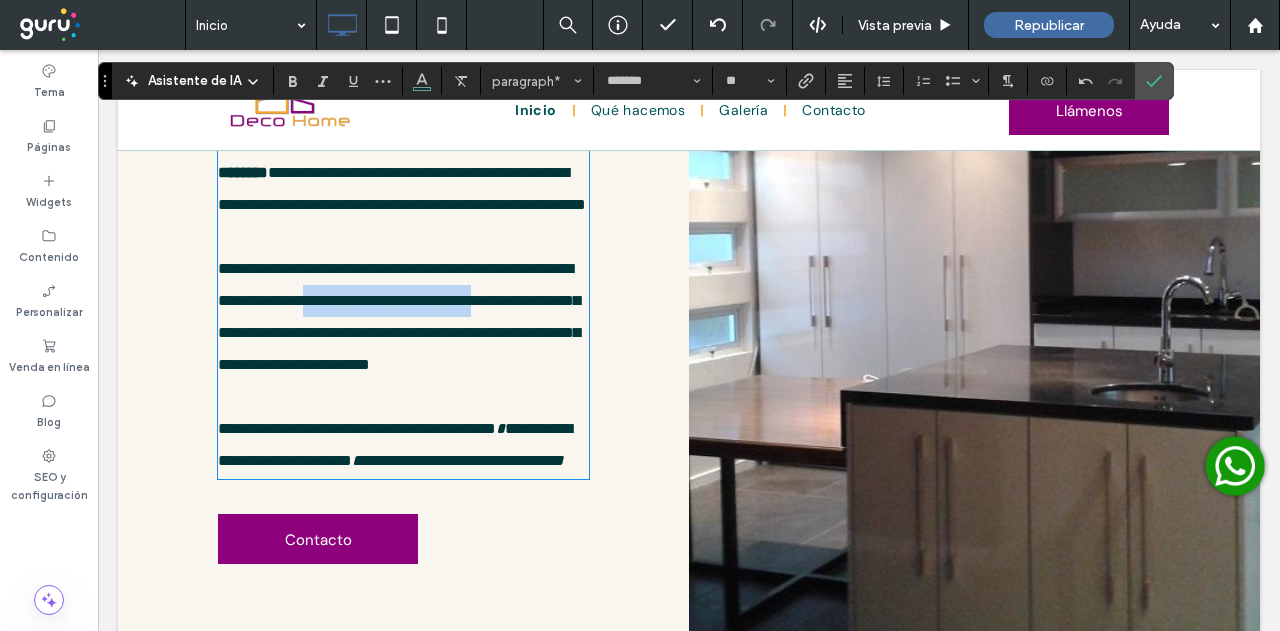 click on "**********" at bounding box center [399, 316] 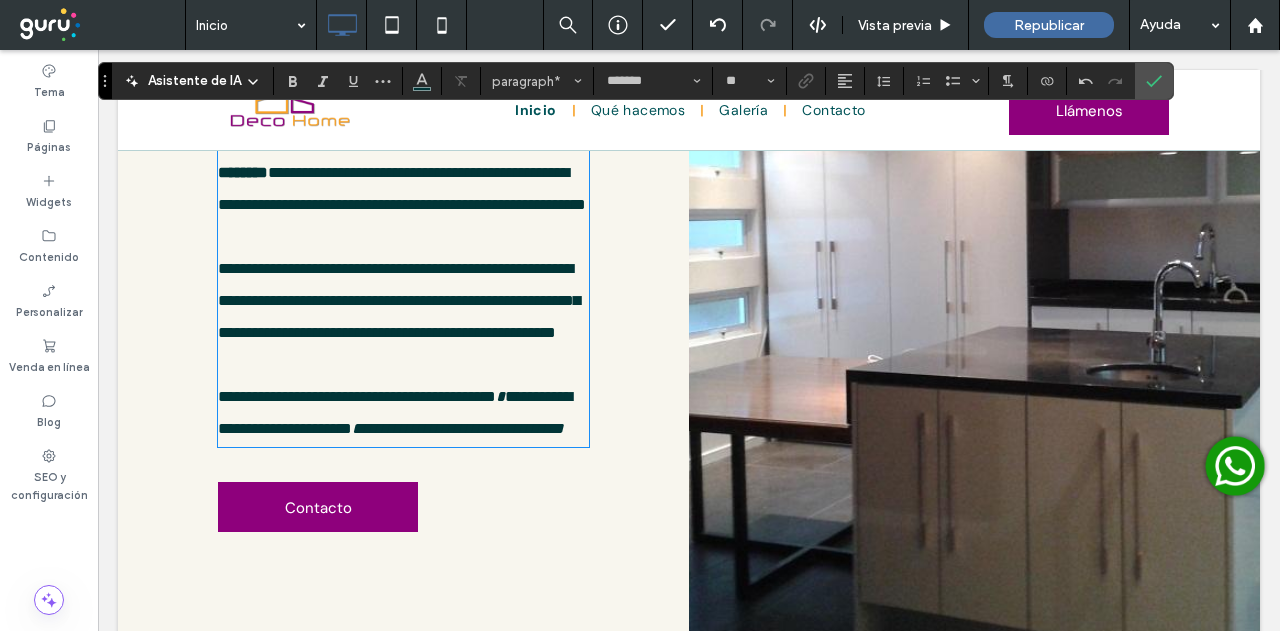 click on "**********" at bounding box center (399, 300) 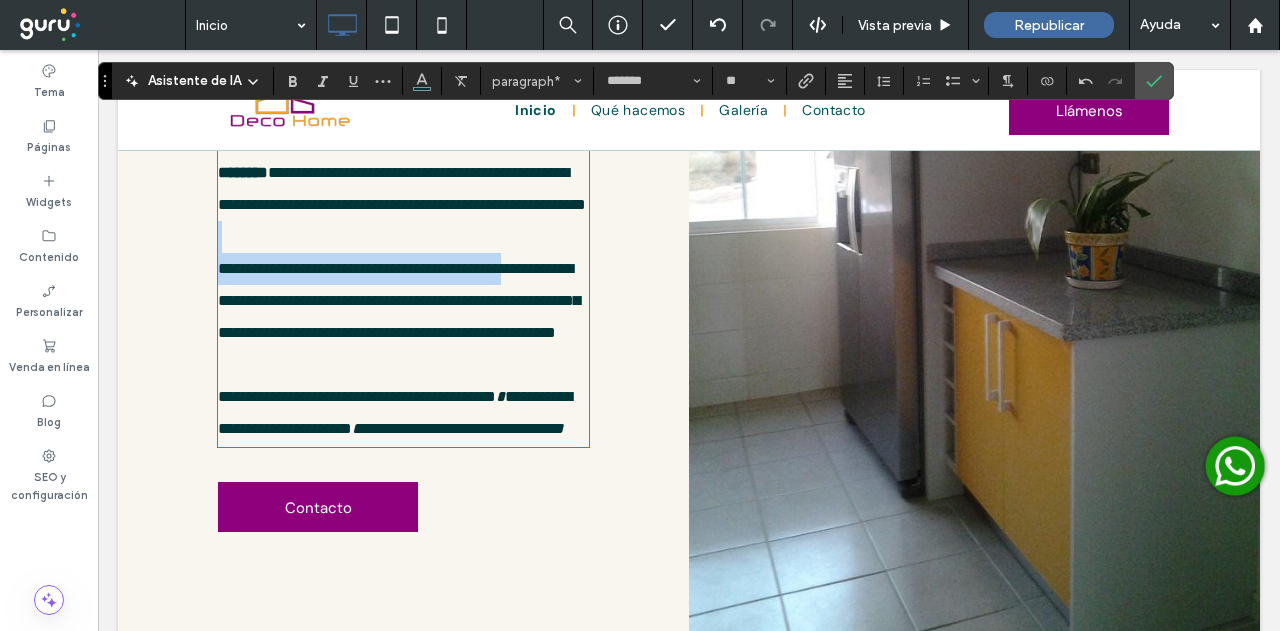 drag, startPoint x: 580, startPoint y: 431, endPoint x: 344, endPoint y: 389, distance: 239.70816 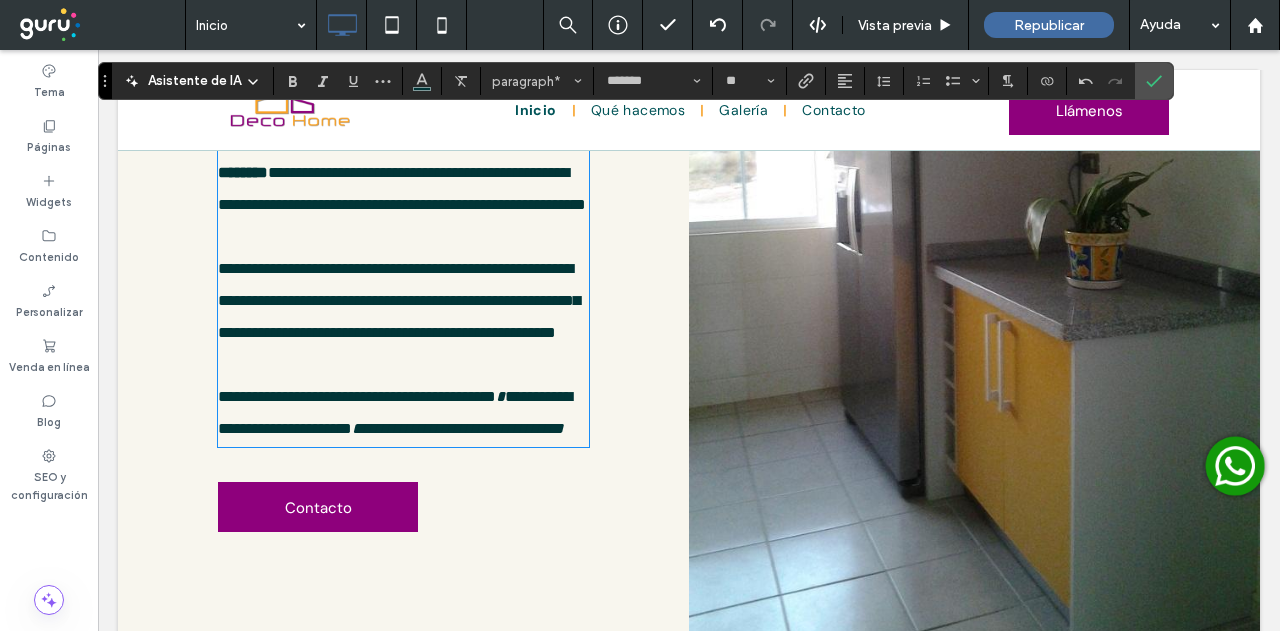click on "**********" at bounding box center (403, 221) 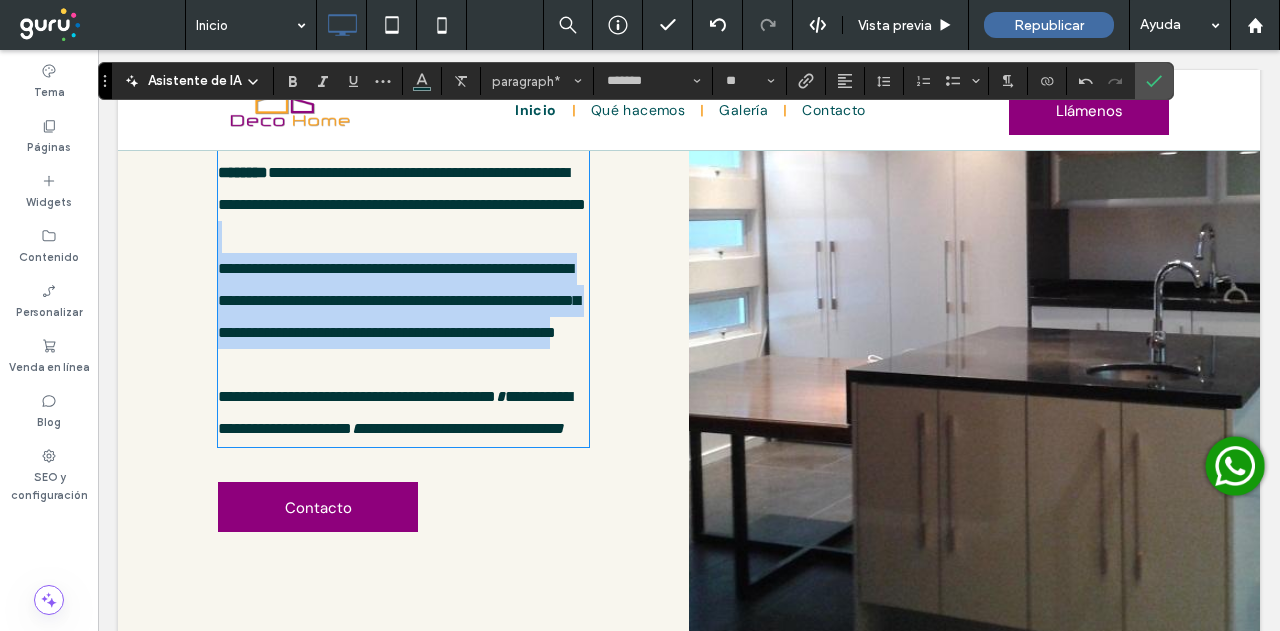 drag, startPoint x: 516, startPoint y: 415, endPoint x: 566, endPoint y: 435, distance: 53.851646 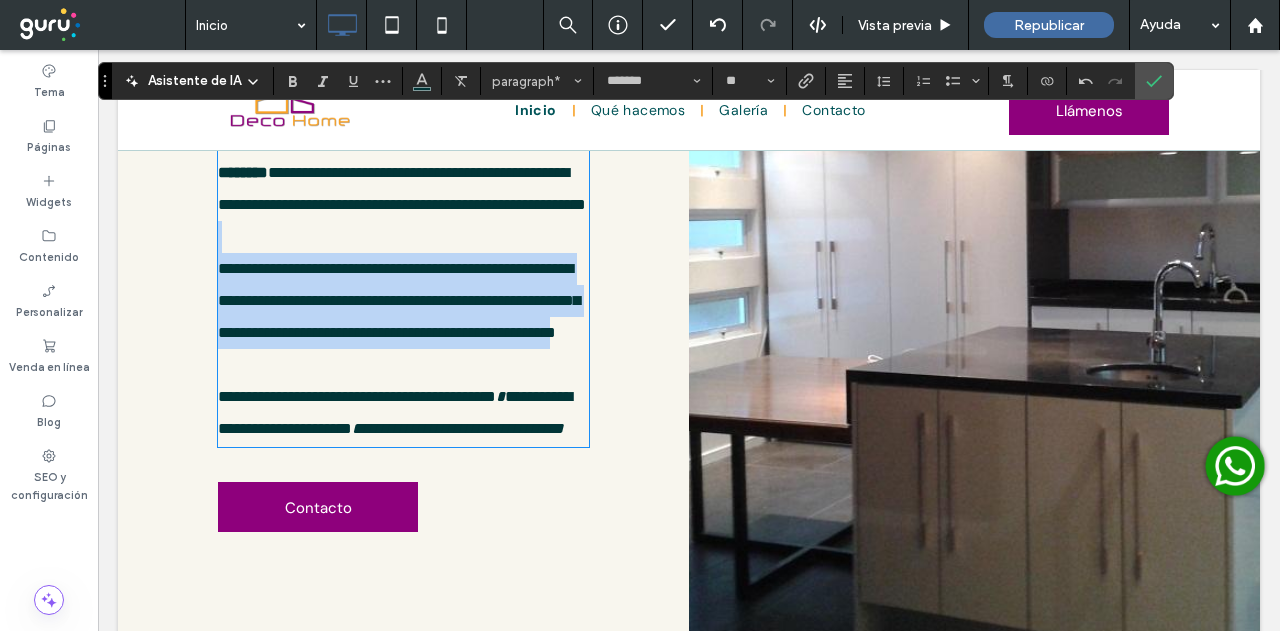 click on "**********" at bounding box center (403, 221) 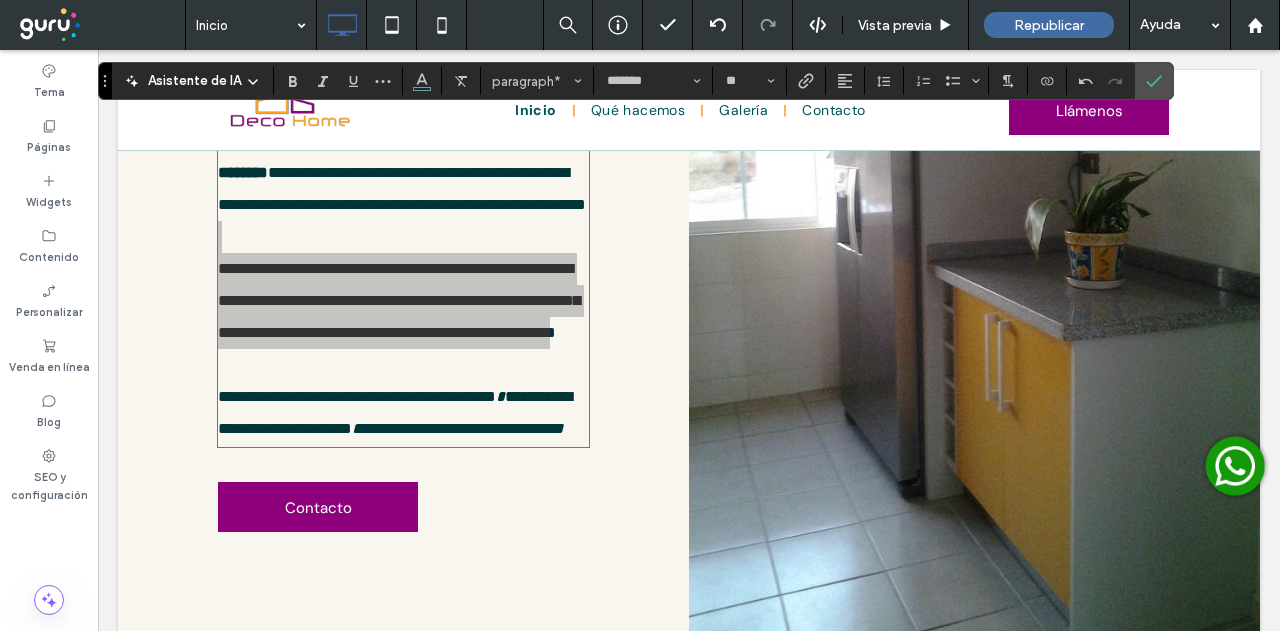 click on "Asistente de IA" at bounding box center [194, 81] 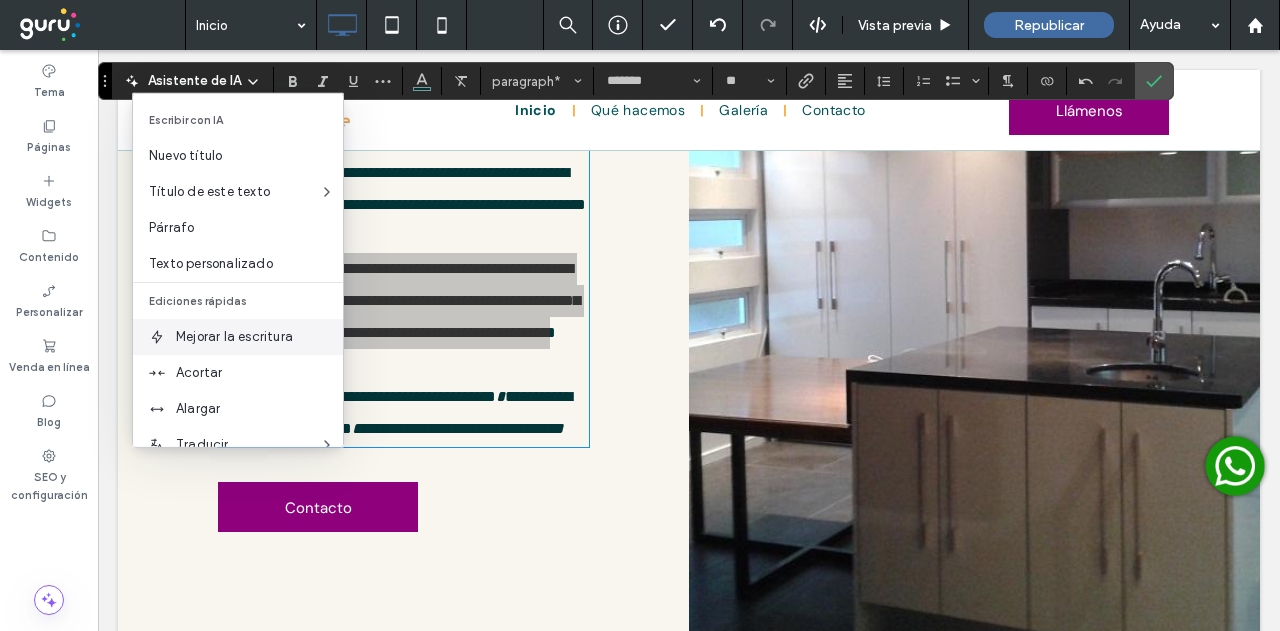 click on "Mejorar la escritura" at bounding box center (259, 337) 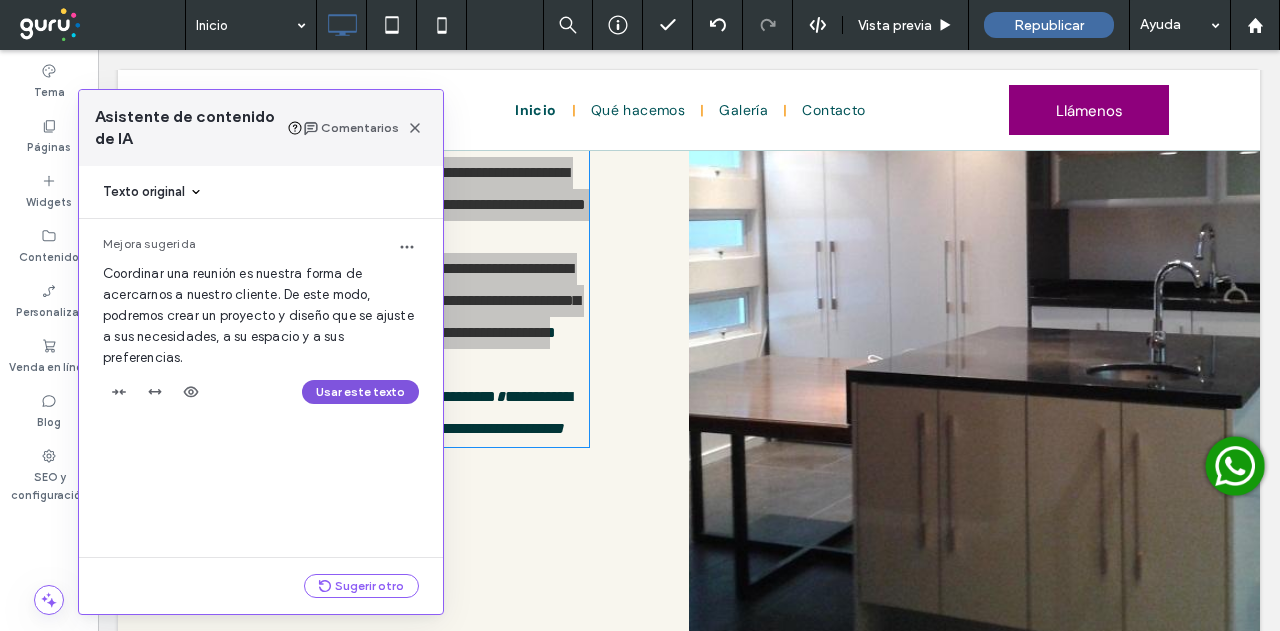 click on "Usar este texto" at bounding box center (360, 392) 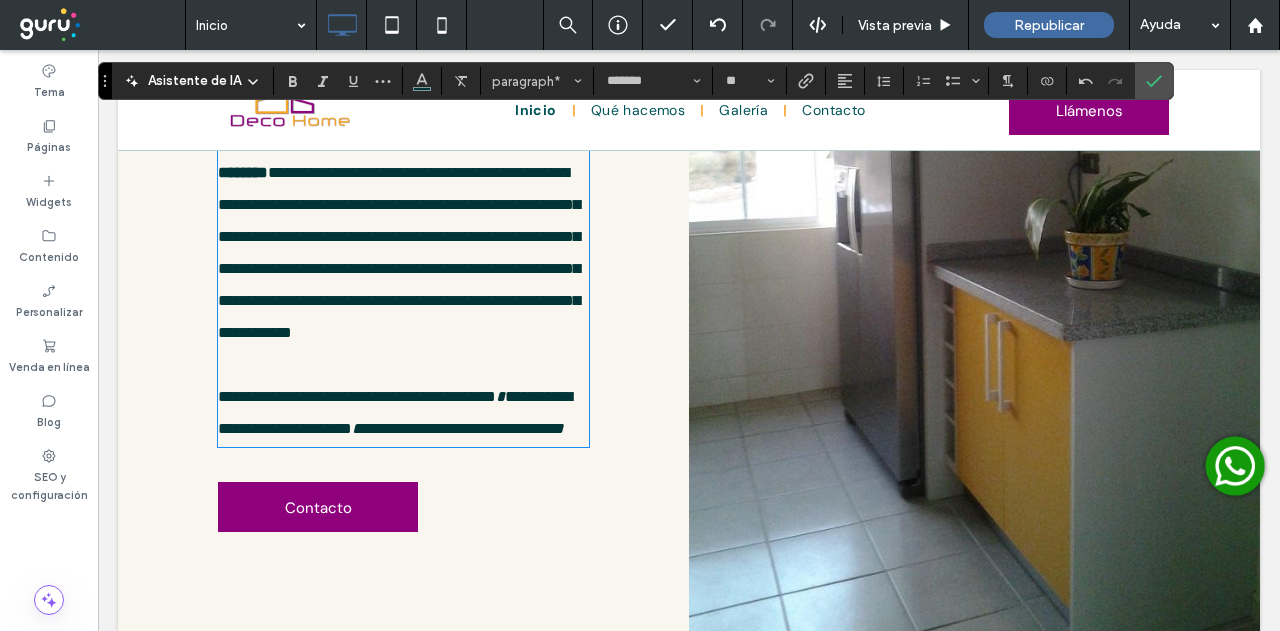 click on "**********" at bounding box center (403, 221) 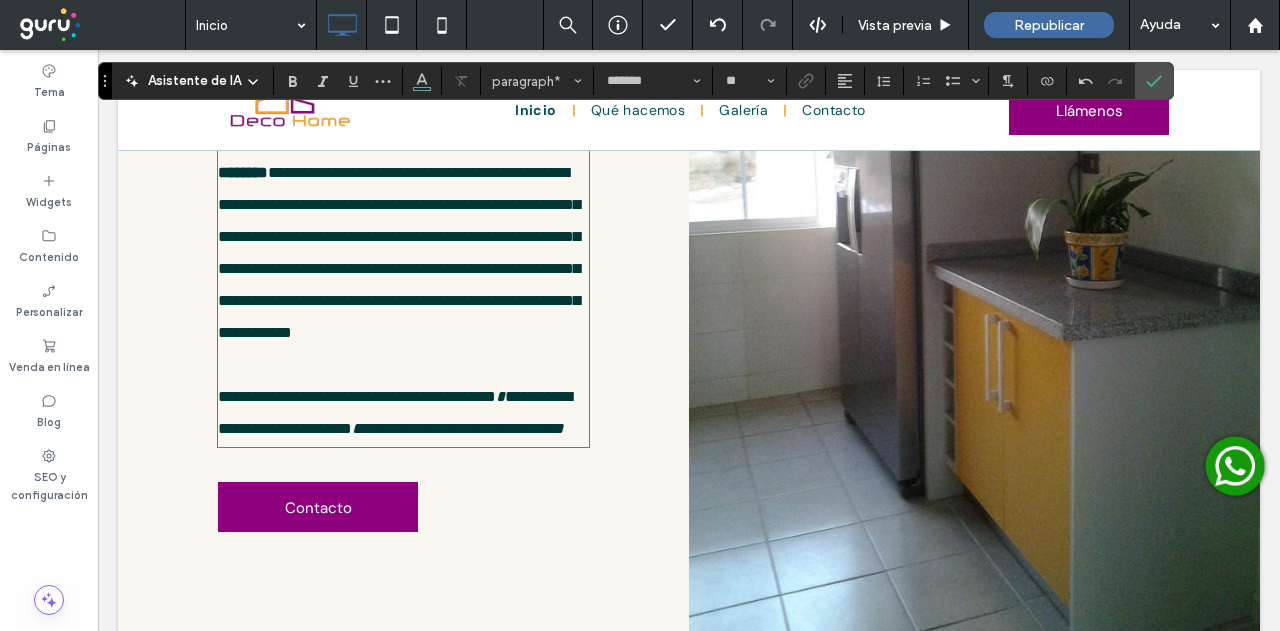click on "**********" at bounding box center (399, 252) 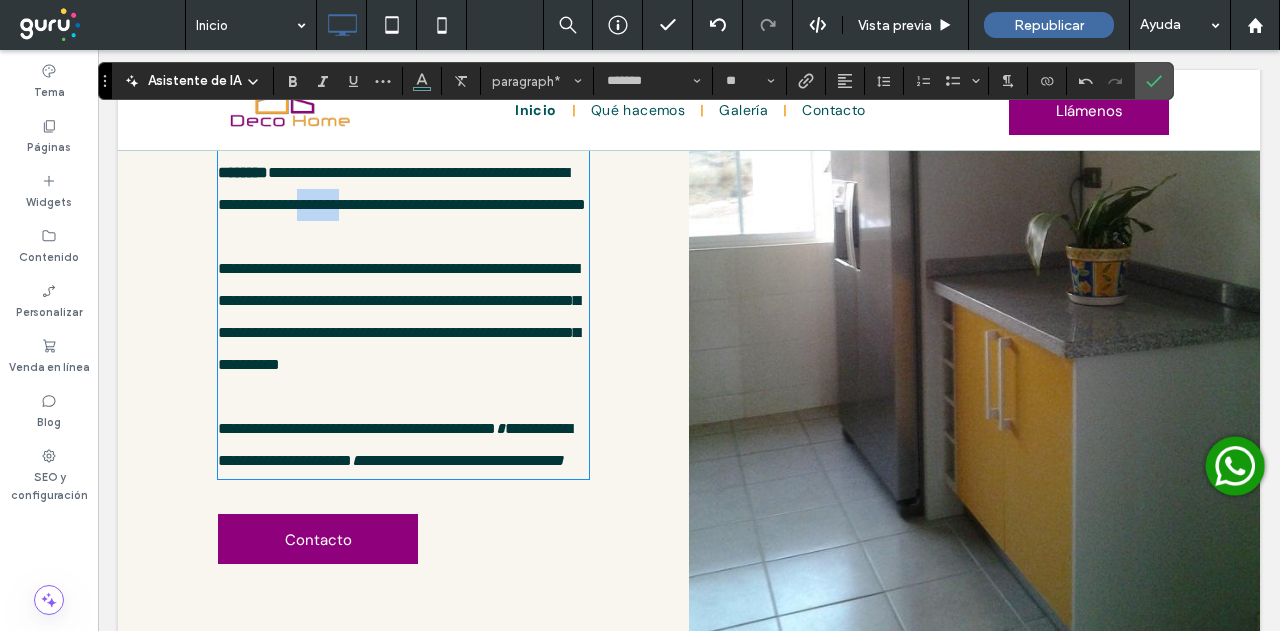 drag, startPoint x: 307, startPoint y: 229, endPoint x: 349, endPoint y: 228, distance: 42.0119 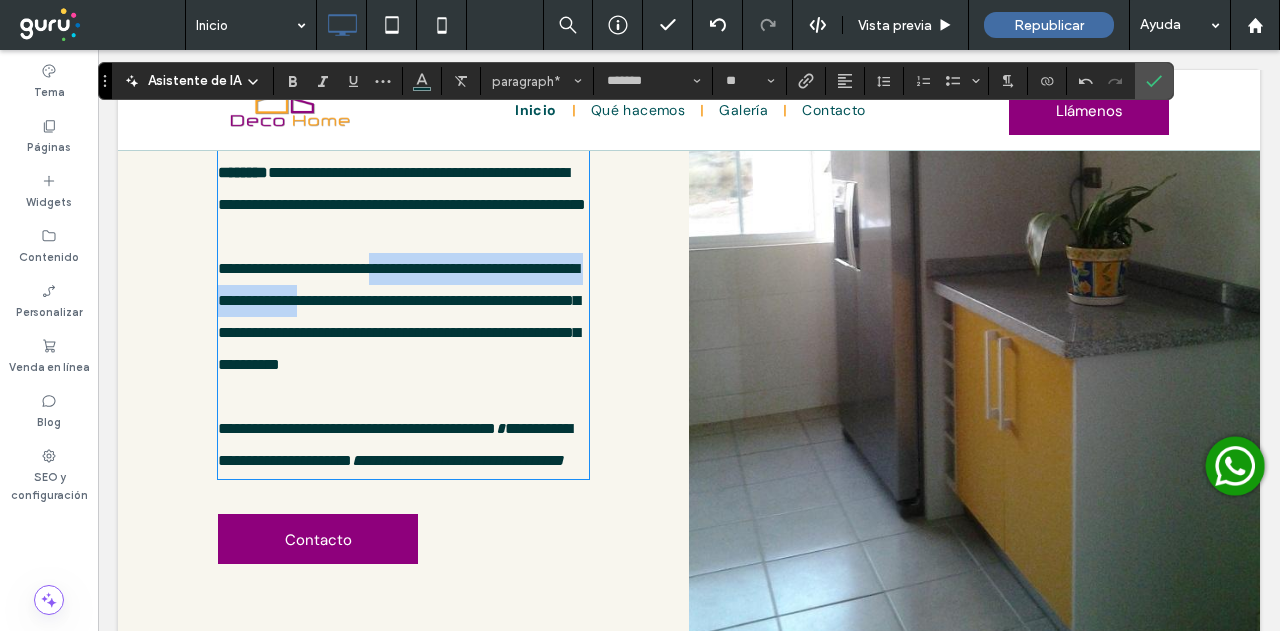 drag, startPoint x: 408, startPoint y: 335, endPoint x: 439, endPoint y: 367, distance: 44.553337 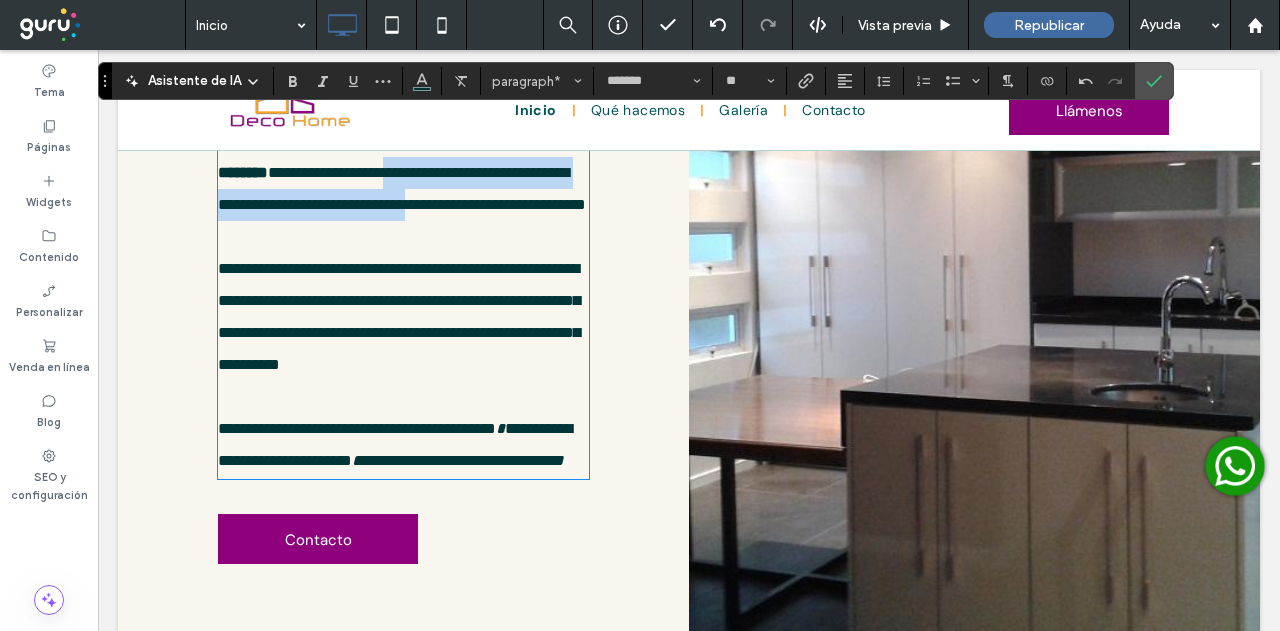 drag, startPoint x: 348, startPoint y: 217, endPoint x: 443, endPoint y: 245, distance: 99.0404 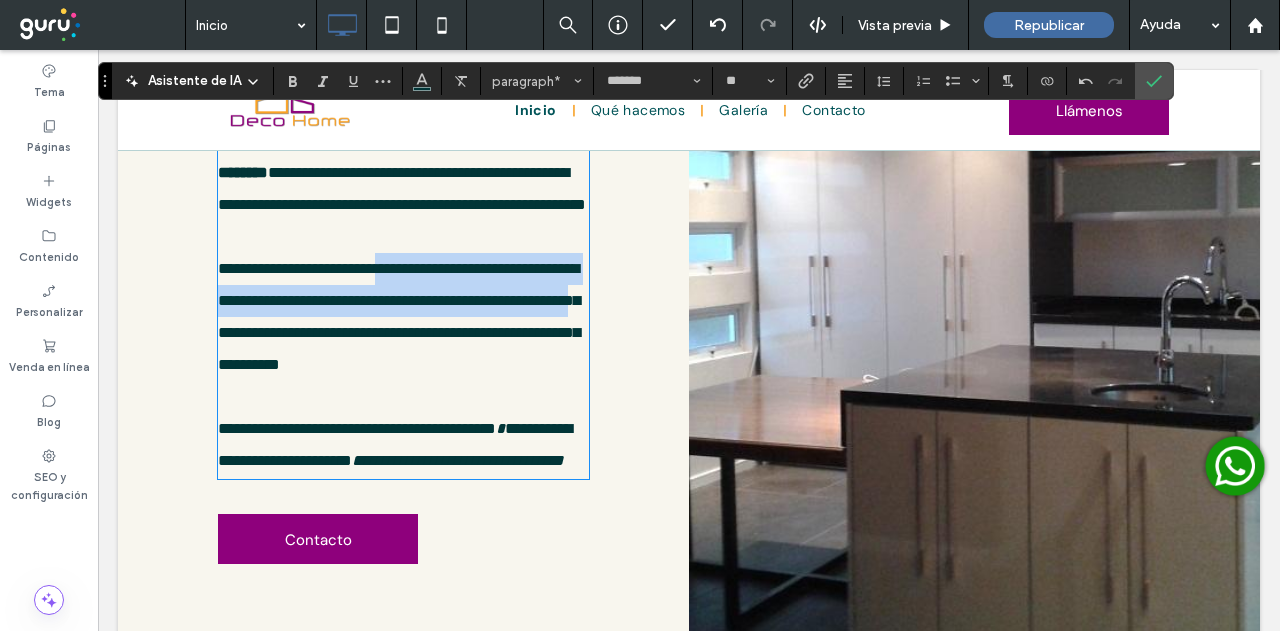 drag, startPoint x: 418, startPoint y: 345, endPoint x: 468, endPoint y: 382, distance: 62.201286 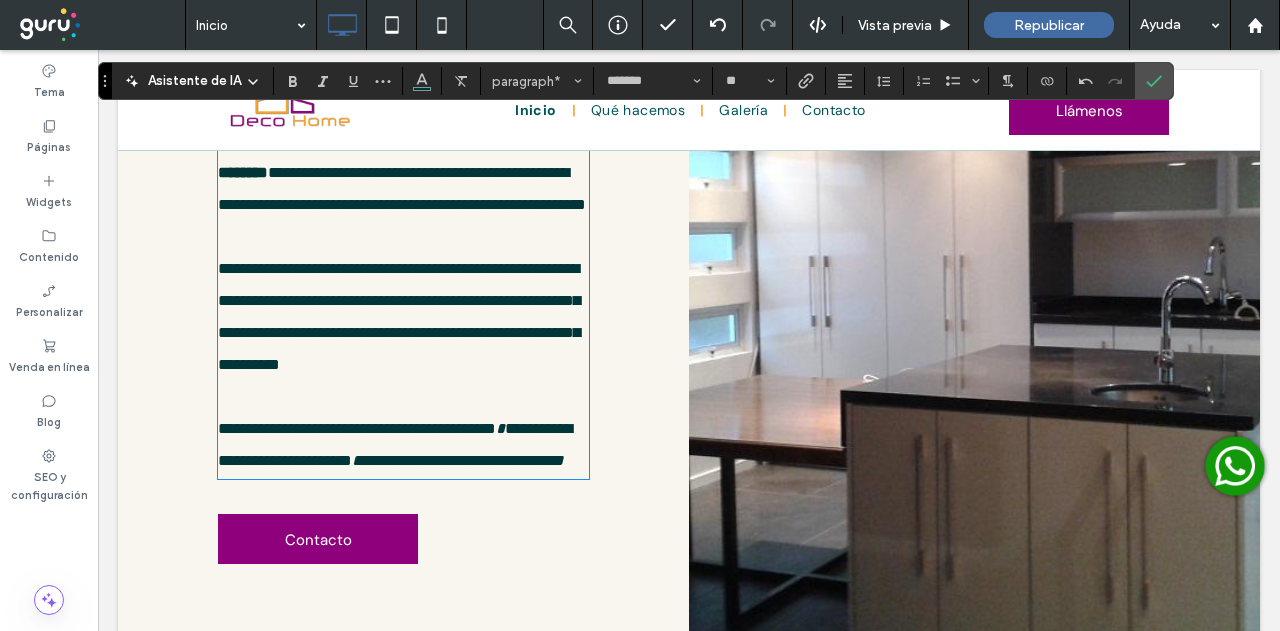 click on "**********" at bounding box center (403, 237) 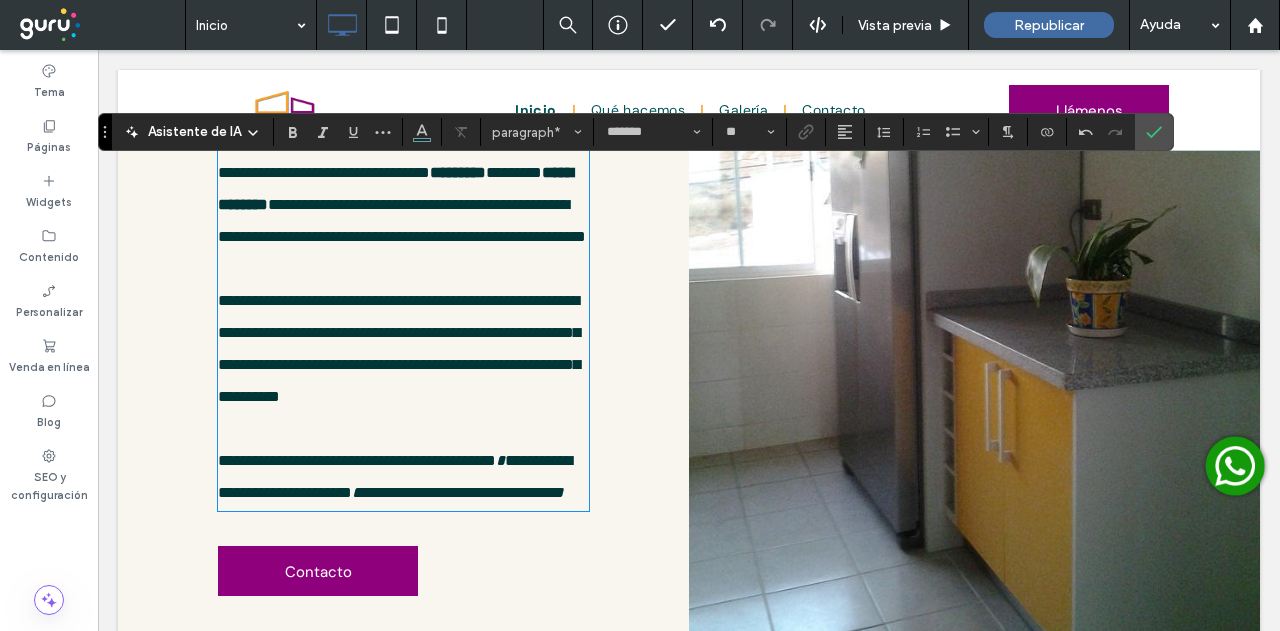 scroll, scrollTop: 1338, scrollLeft: 0, axis: vertical 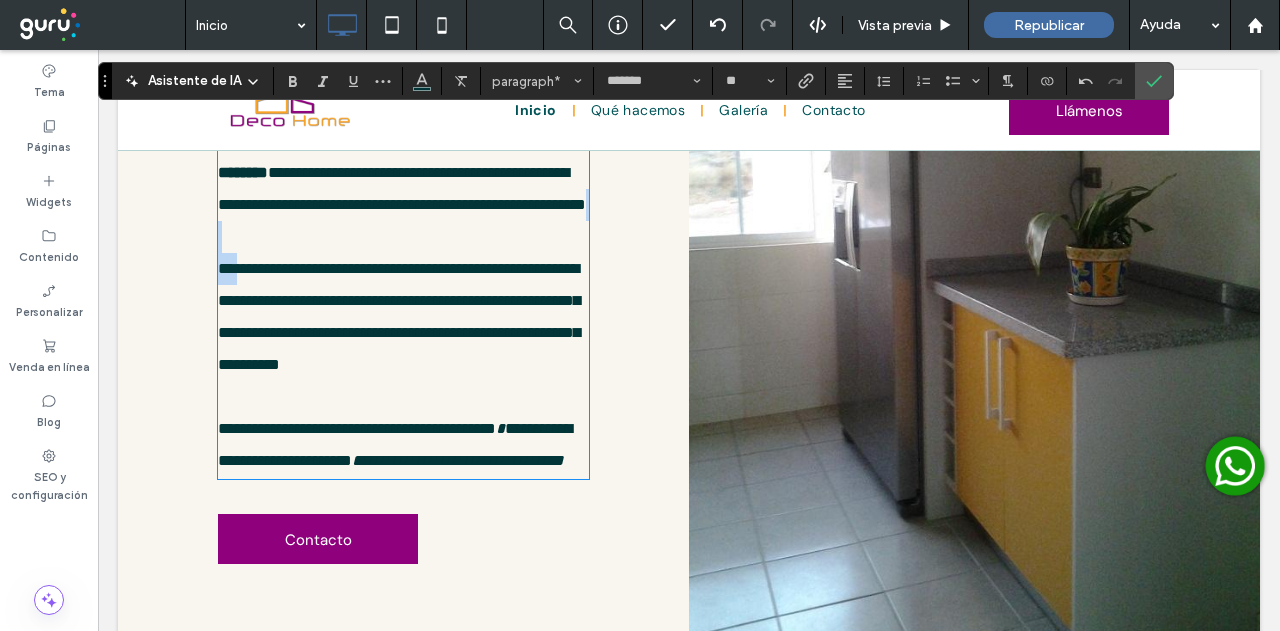 drag, startPoint x: 380, startPoint y: 333, endPoint x: 318, endPoint y: 325, distance: 62.514 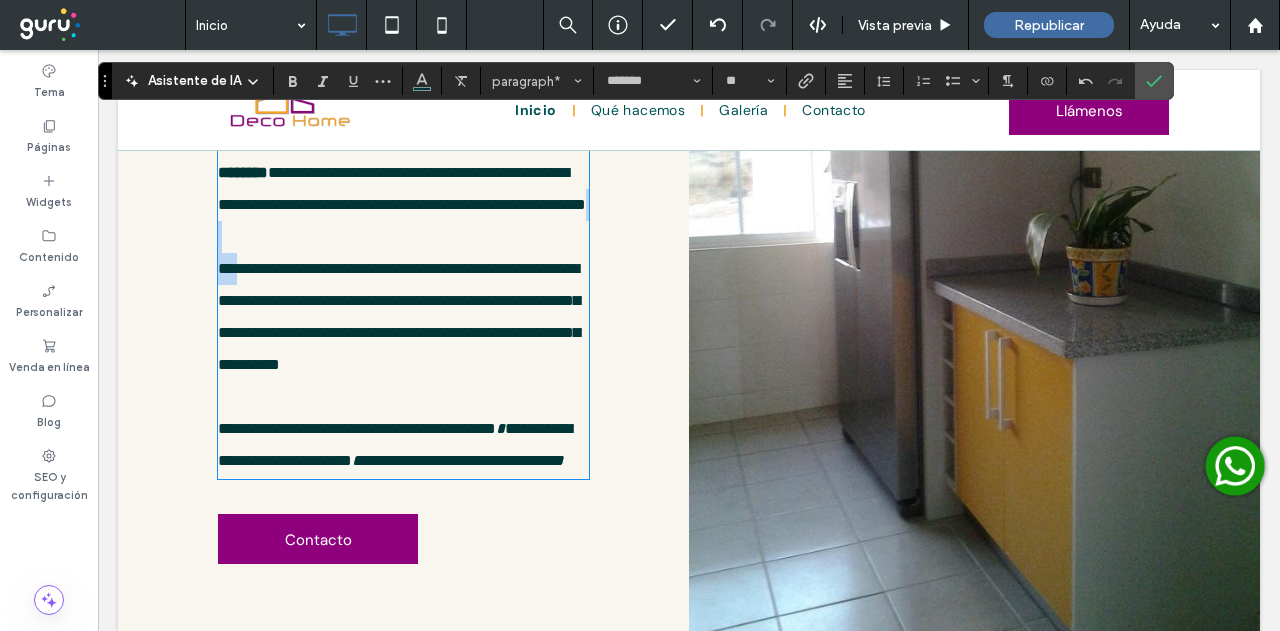 click on "**********" at bounding box center [402, 268] 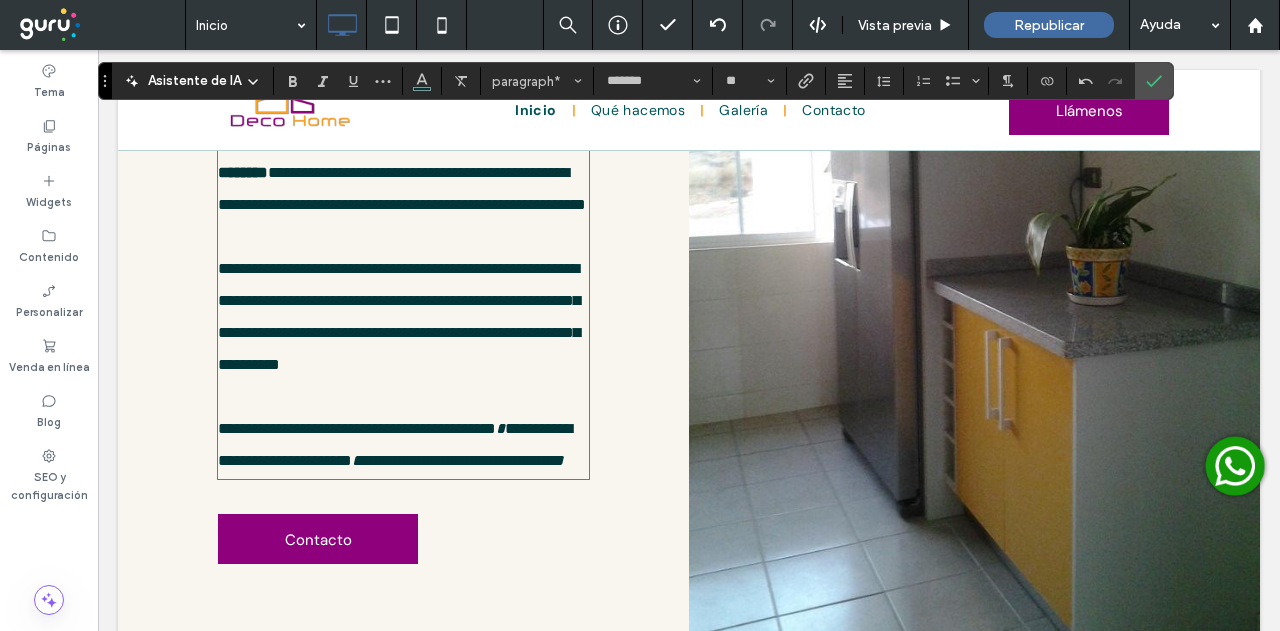 click on "**********" at bounding box center [402, 268] 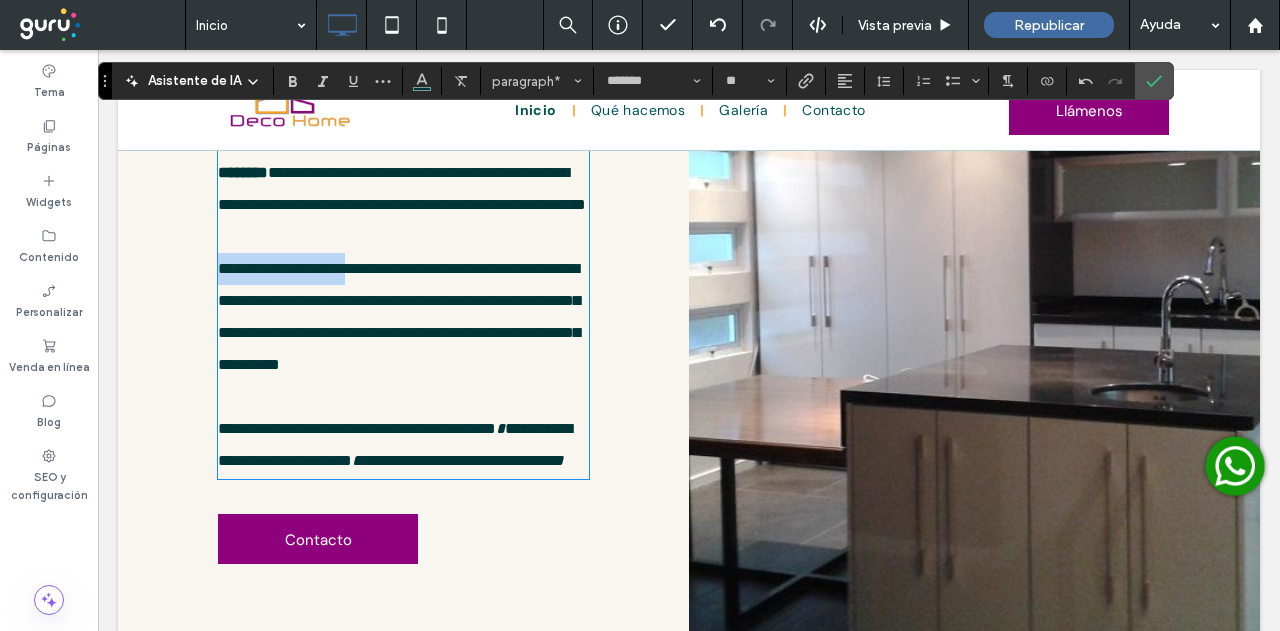 drag, startPoint x: 379, startPoint y: 337, endPoint x: 222, endPoint y: 335, distance: 157.01274 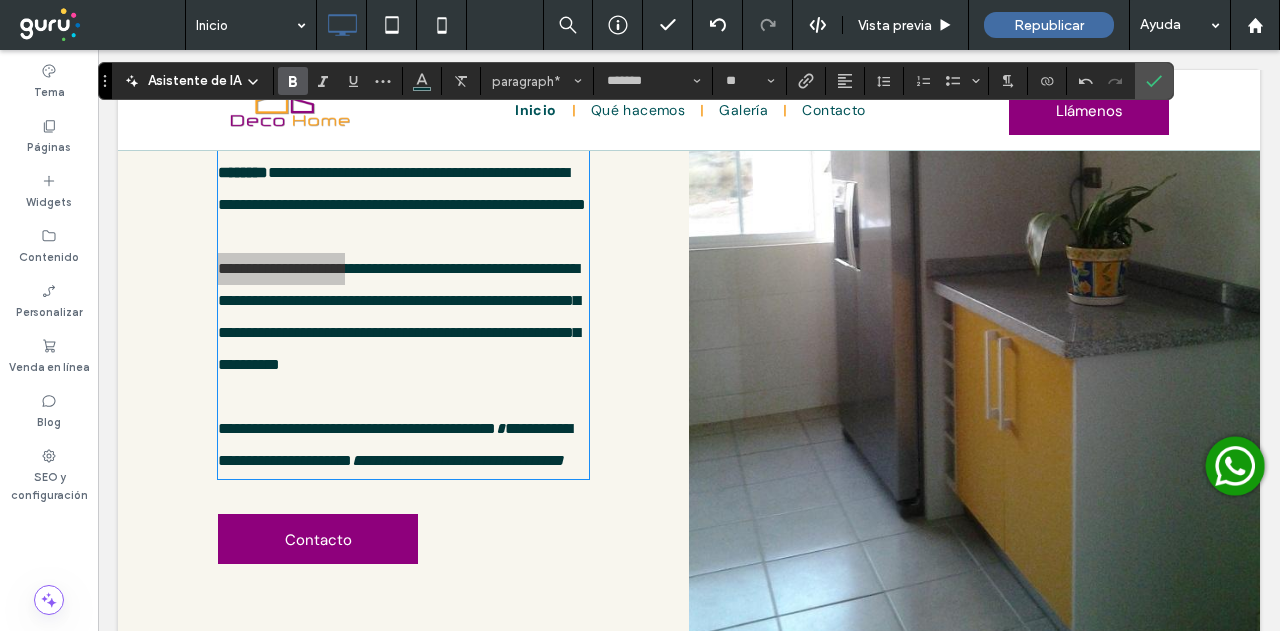 click 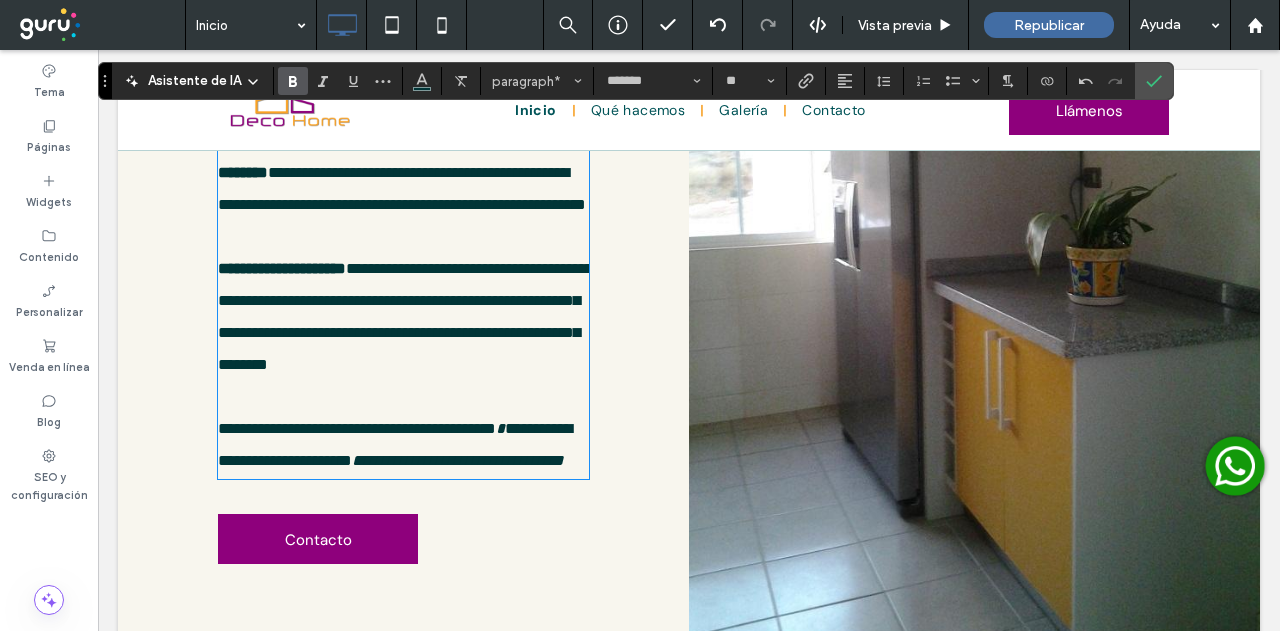 click on "**********" at bounding box center (403, 237) 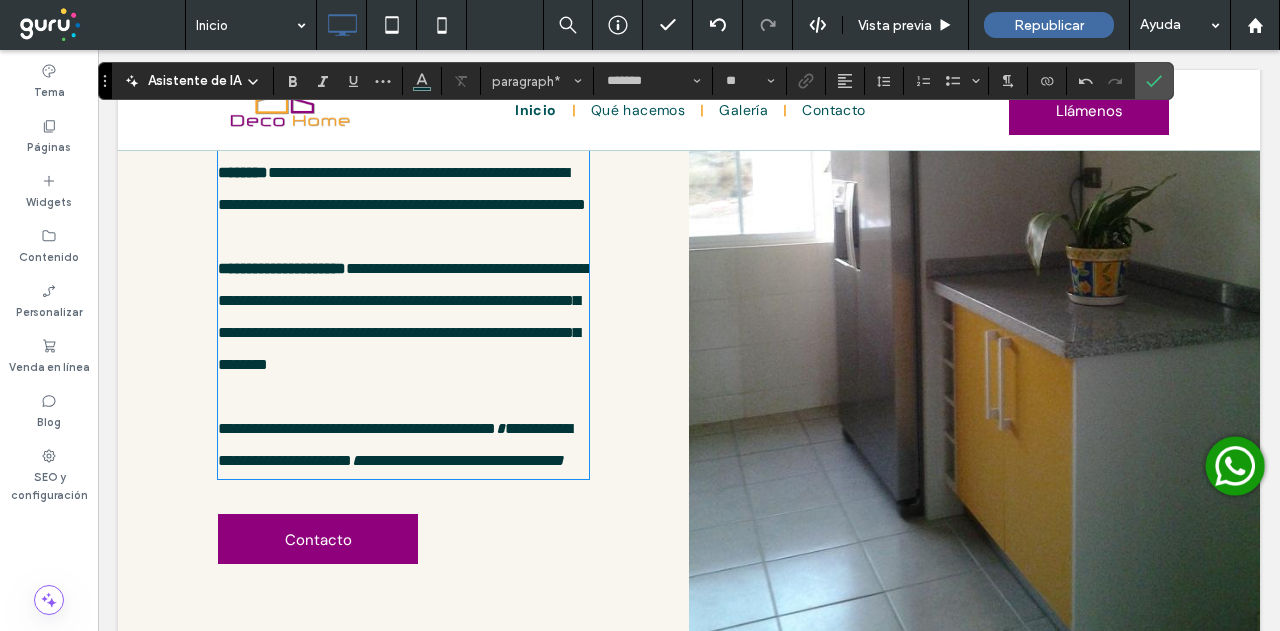 click on "**********" at bounding box center (405, 316) 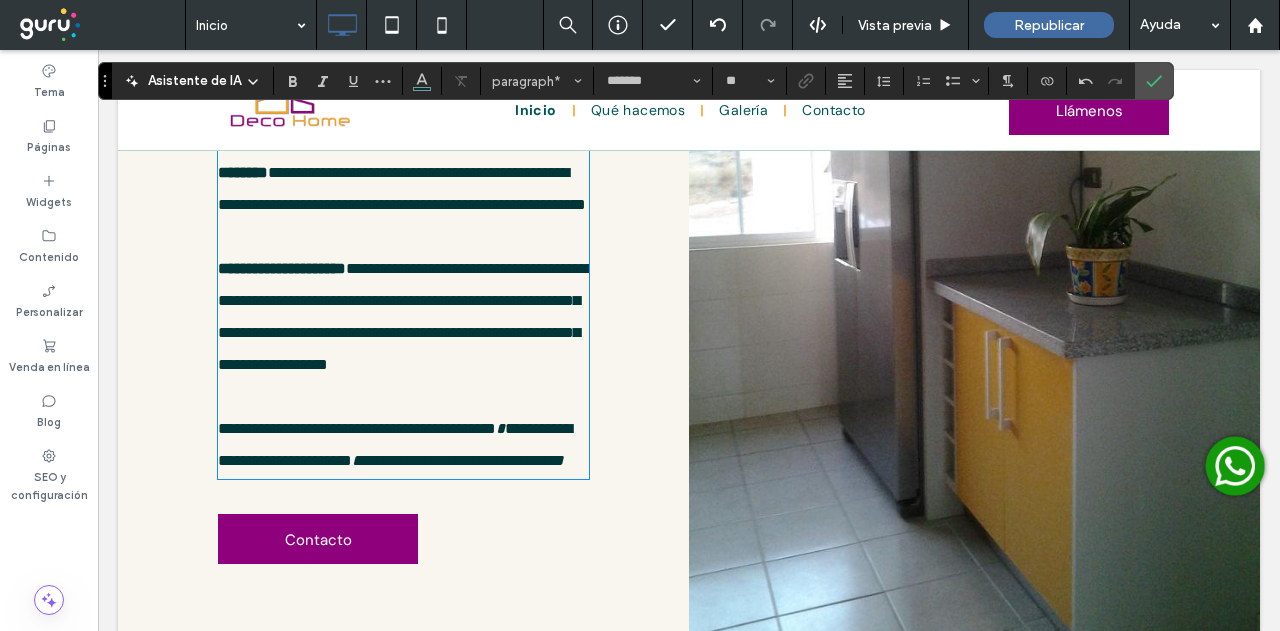 click on "**********" at bounding box center (403, 237) 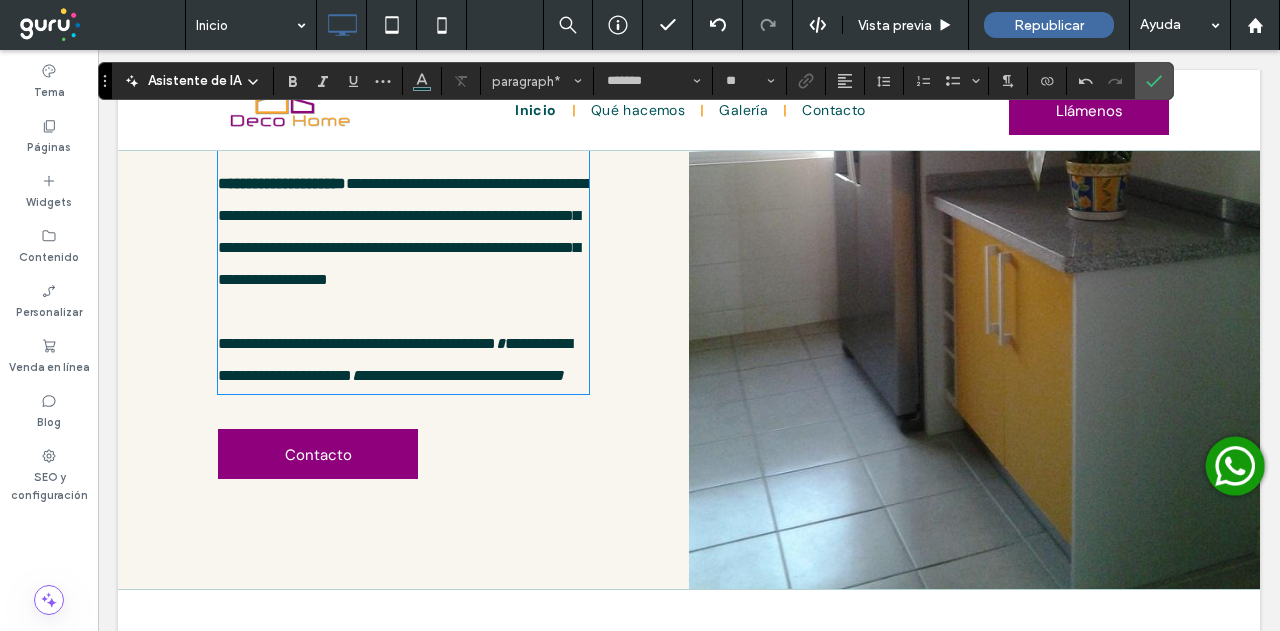 scroll, scrollTop: 1426, scrollLeft: 0, axis: vertical 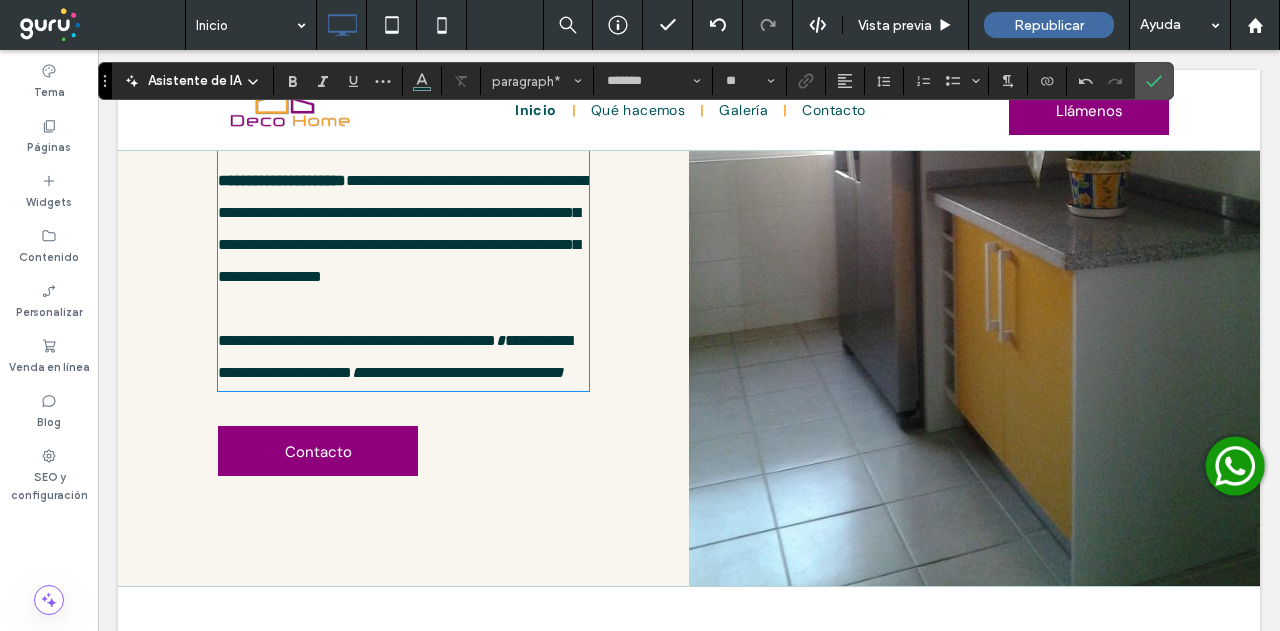 click on "**********" at bounding box center [395, 356] 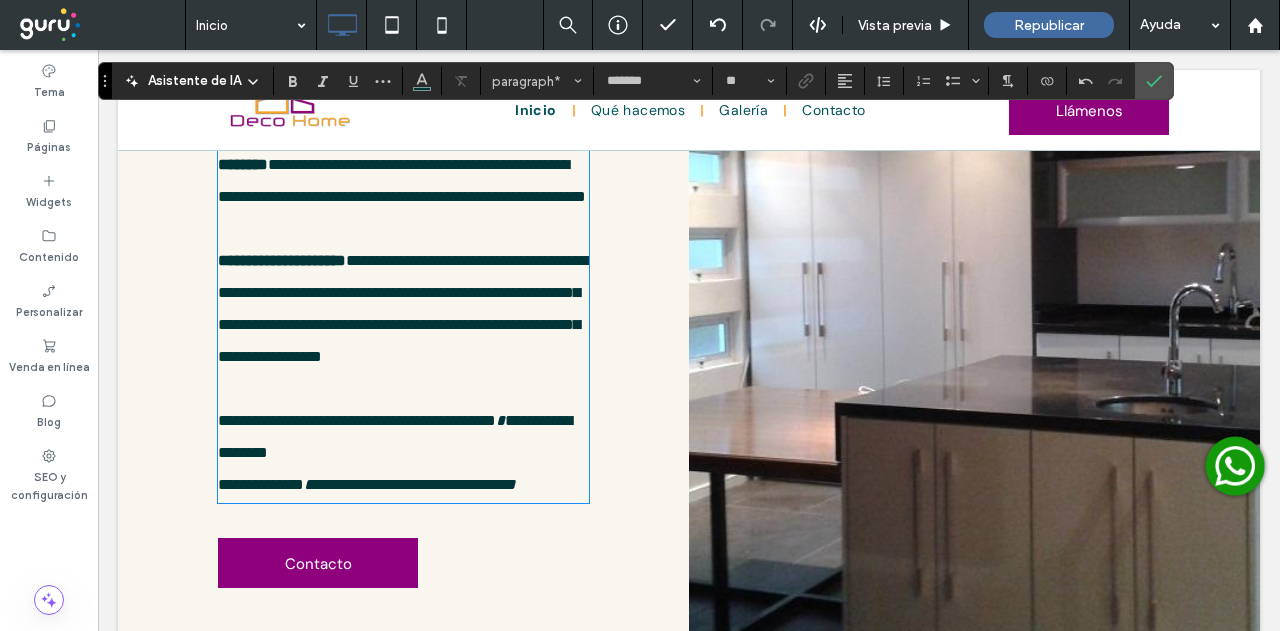scroll, scrollTop: 1367, scrollLeft: 0, axis: vertical 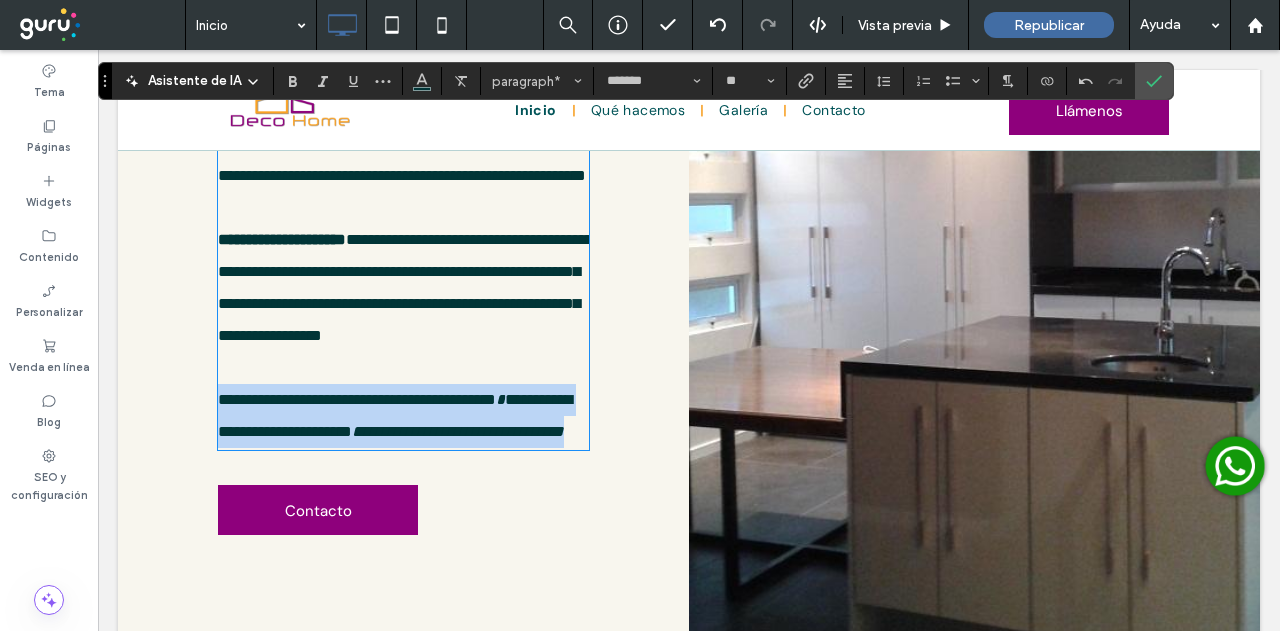 drag, startPoint x: 399, startPoint y: 565, endPoint x: 220, endPoint y: 492, distance: 193.31322 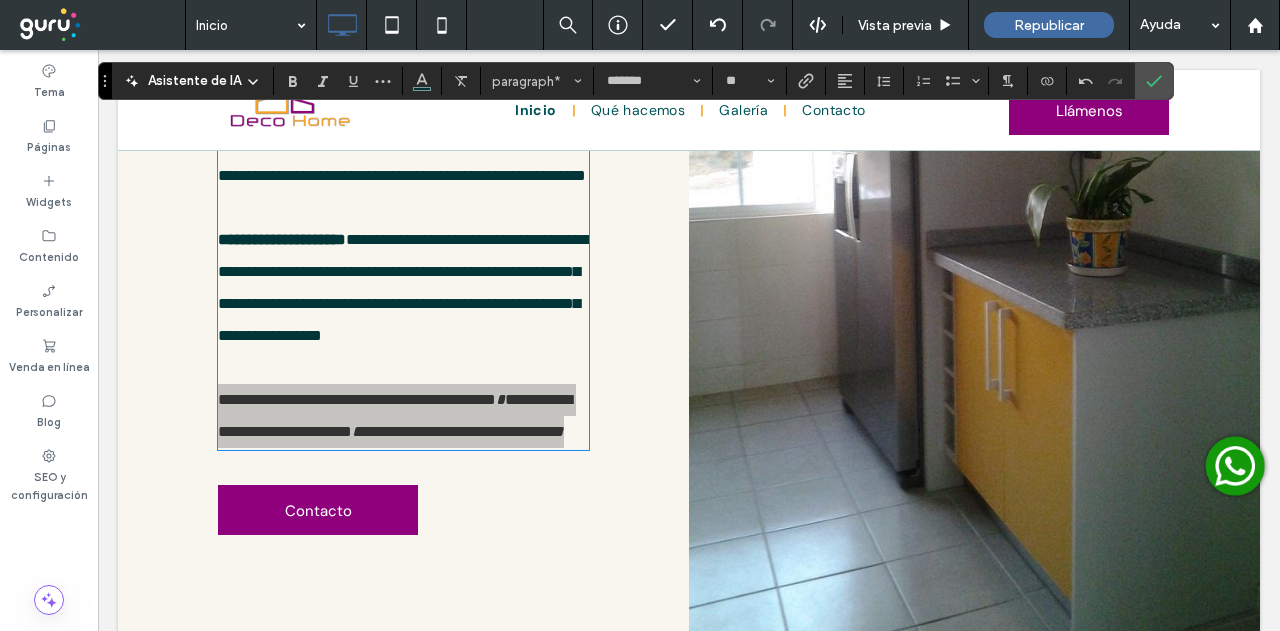 click 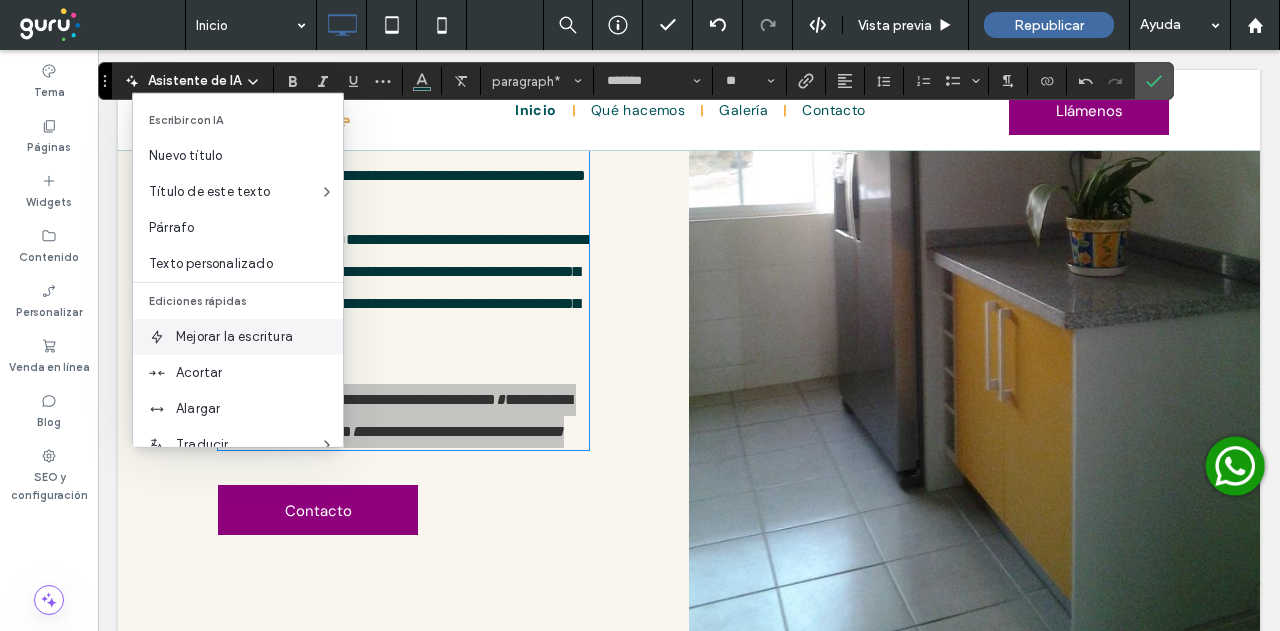 click on "Mejorar la escritura" at bounding box center (259, 337) 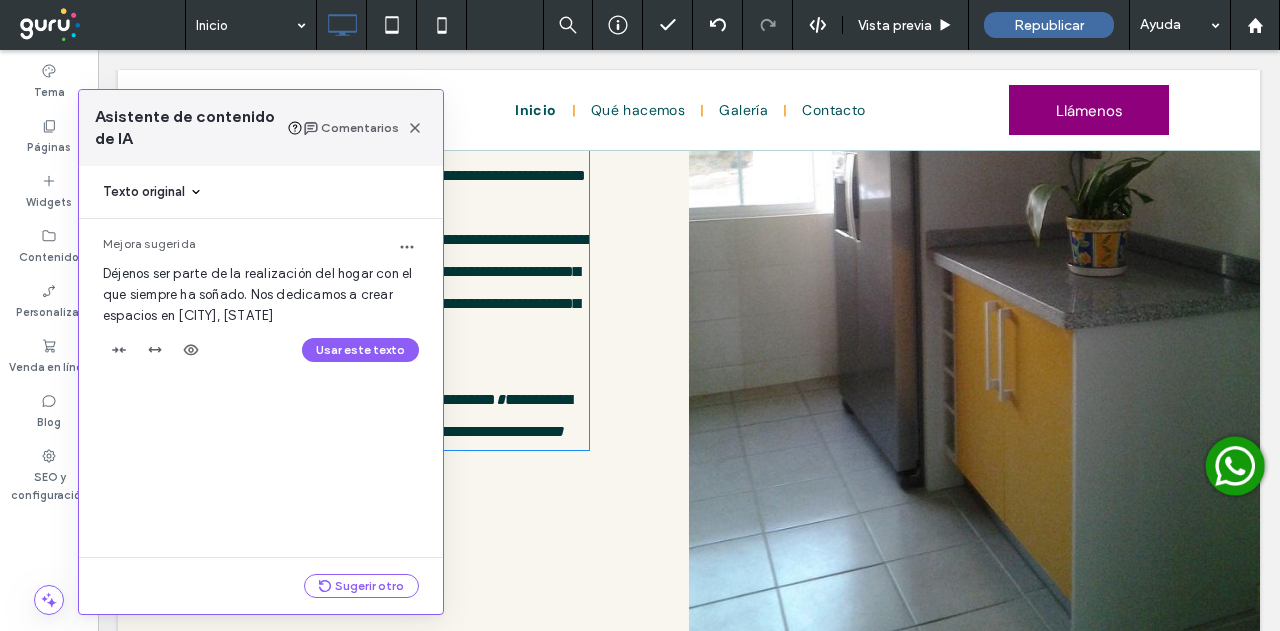 click on "**********" at bounding box center [403, 208] 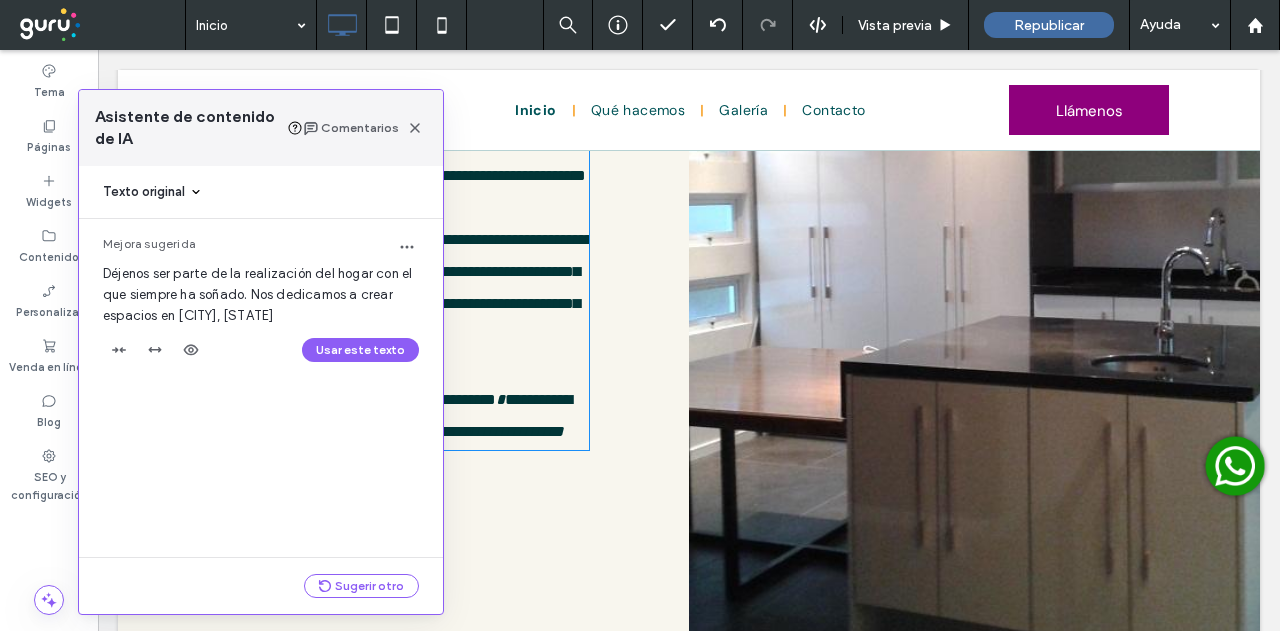 click on "**********" at bounding box center [395, 415] 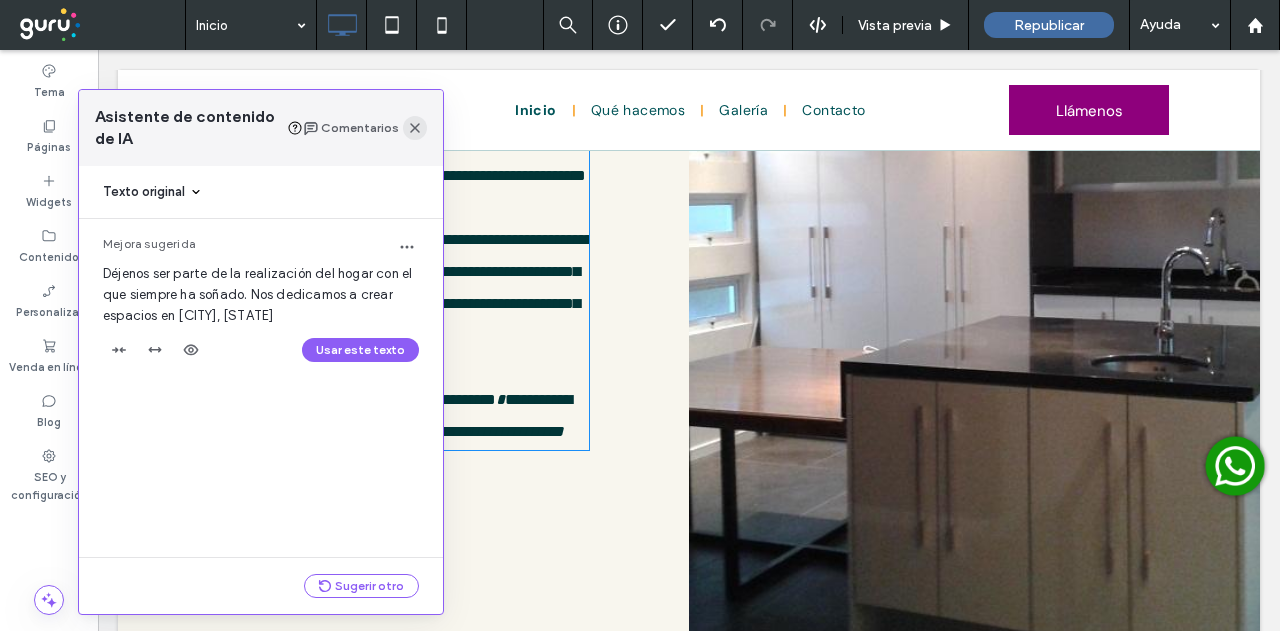 click 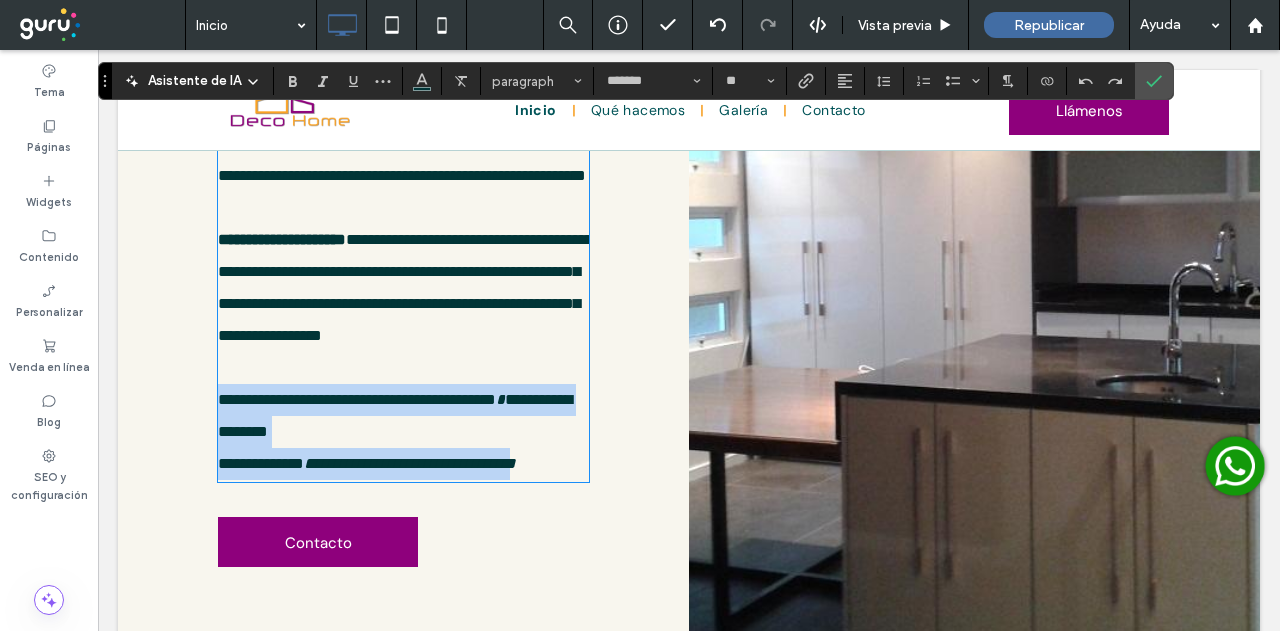 click on "**********" at bounding box center (403, 416) 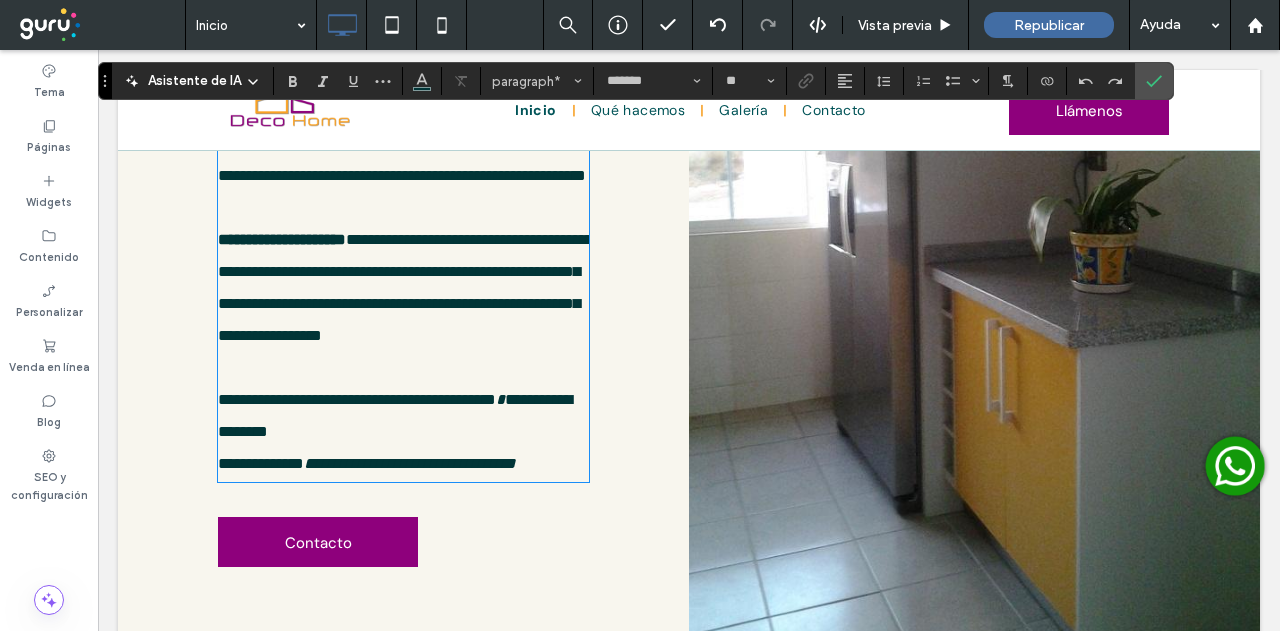 click on "**********" at bounding box center [395, 415] 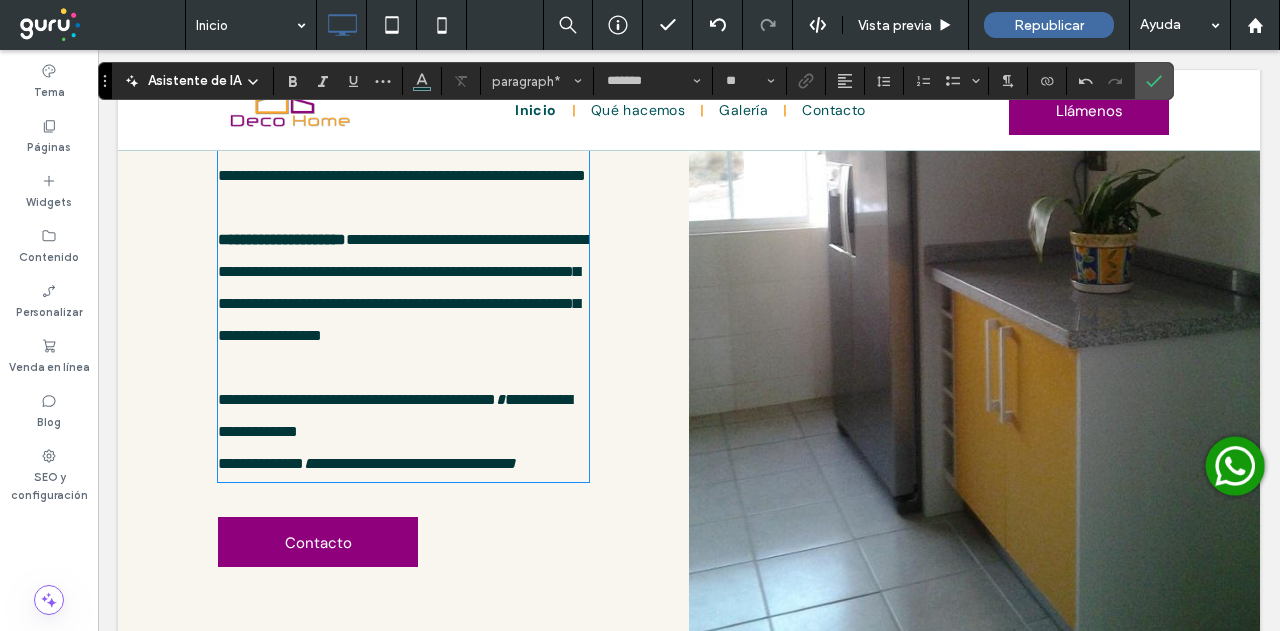 click on "**********" at bounding box center [305, 399] 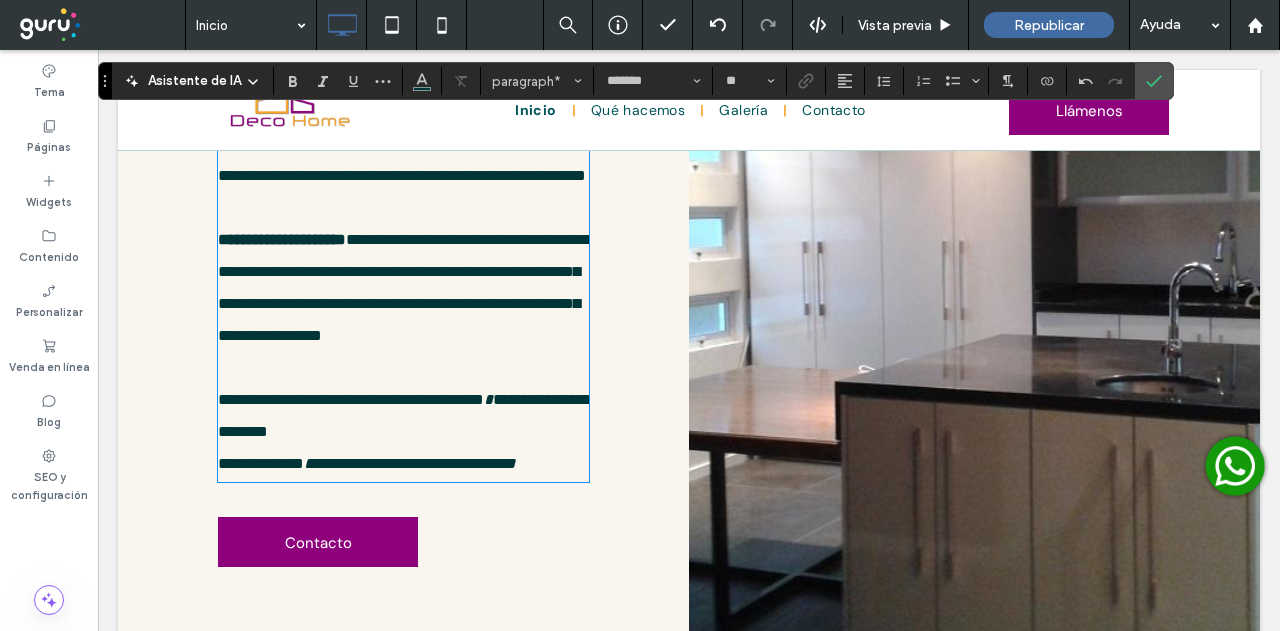 click on "**********" at bounding box center (403, 274) 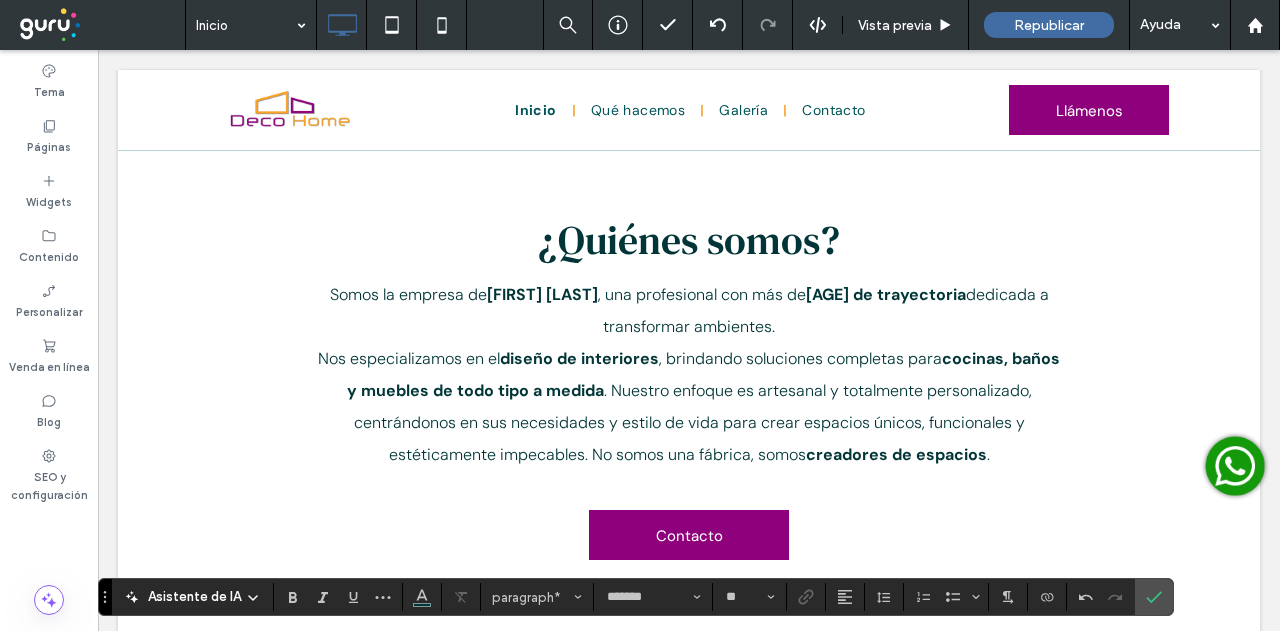 scroll, scrollTop: 600, scrollLeft: 0, axis: vertical 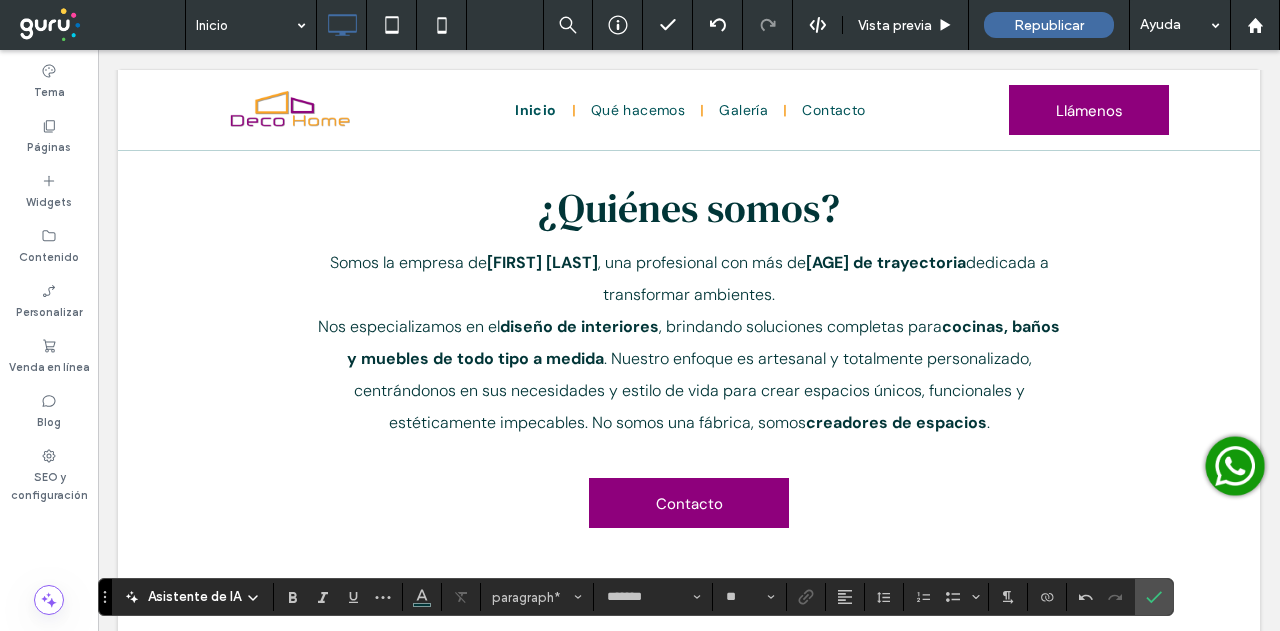 click on ", una profesional con más de" at bounding box center [702, 262] 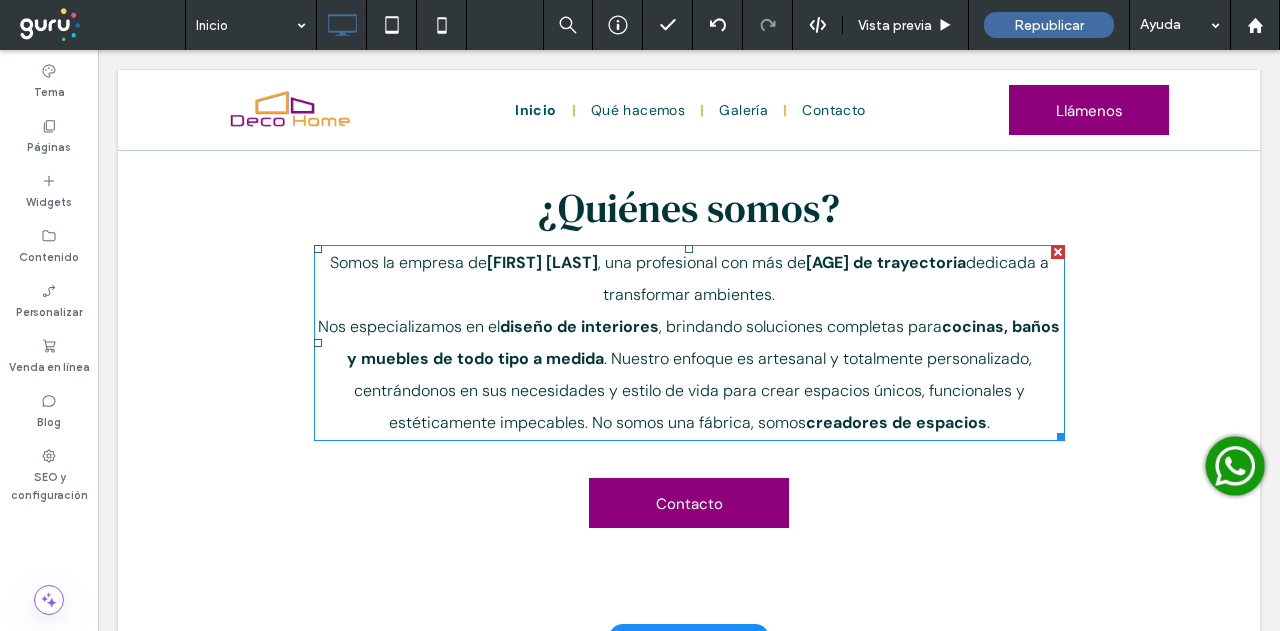 click on "Somos la empresa de  [FIRST] [LAST] , una profesional con más de  [AGE] de trayectoria  dedicada a transformar ambientes." at bounding box center [689, 279] 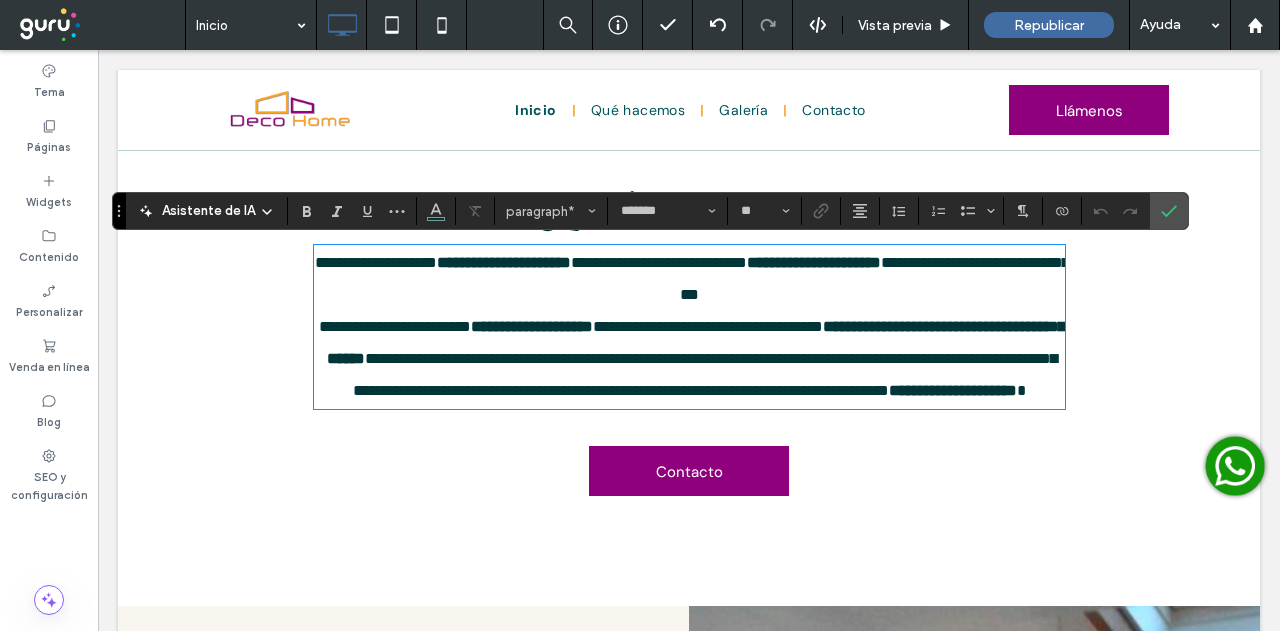 click on "**********" at bounding box center [875, 278] 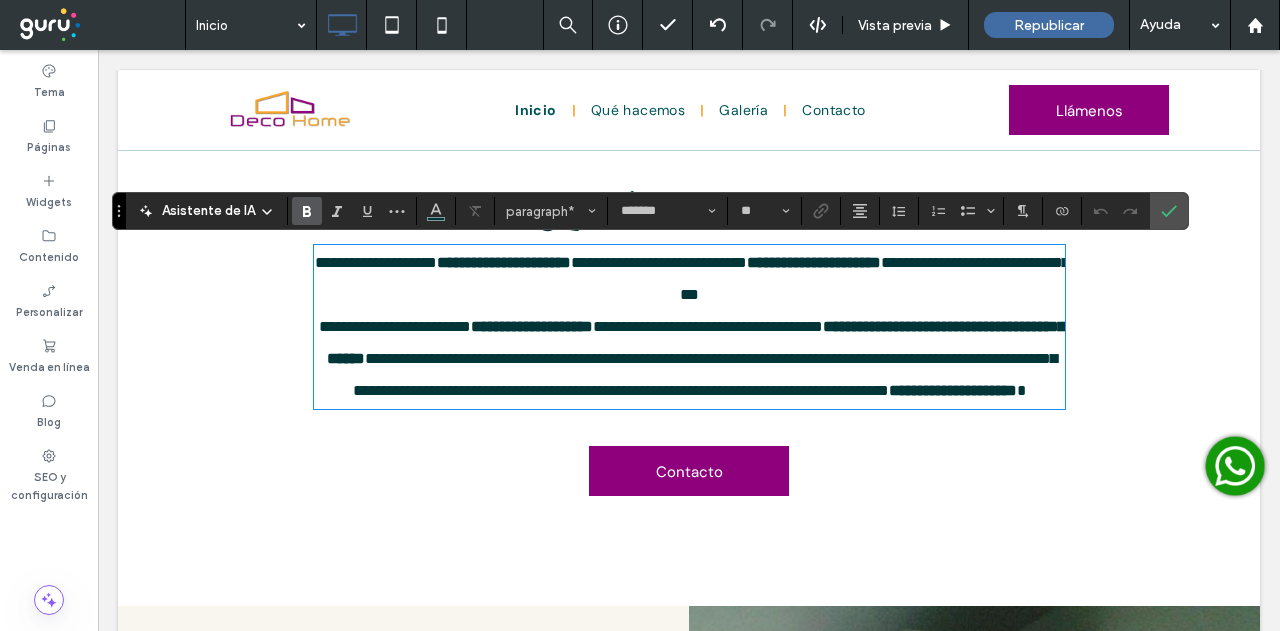 click on "**********" at bounding box center (504, 262) 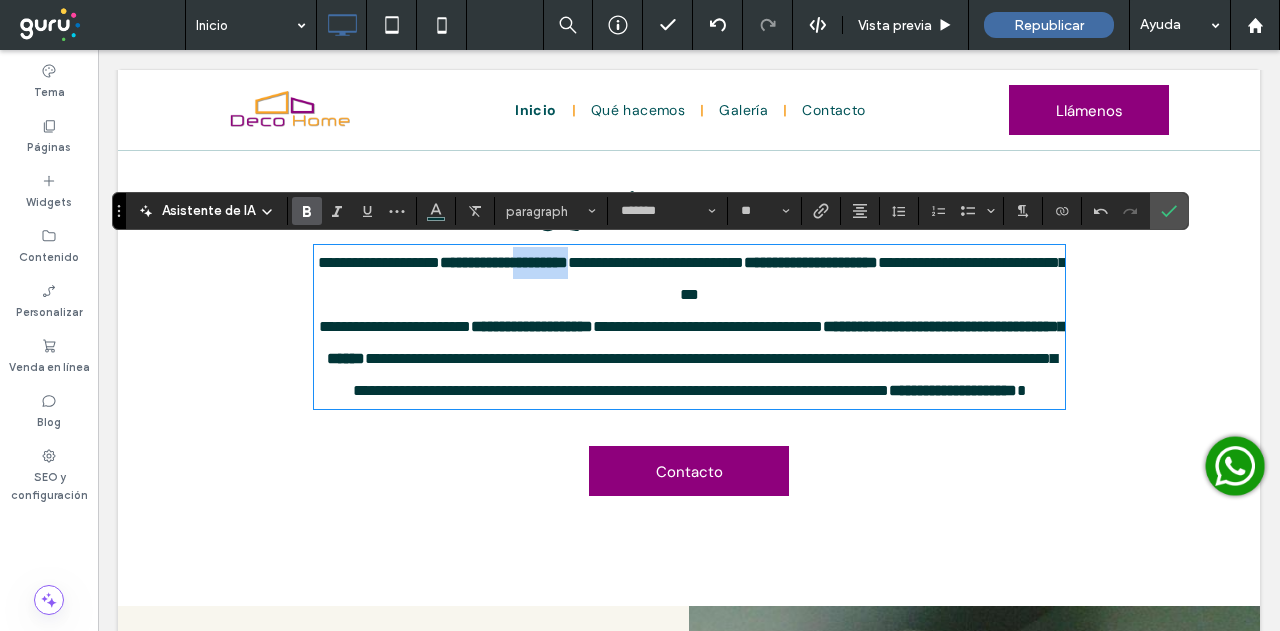 drag, startPoint x: 652, startPoint y: 265, endPoint x: 578, endPoint y: 262, distance: 74.06078 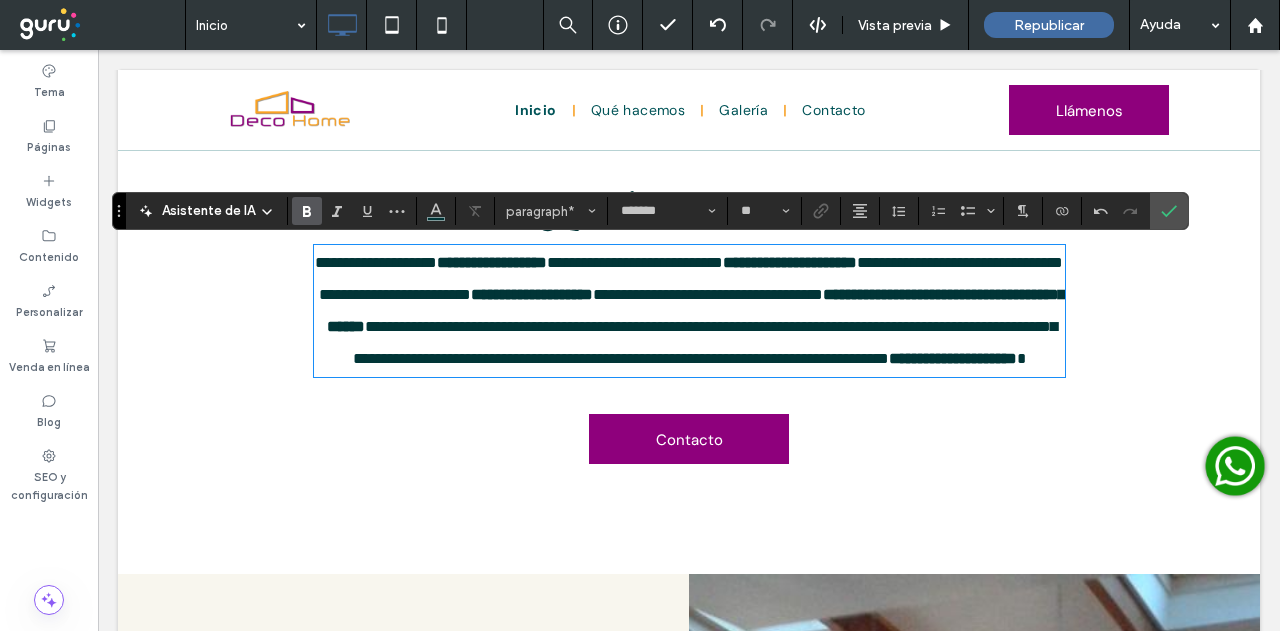 click on "**********" at bounding box center (689, 263) 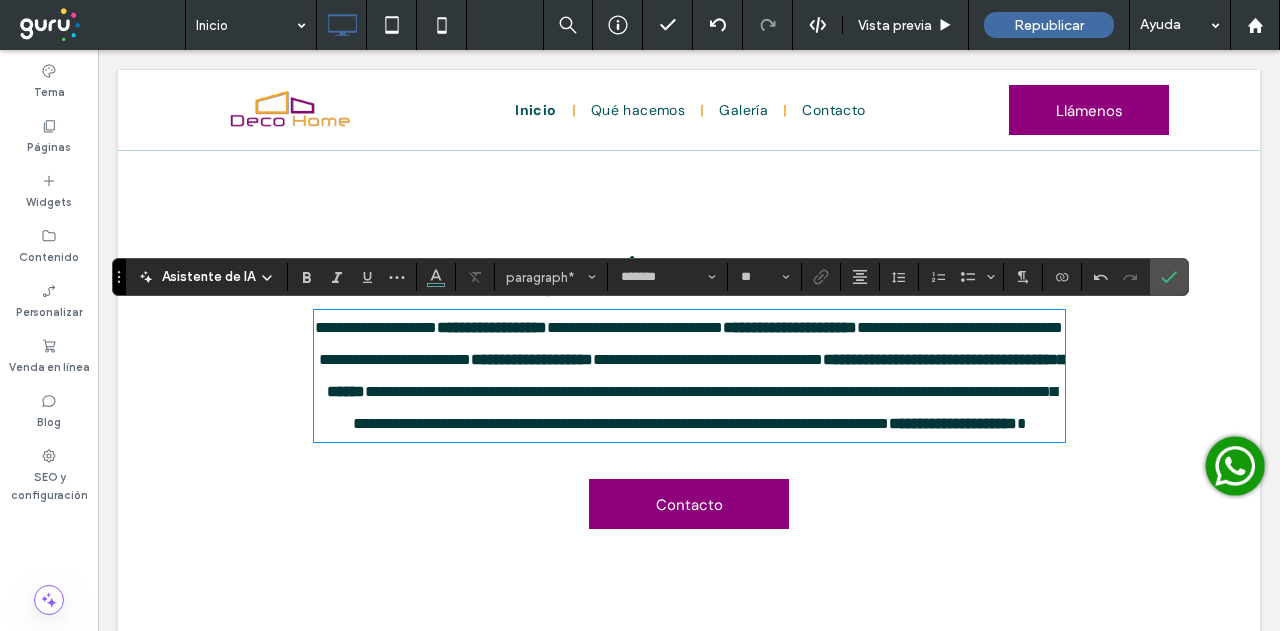 scroll, scrollTop: 534, scrollLeft: 0, axis: vertical 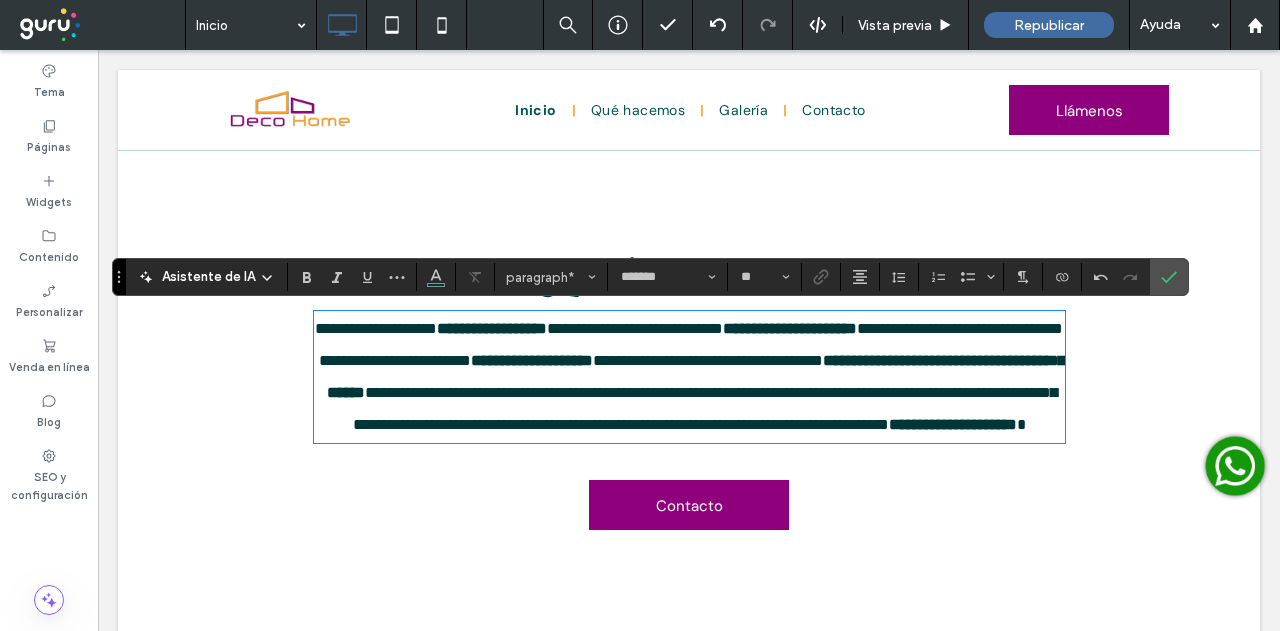click on "**********" at bounding box center (635, 328) 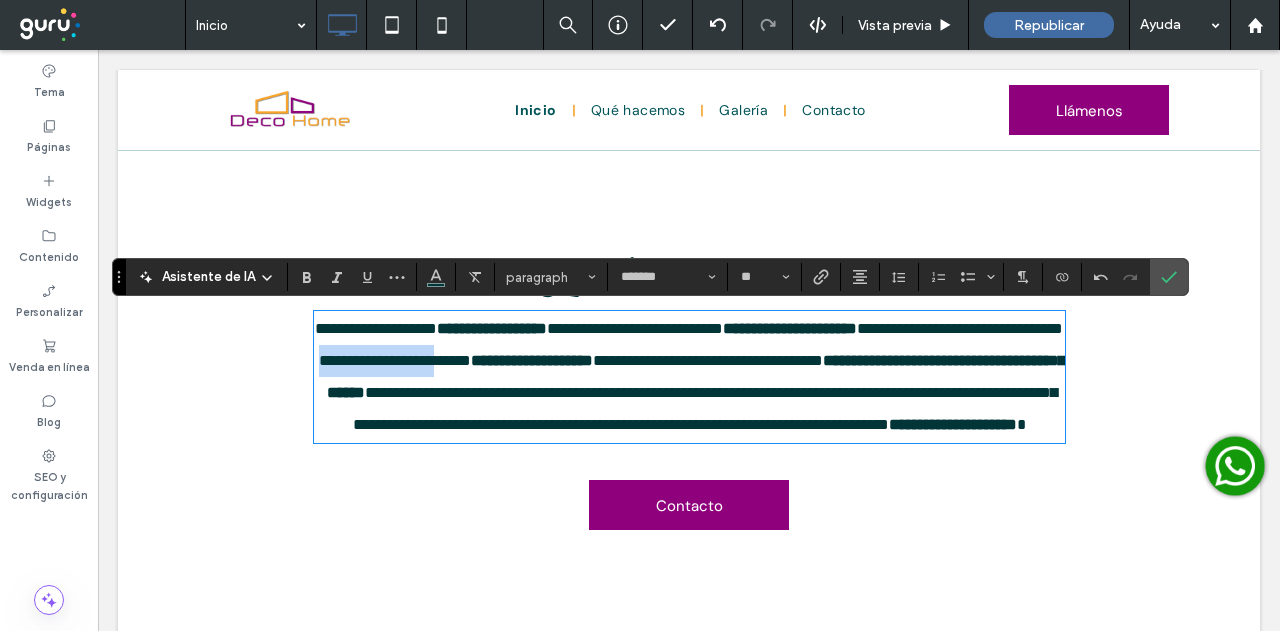 drag, startPoint x: 454, startPoint y: 395, endPoint x: 311, endPoint y: 395, distance: 143 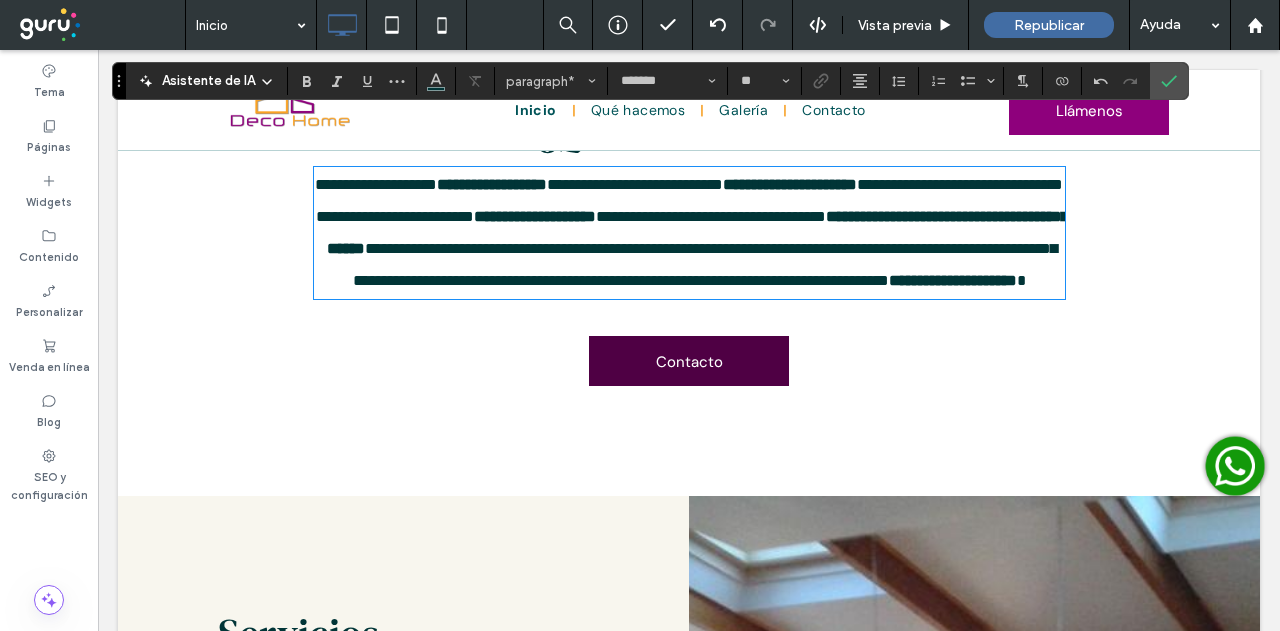scroll, scrollTop: 534, scrollLeft: 0, axis: vertical 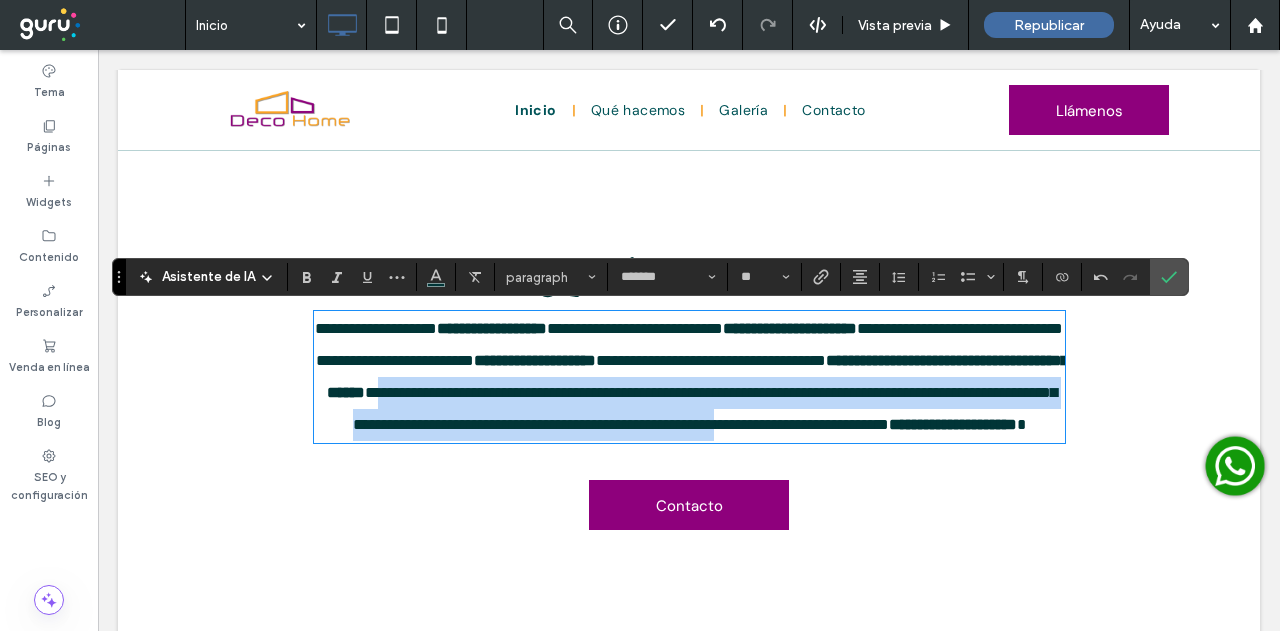 drag, startPoint x: 579, startPoint y: 489, endPoint x: 595, endPoint y: 435, distance: 56.32051 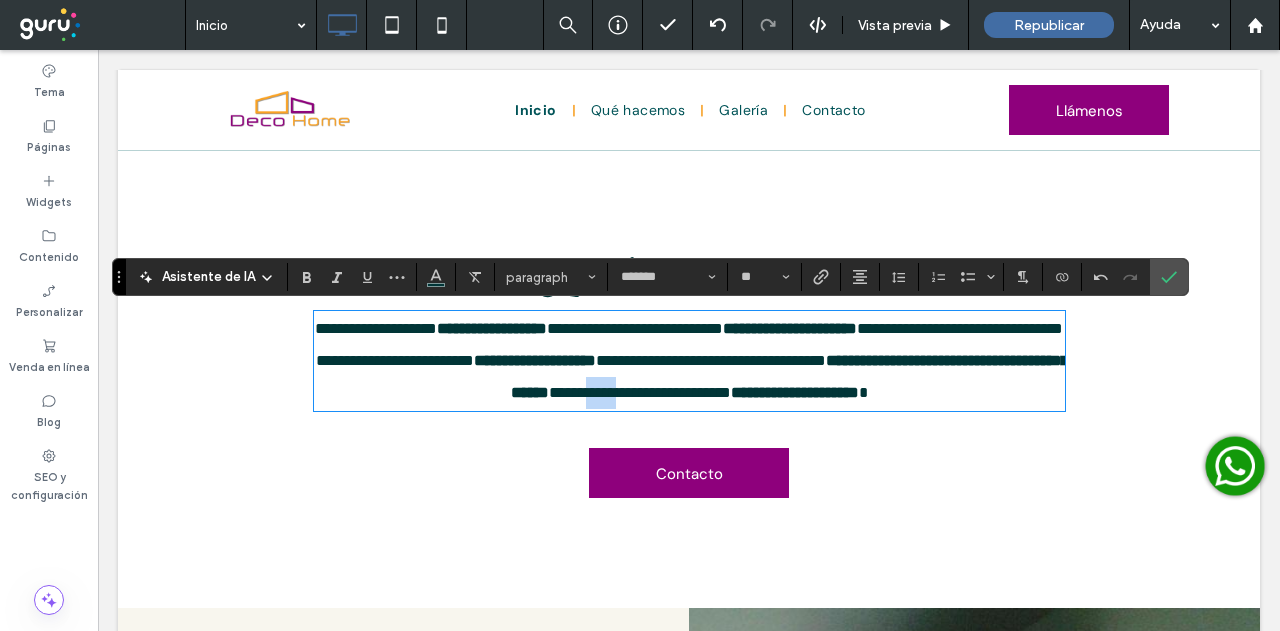 drag, startPoint x: 675, startPoint y: 423, endPoint x: 643, endPoint y: 423, distance: 32 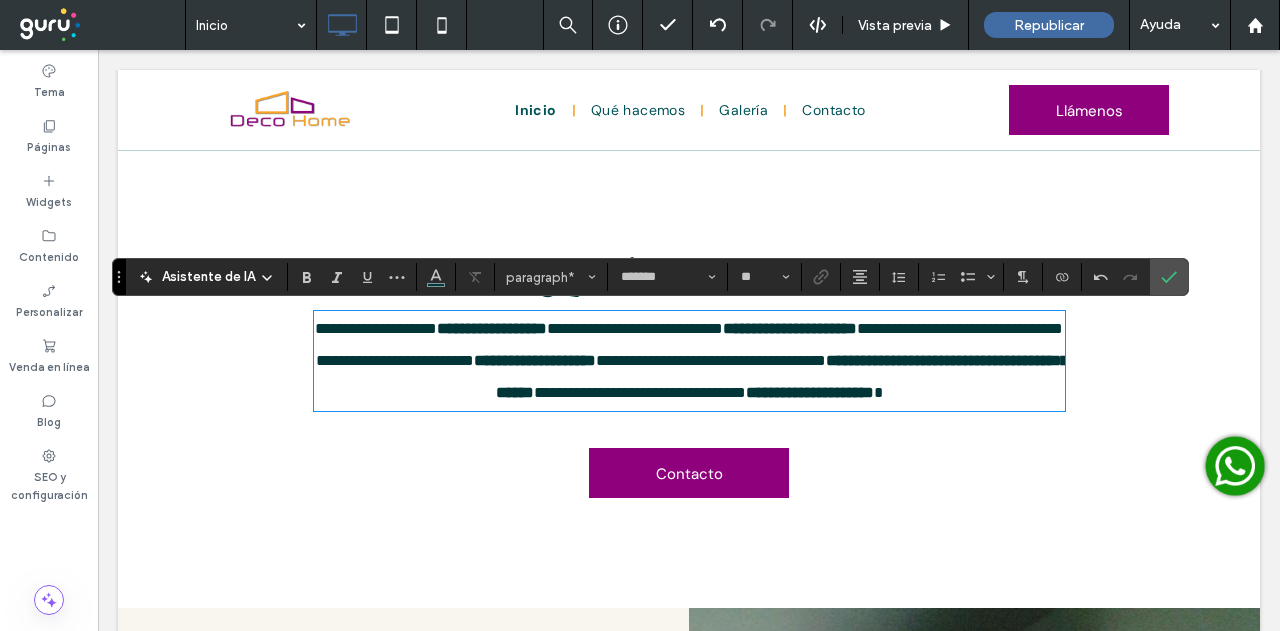 click on "**********" at bounding box center (640, 392) 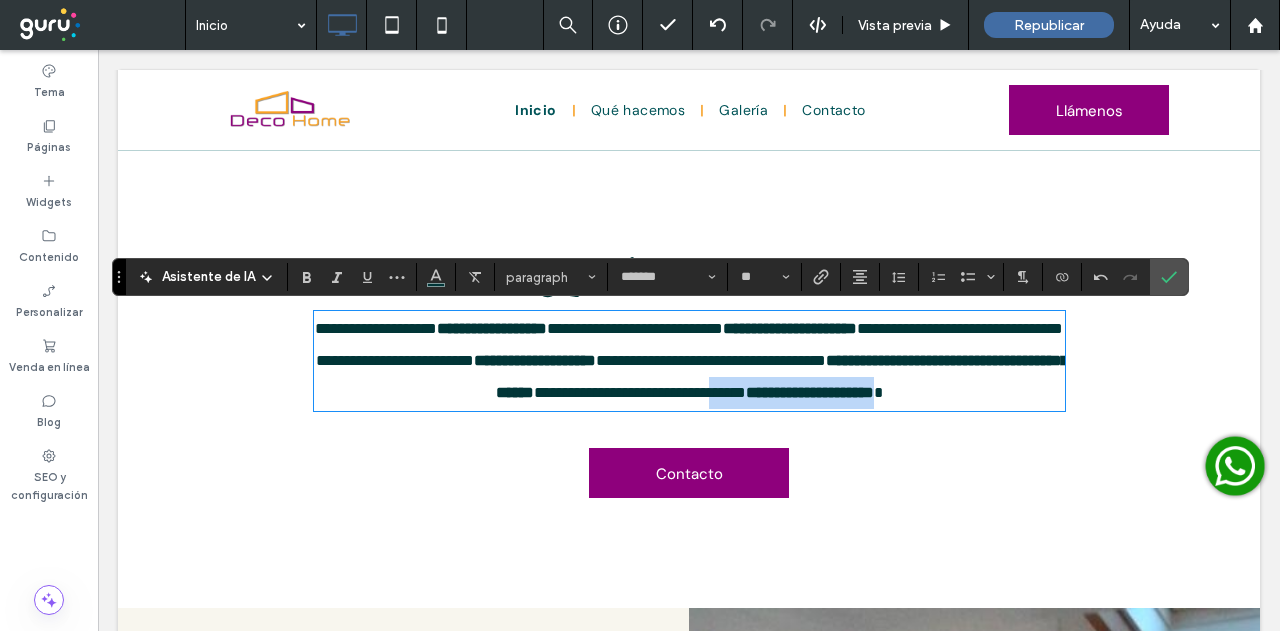 drag, startPoint x: 1015, startPoint y: 424, endPoint x: 788, endPoint y: 425, distance: 227.0022 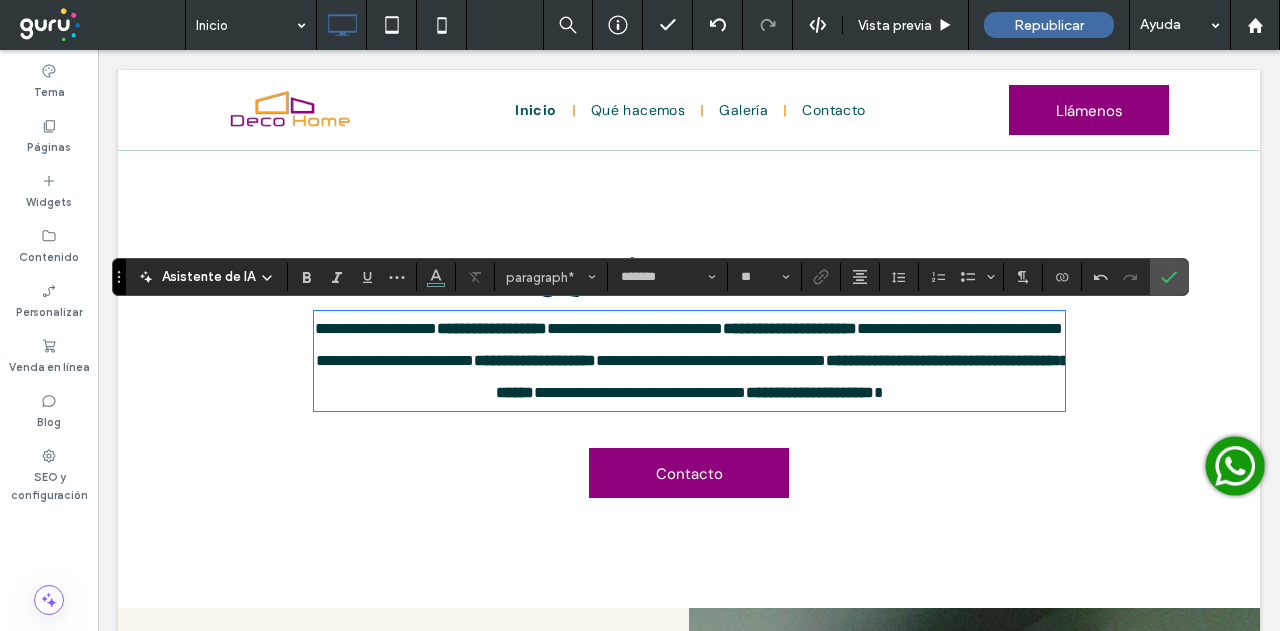 click on "**********" at bounding box center [689, 377] 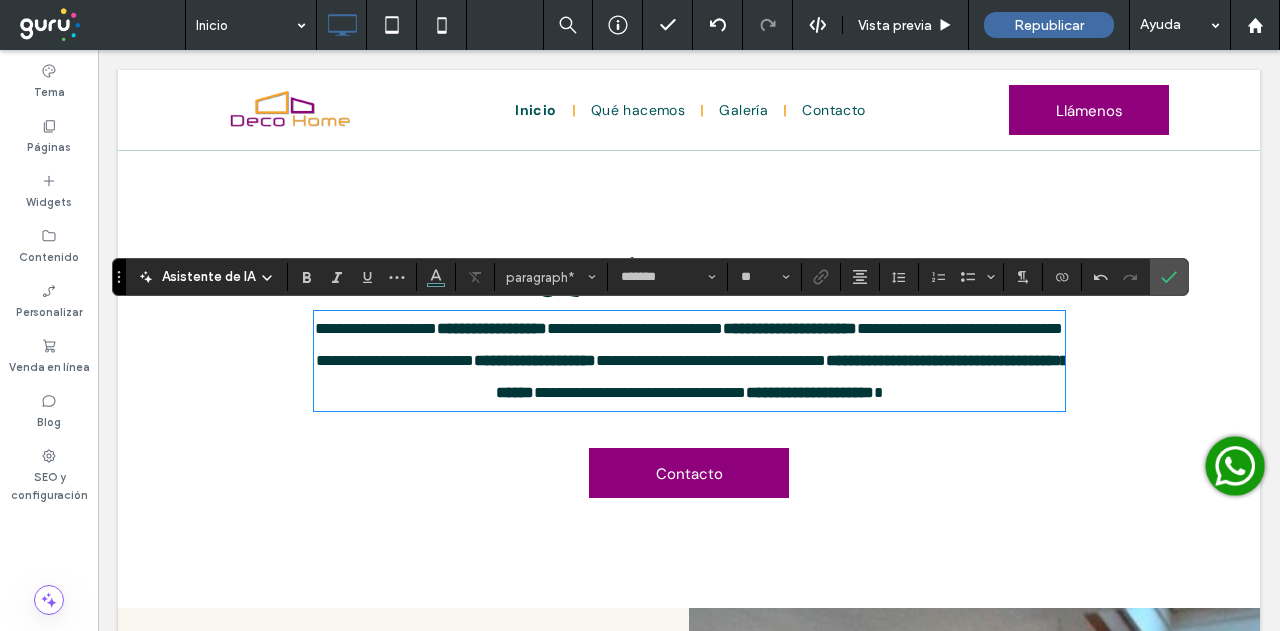 click on "**********" at bounding box center (640, 392) 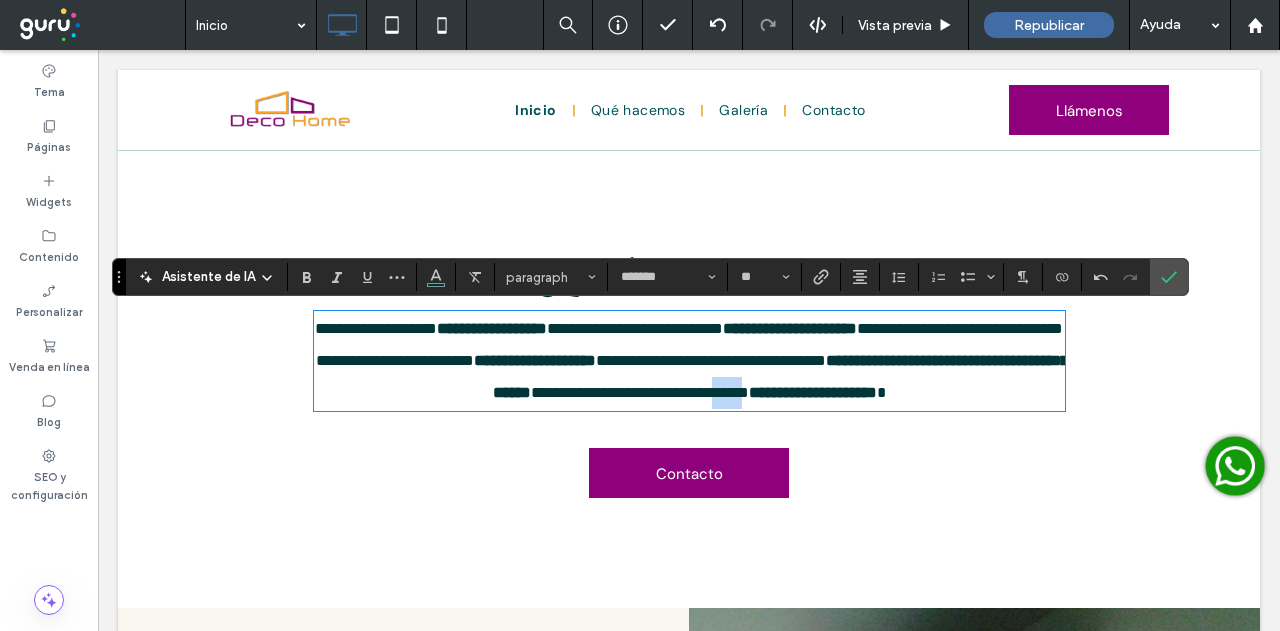 drag, startPoint x: 836, startPoint y: 427, endPoint x: 790, endPoint y: 427, distance: 46 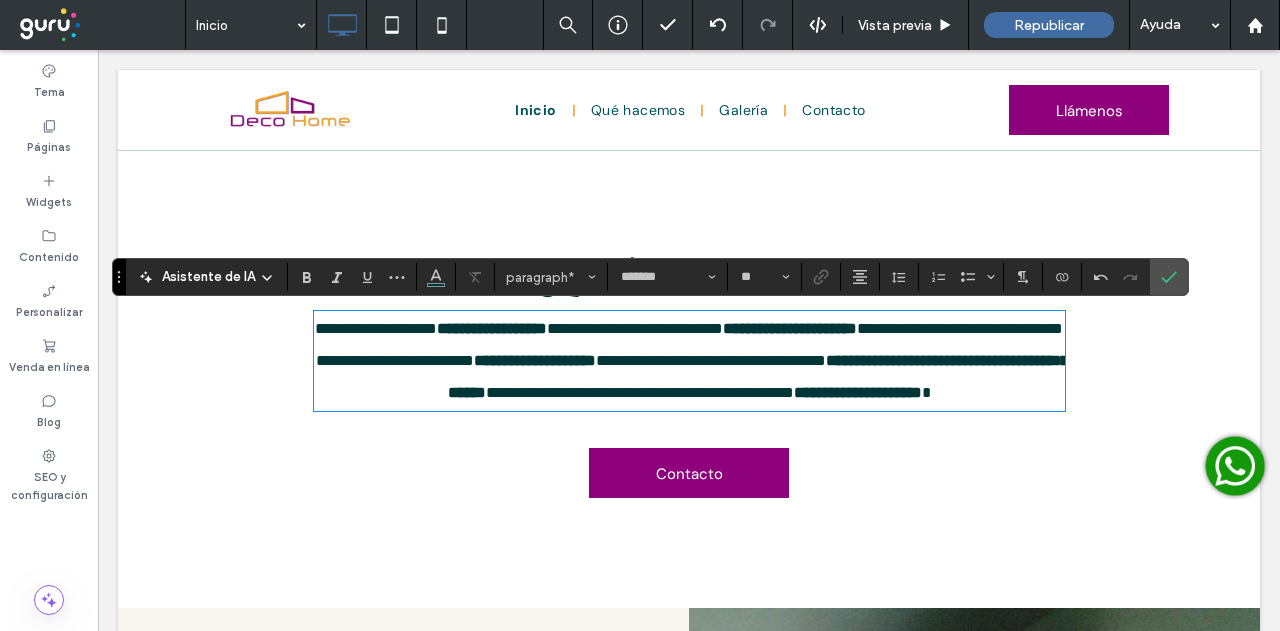 click on "**********" at bounding box center [858, 392] 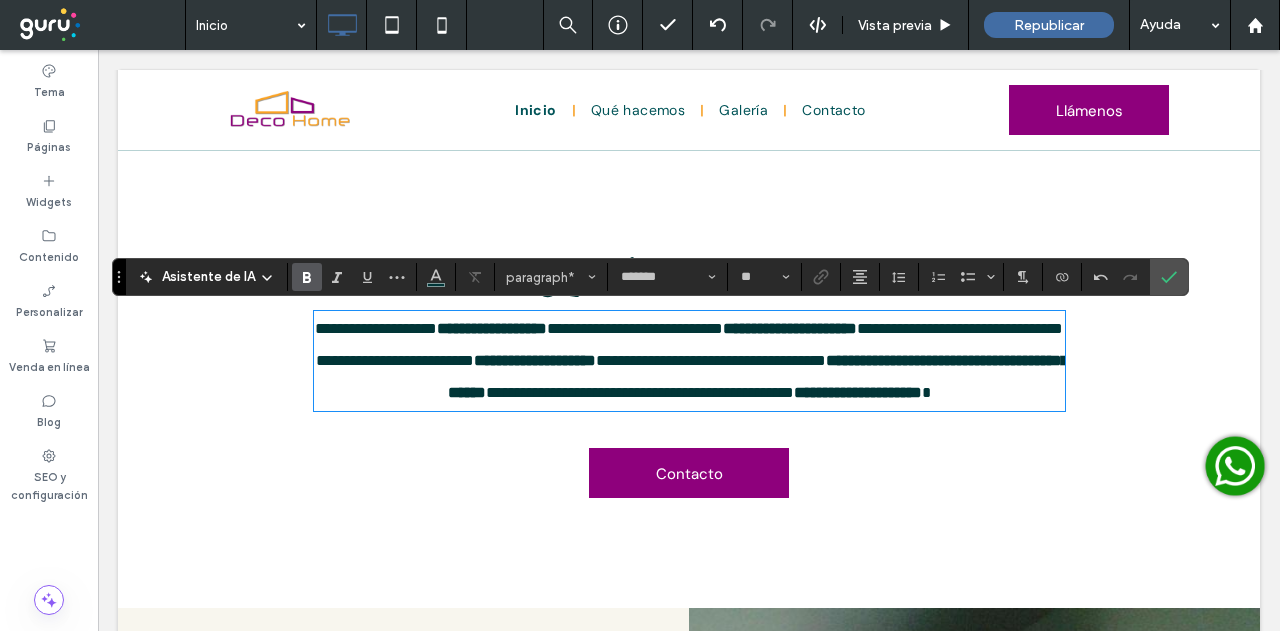 click on "**********" at bounding box center [858, 392] 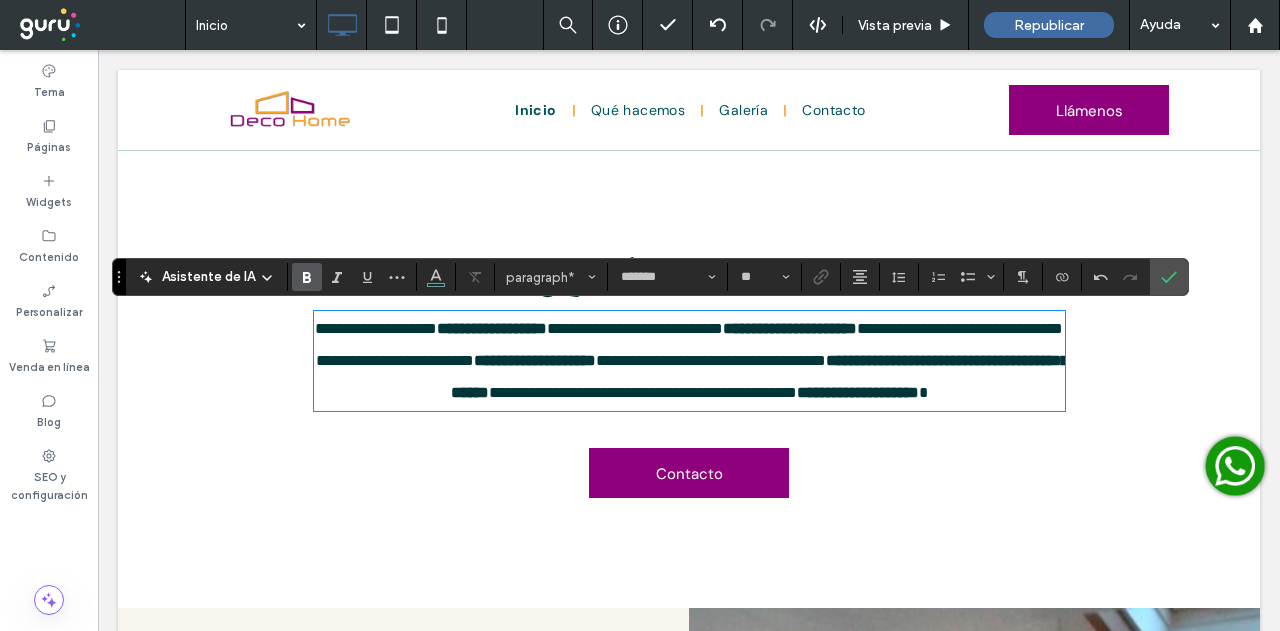 click on "**********" at bounding box center [689, 377] 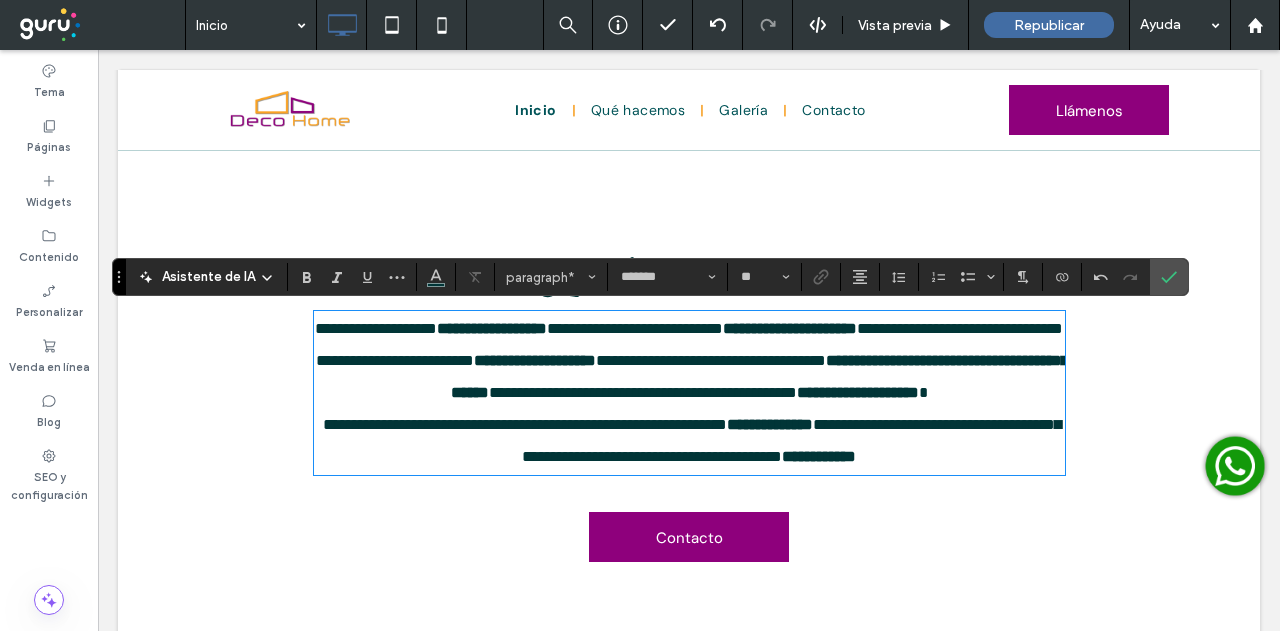 scroll, scrollTop: 0, scrollLeft: 0, axis: both 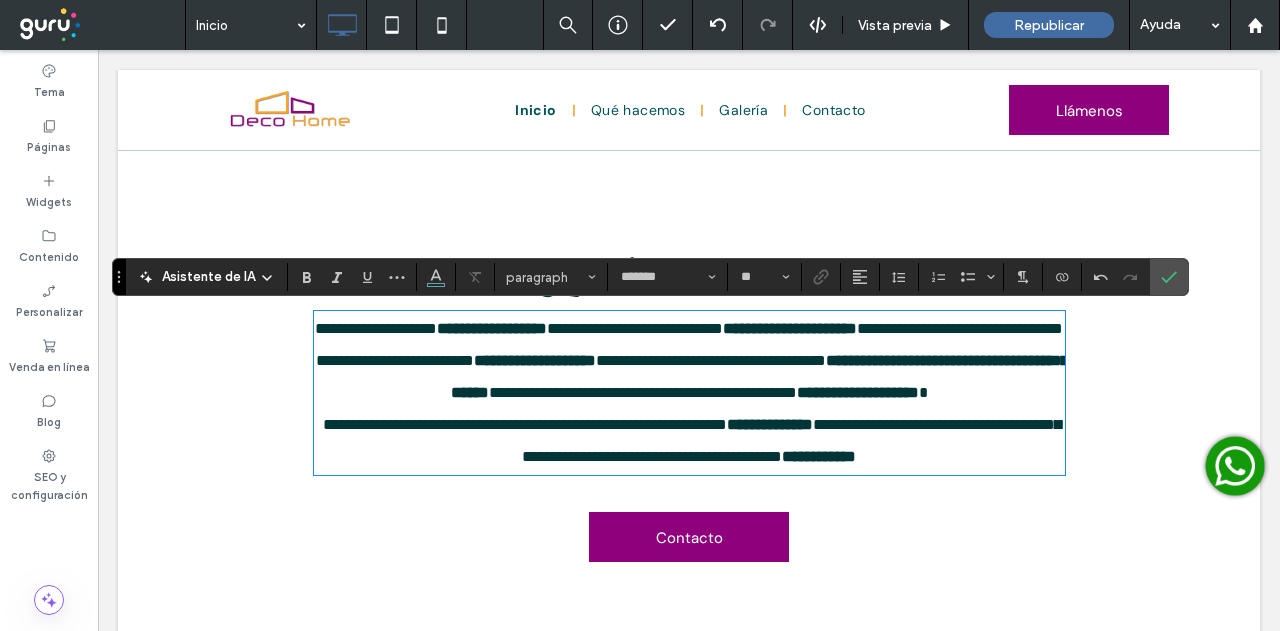 click on "**********" at bounding box center [625, 408] 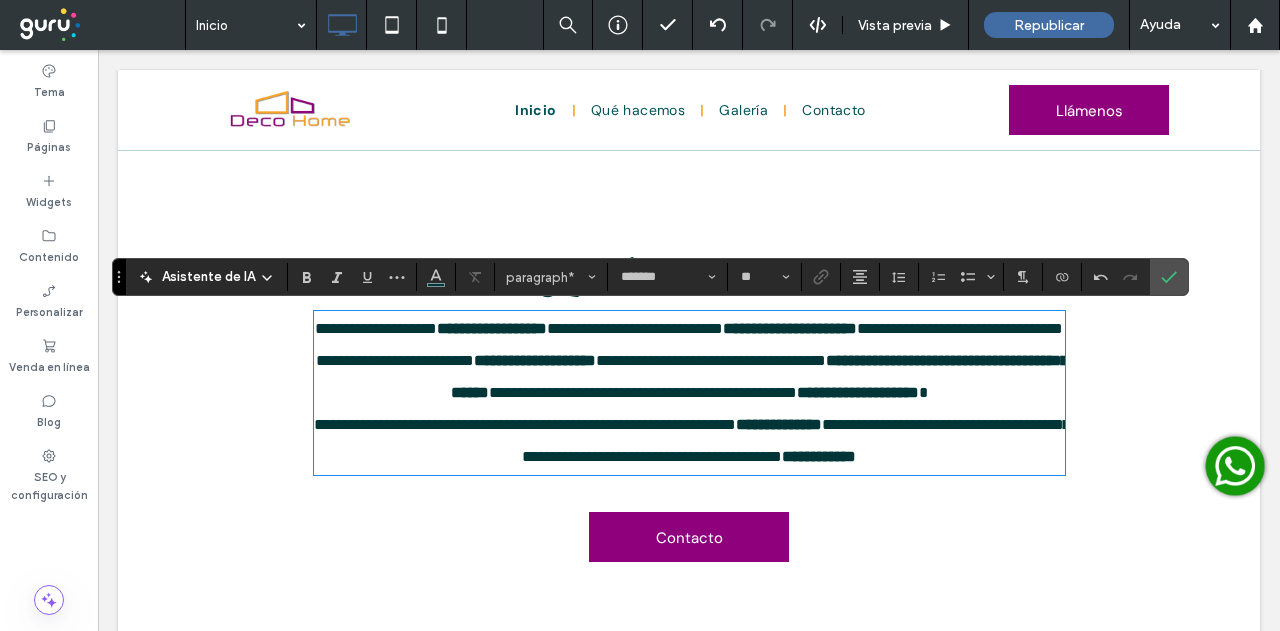 click on "**********" at bounding box center [621, 408] 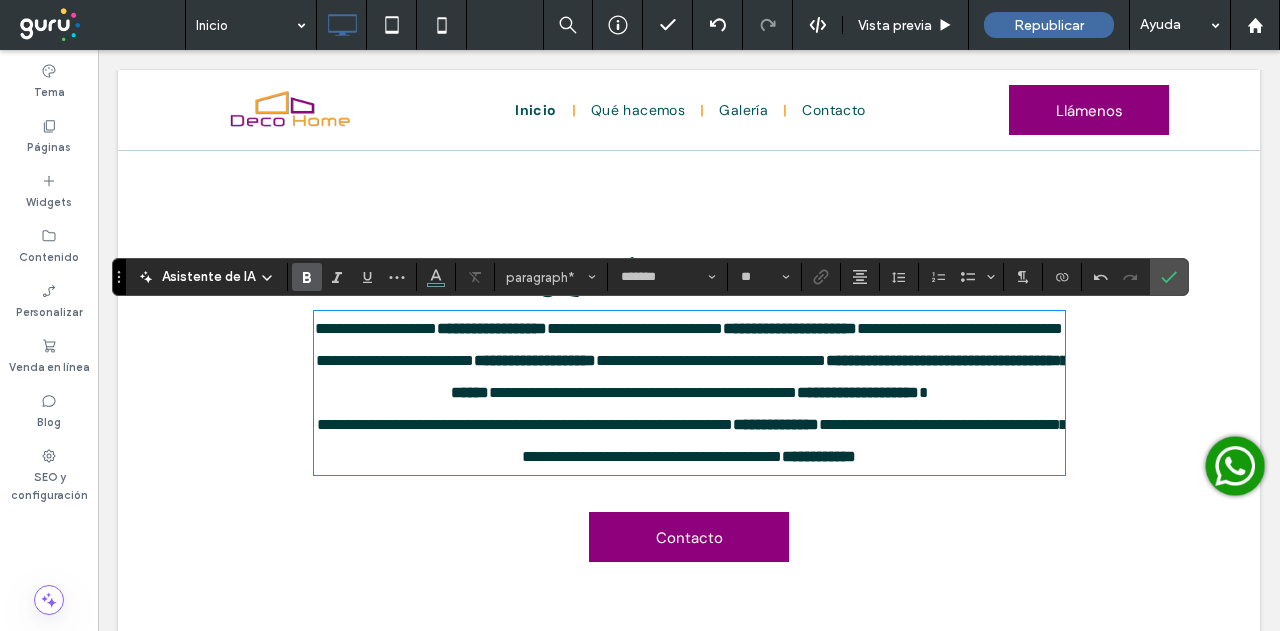 click on "**********" at bounding box center [689, 409] 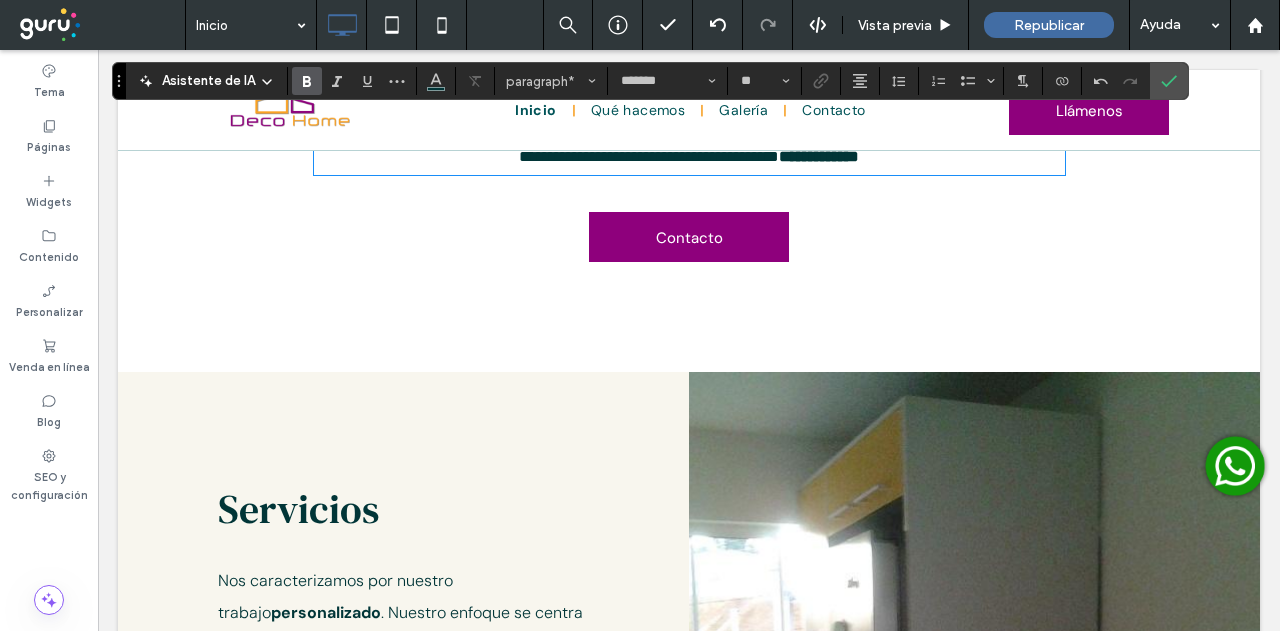 click on "**********" at bounding box center (689, 104) 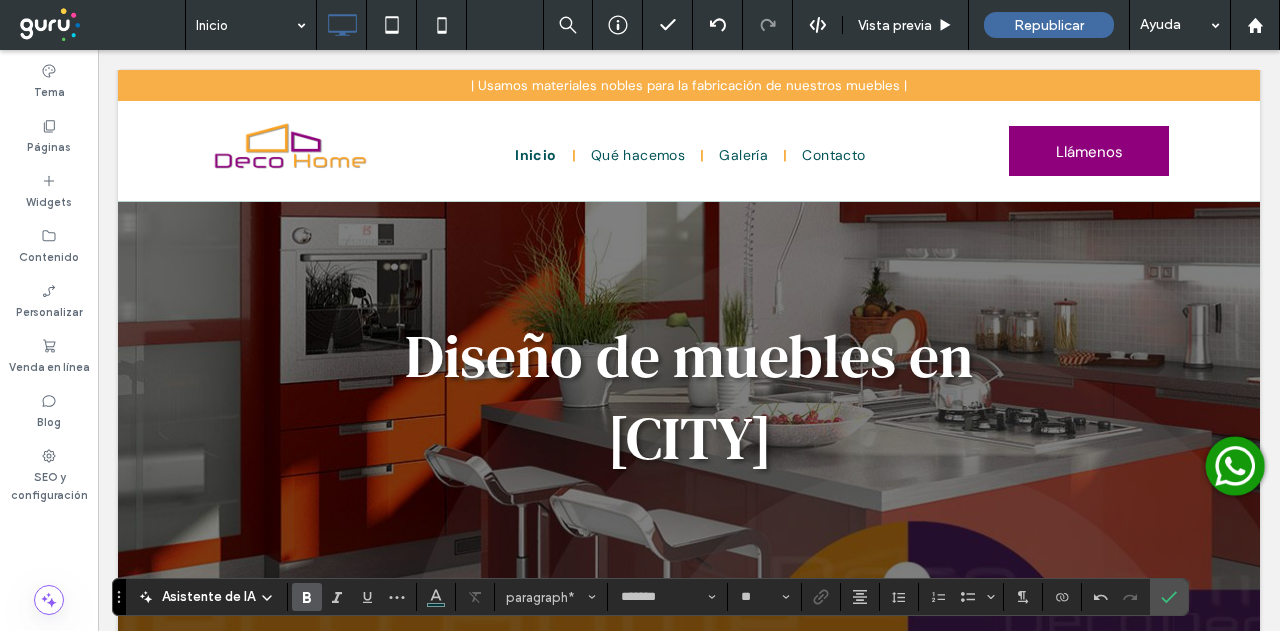 scroll, scrollTop: 0, scrollLeft: 0, axis: both 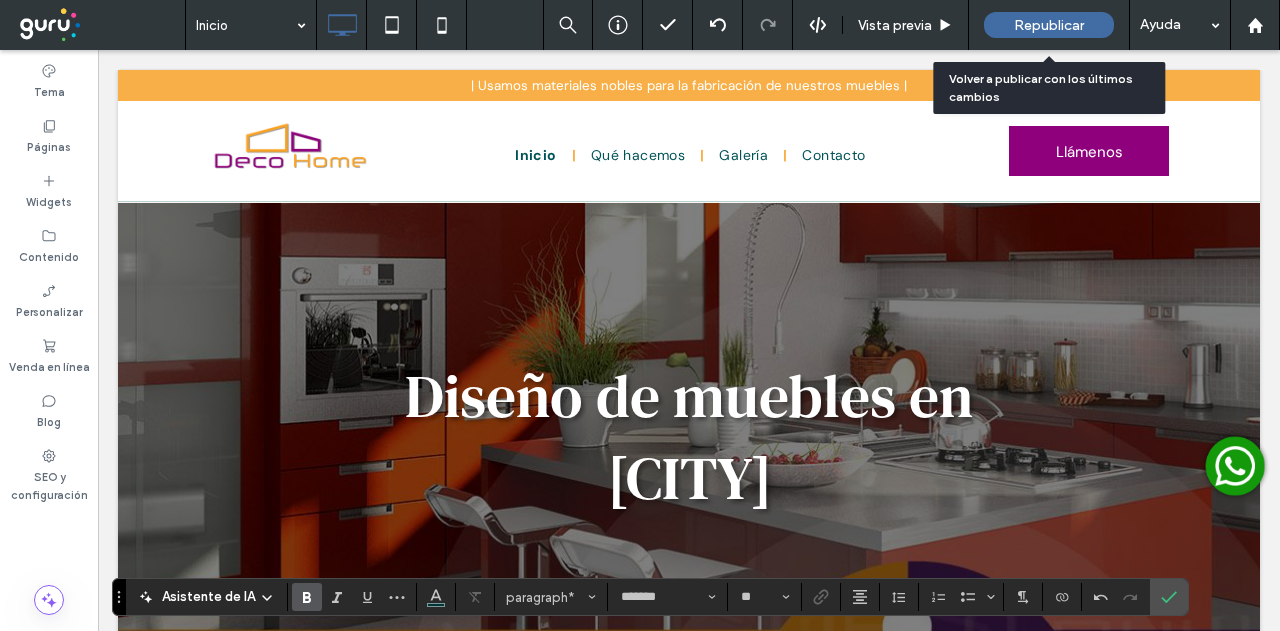 click on "Republicar" at bounding box center (1049, 25) 